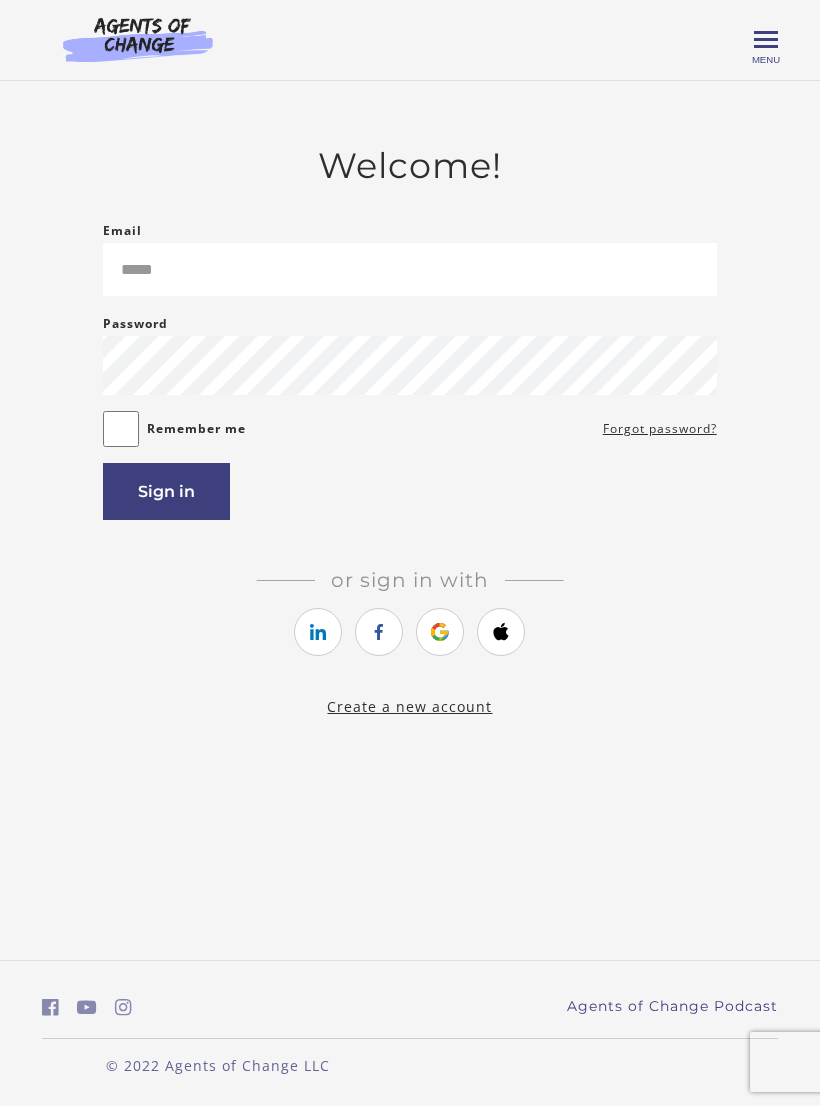 scroll, scrollTop: 0, scrollLeft: 0, axis: both 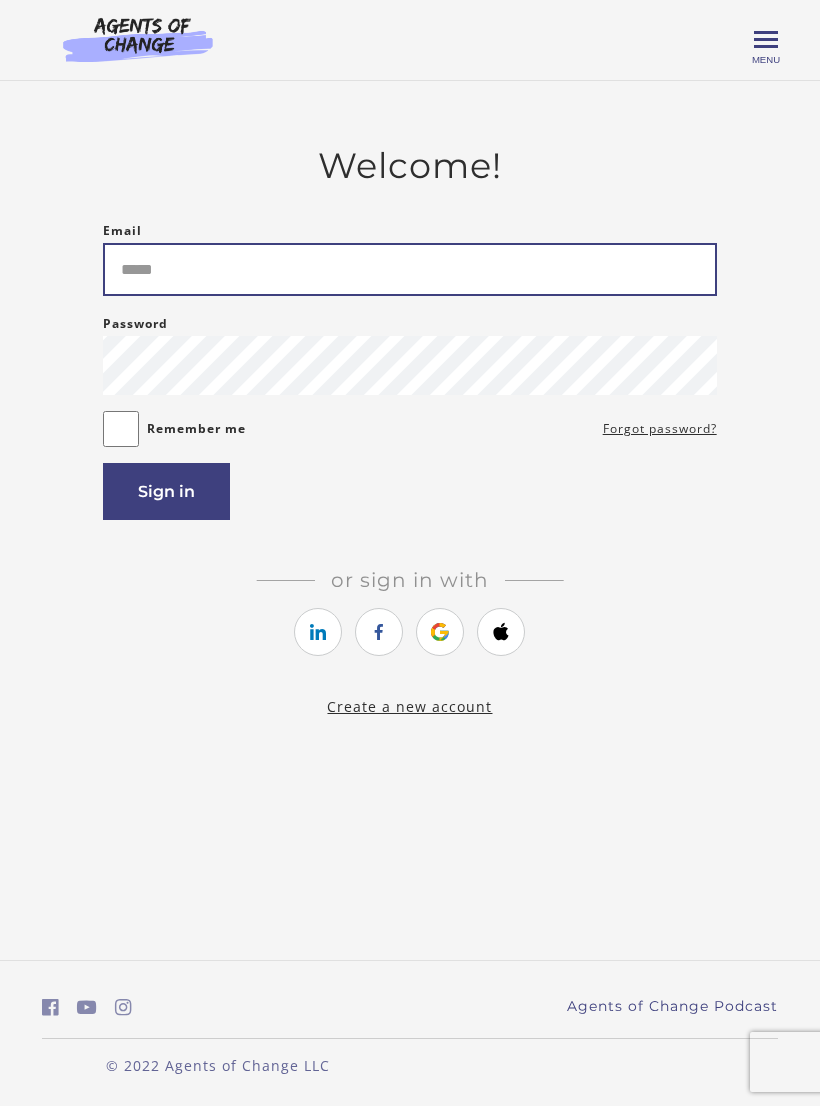 click on "Email" at bounding box center (409, 269) 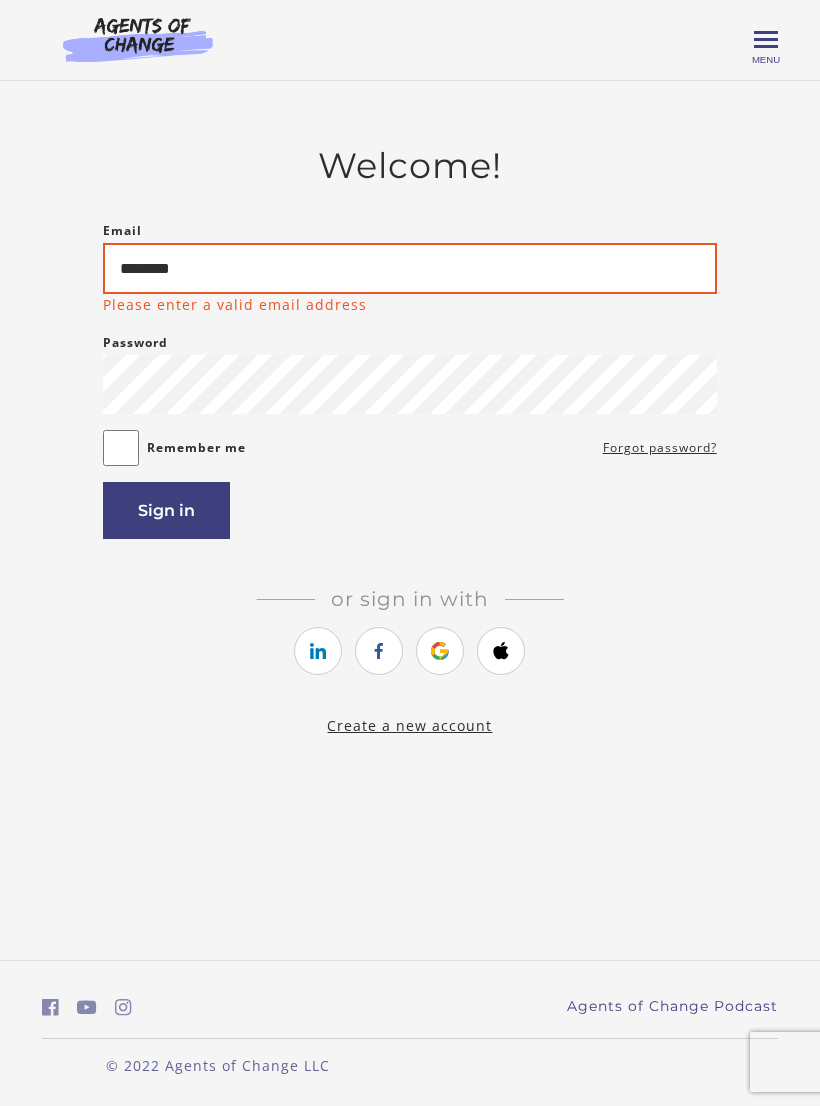 click on "********" at bounding box center [409, 268] 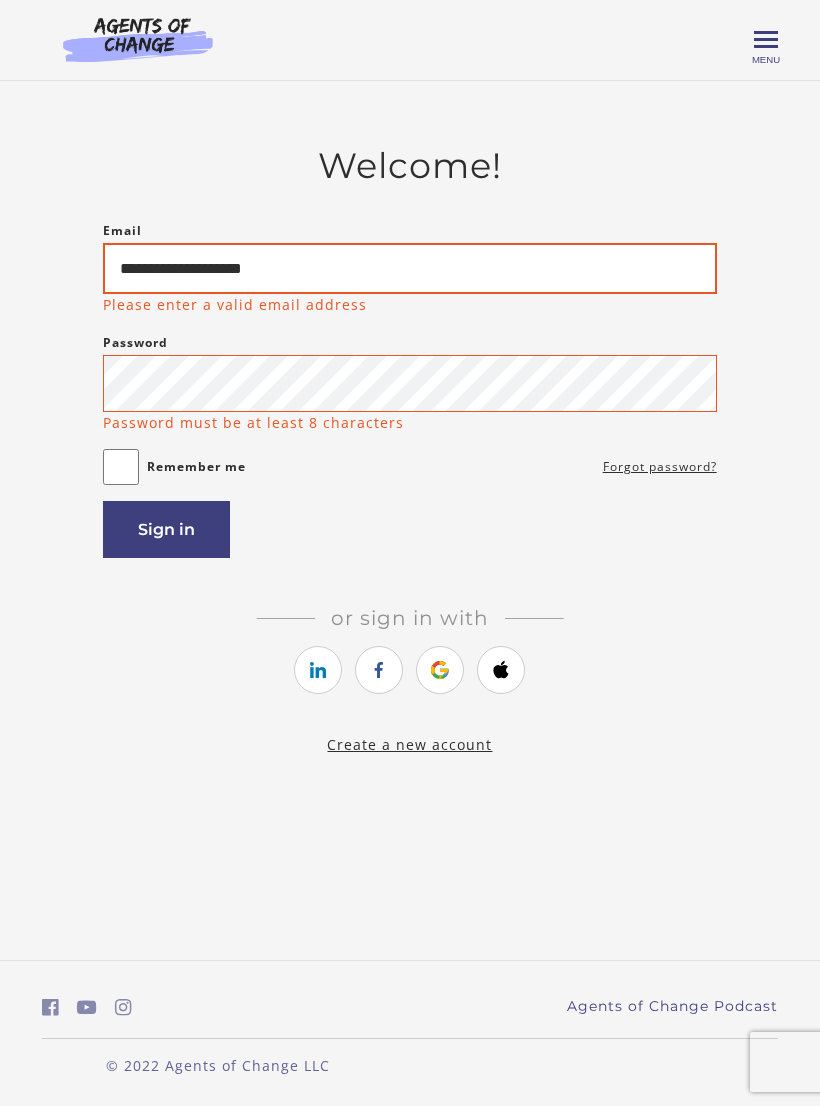 type on "**********" 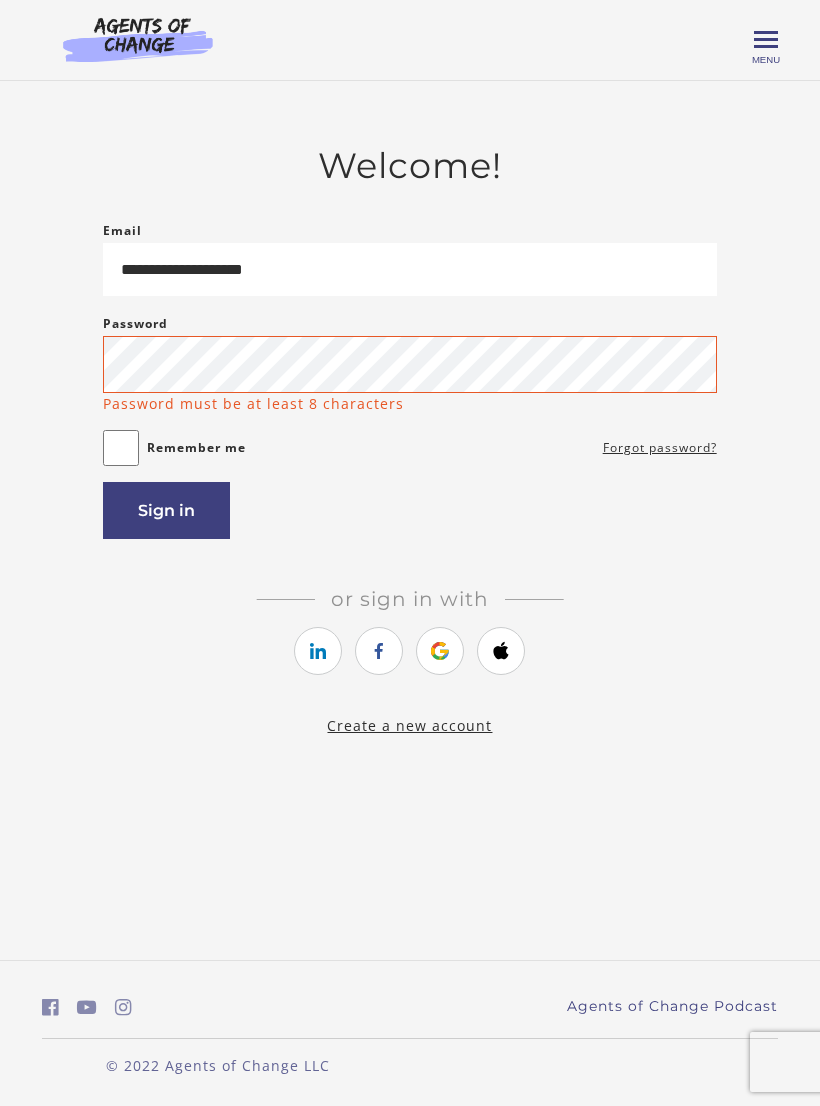 click on "**********" at bounding box center [409, 429] 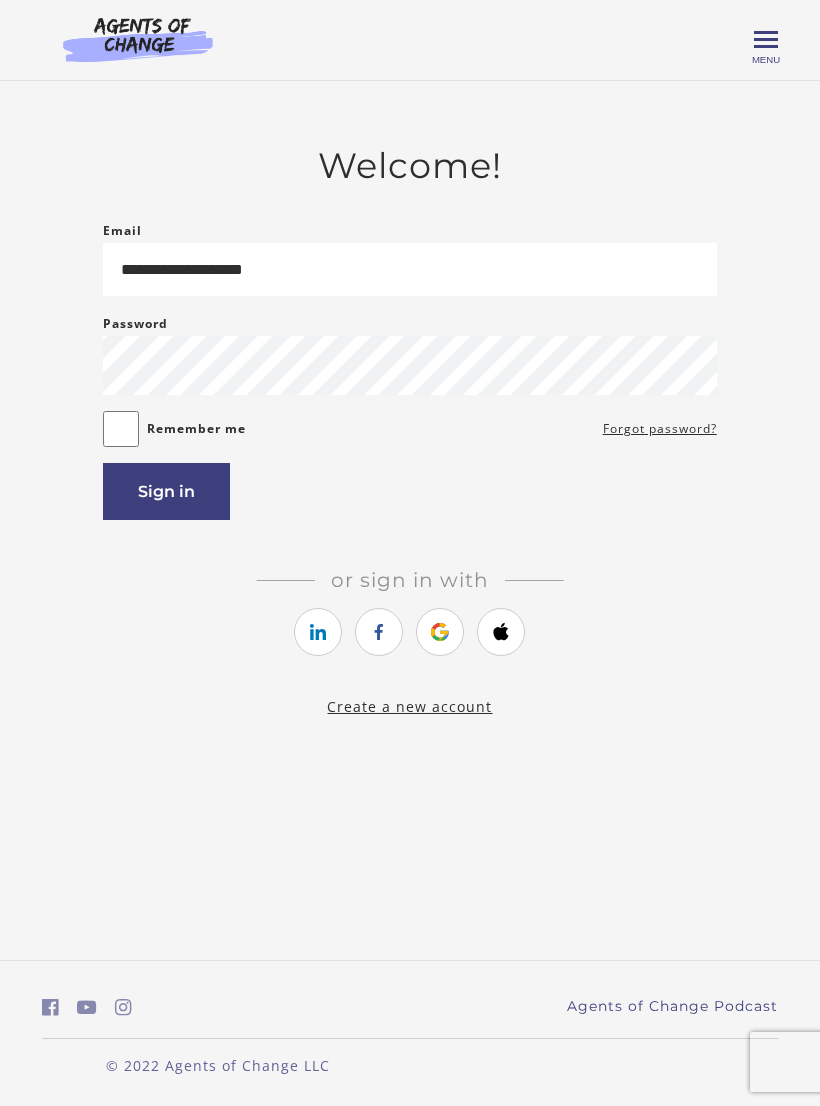 click on "Sign in" at bounding box center (166, 491) 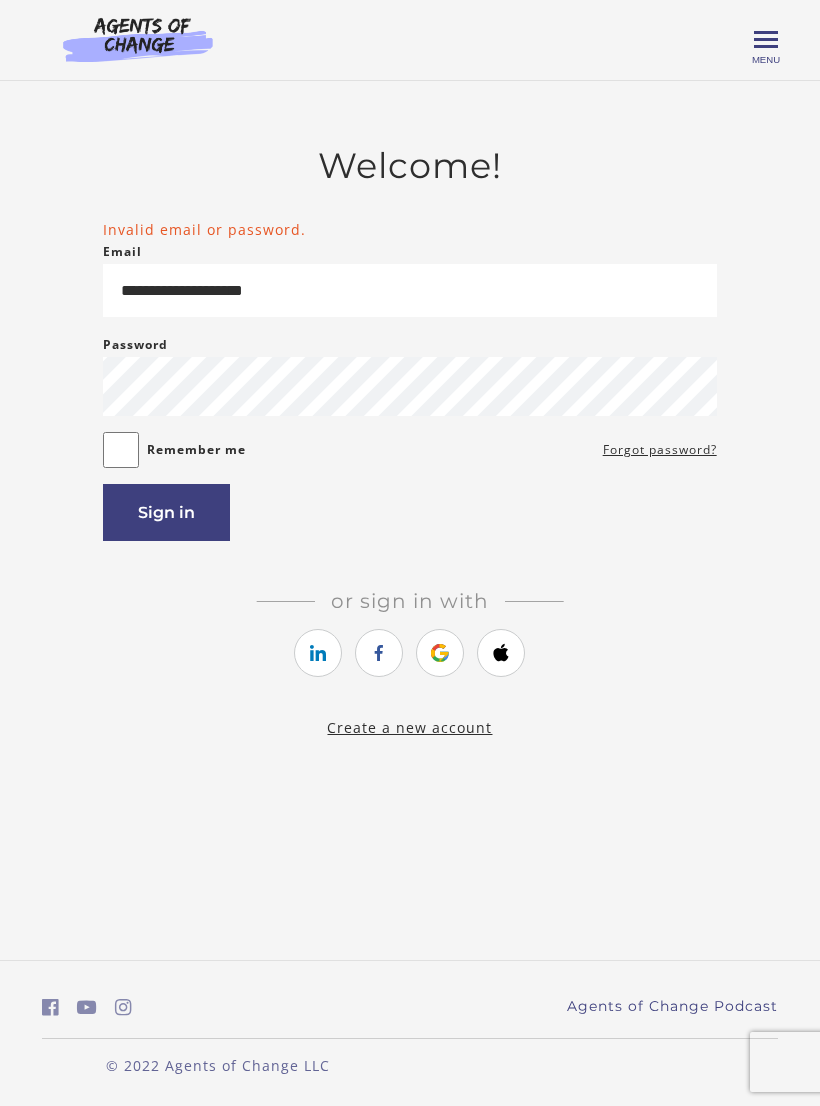 scroll, scrollTop: 0, scrollLeft: 0, axis: both 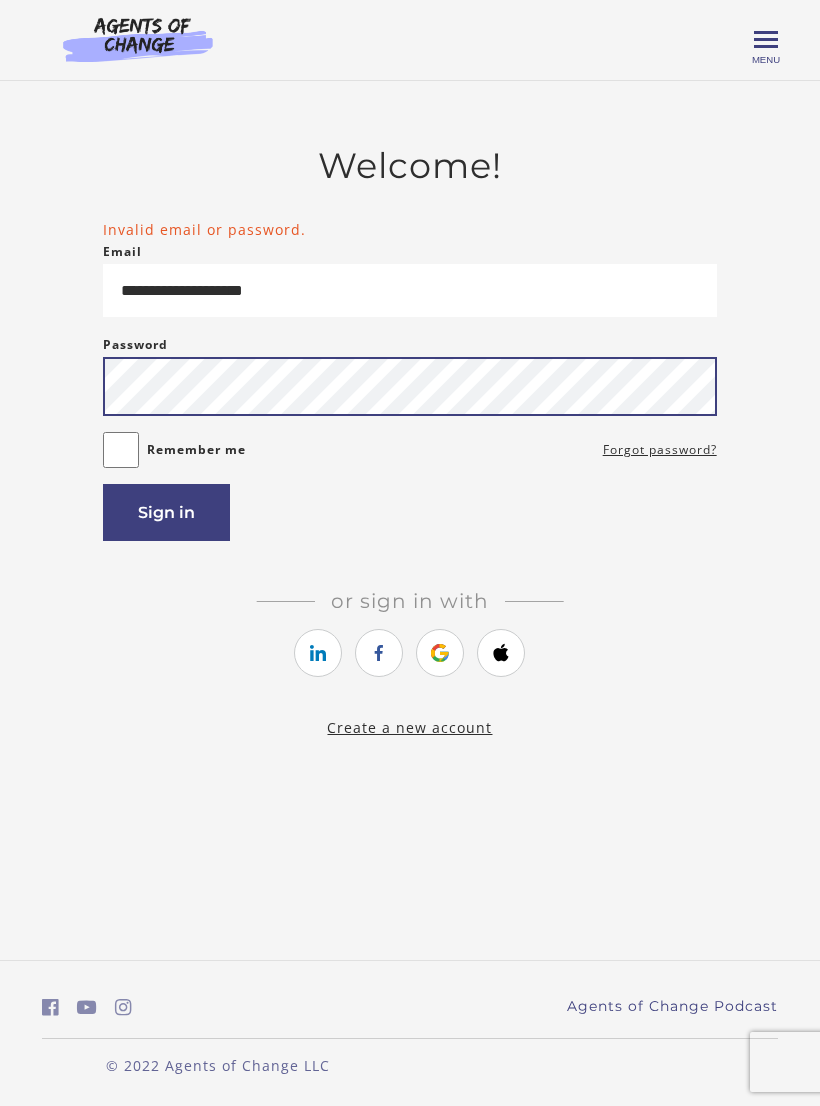click on "Sign in" at bounding box center [166, 512] 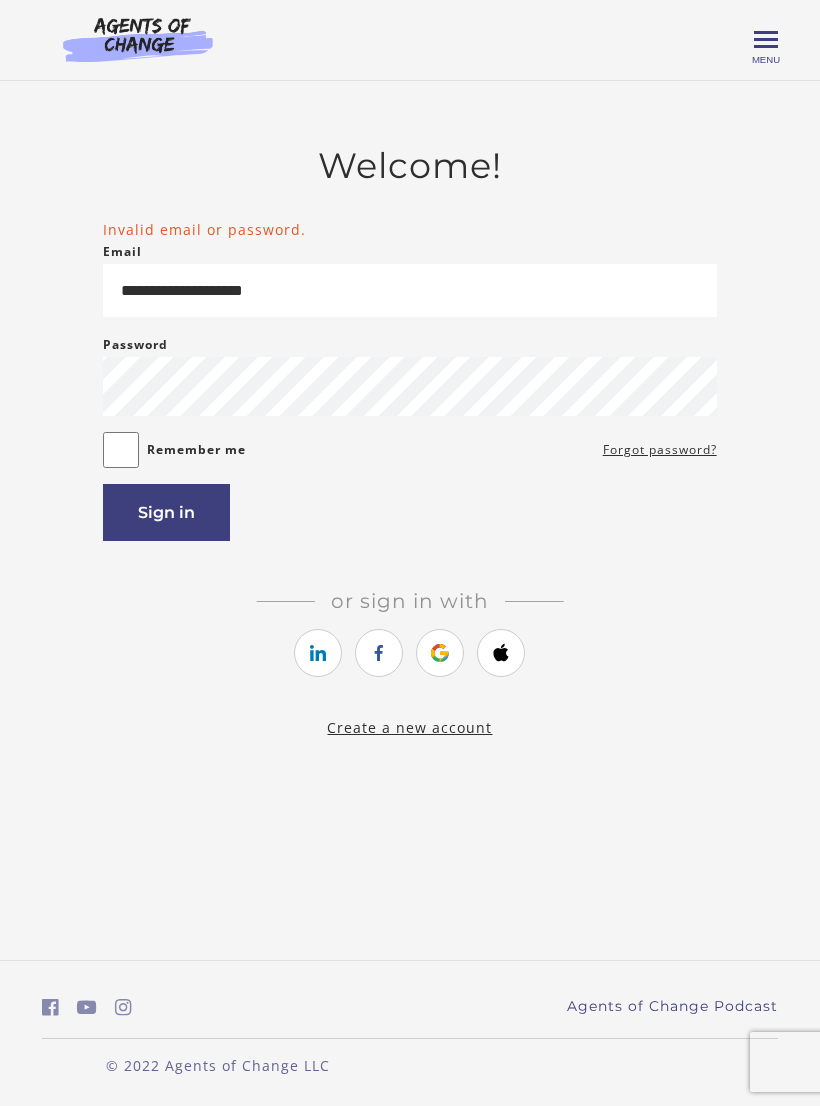 scroll, scrollTop: 0, scrollLeft: 0, axis: both 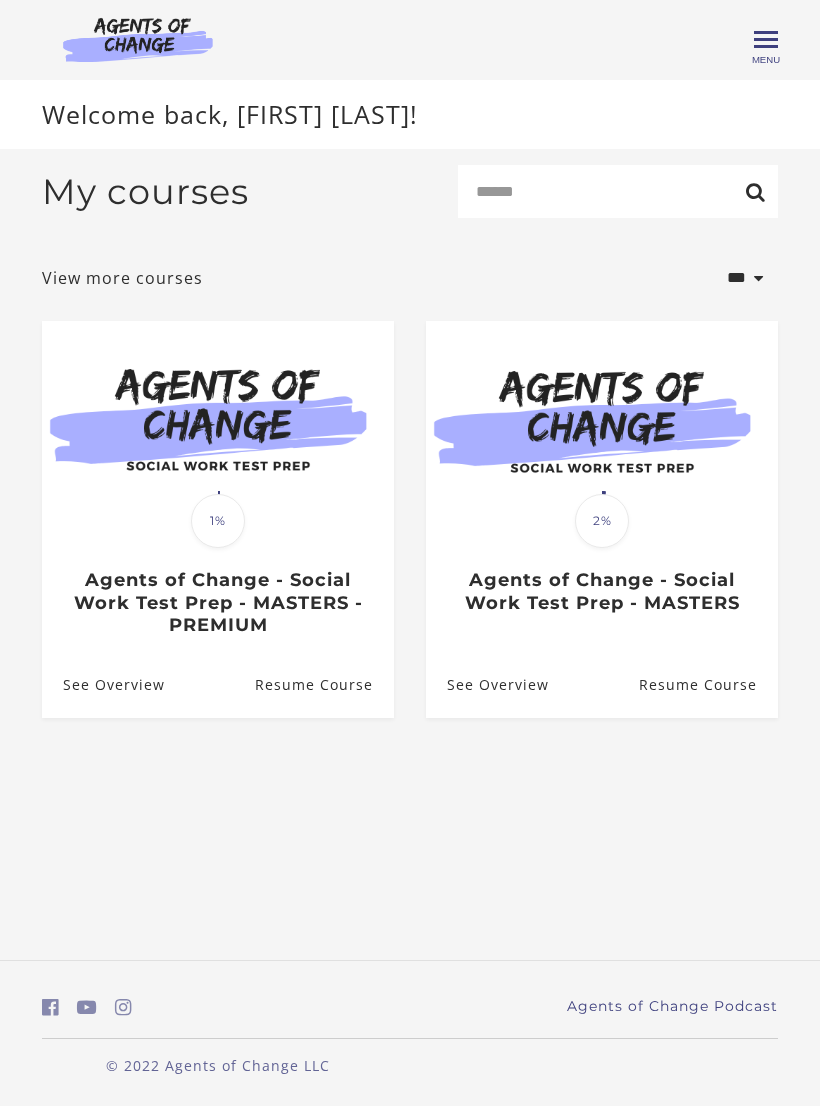 click on "See Overview" at bounding box center (103, 685) 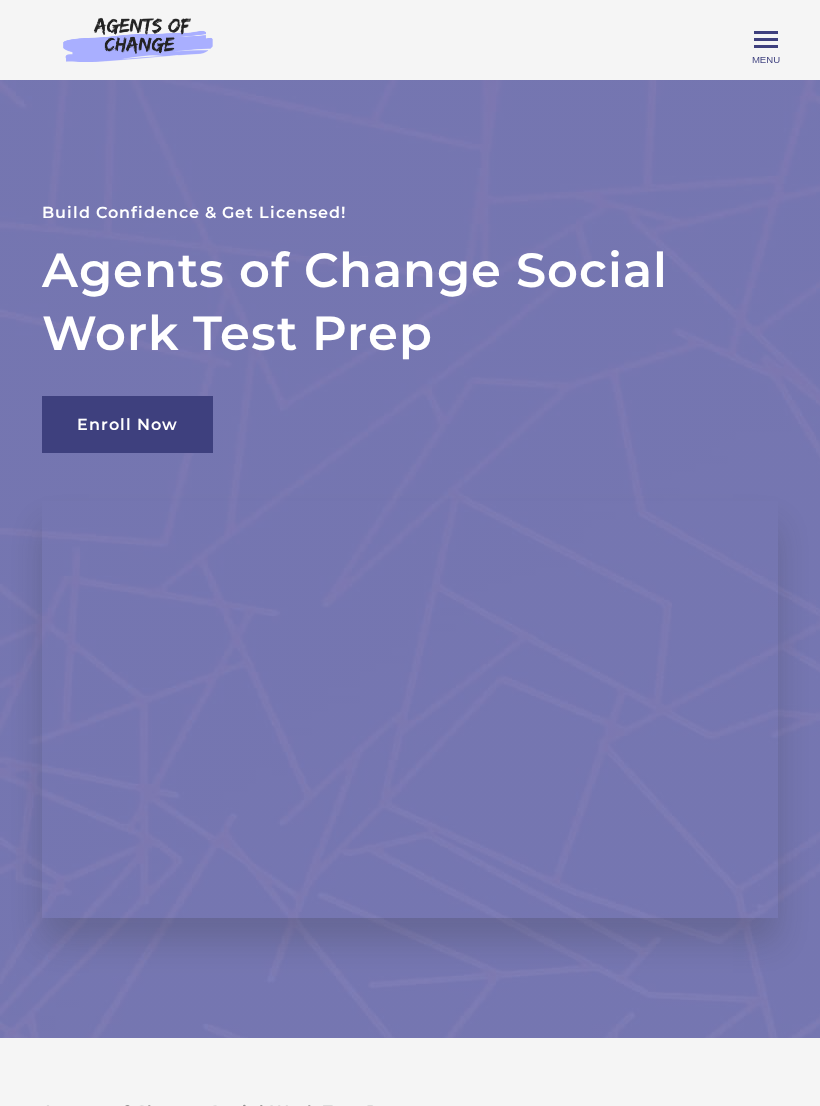 scroll, scrollTop: 0, scrollLeft: 0, axis: both 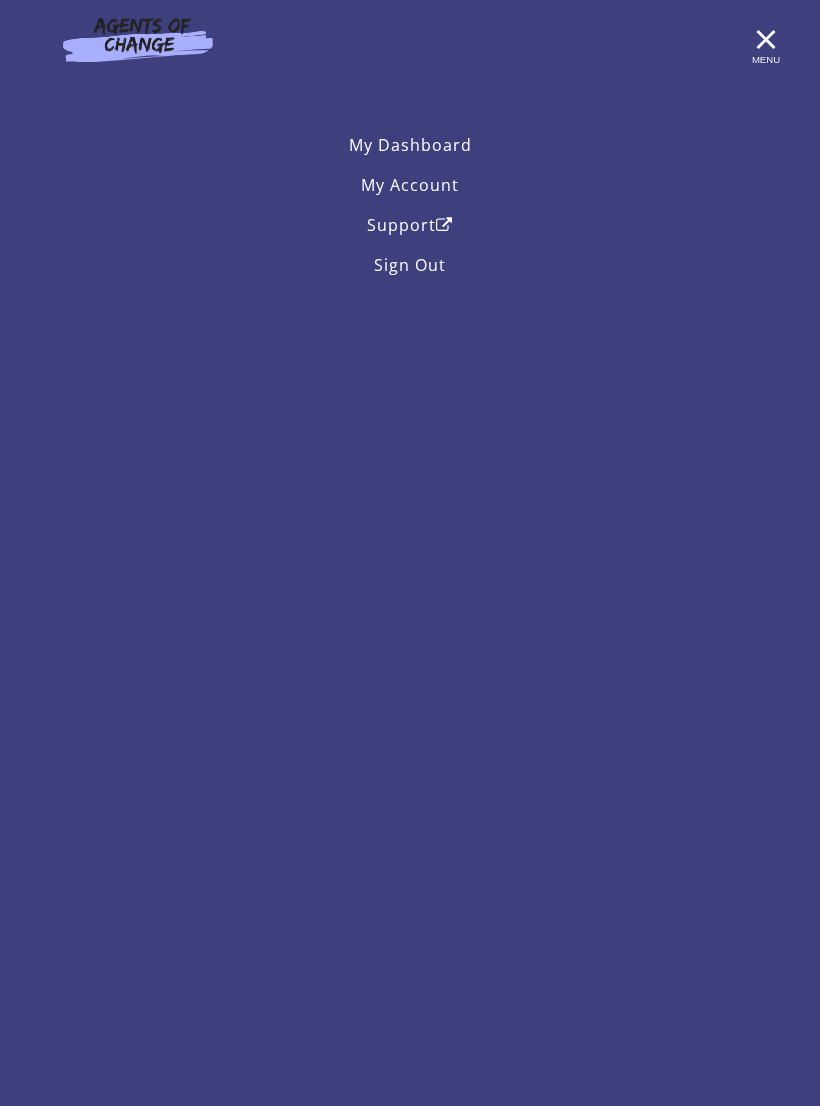 click on "My Dashboard" at bounding box center (410, 145) 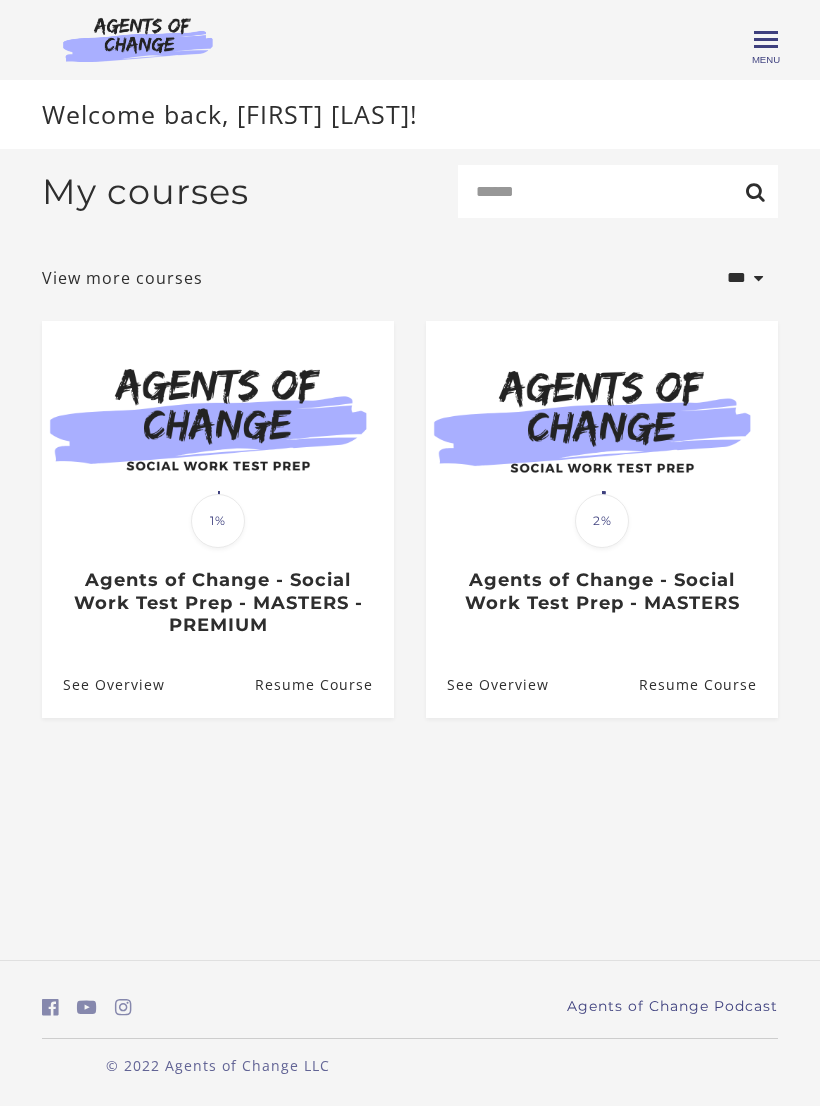 scroll, scrollTop: 0, scrollLeft: 0, axis: both 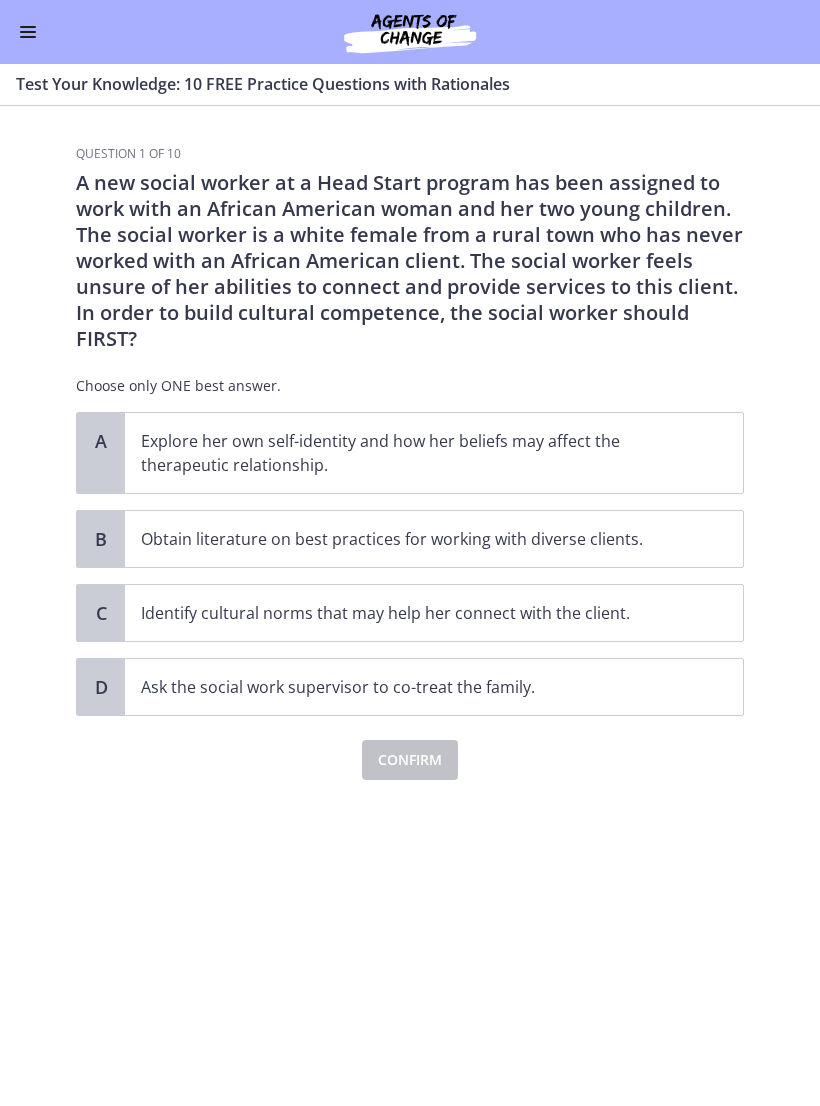 click on "Go to Dashboard" at bounding box center (410, 32) 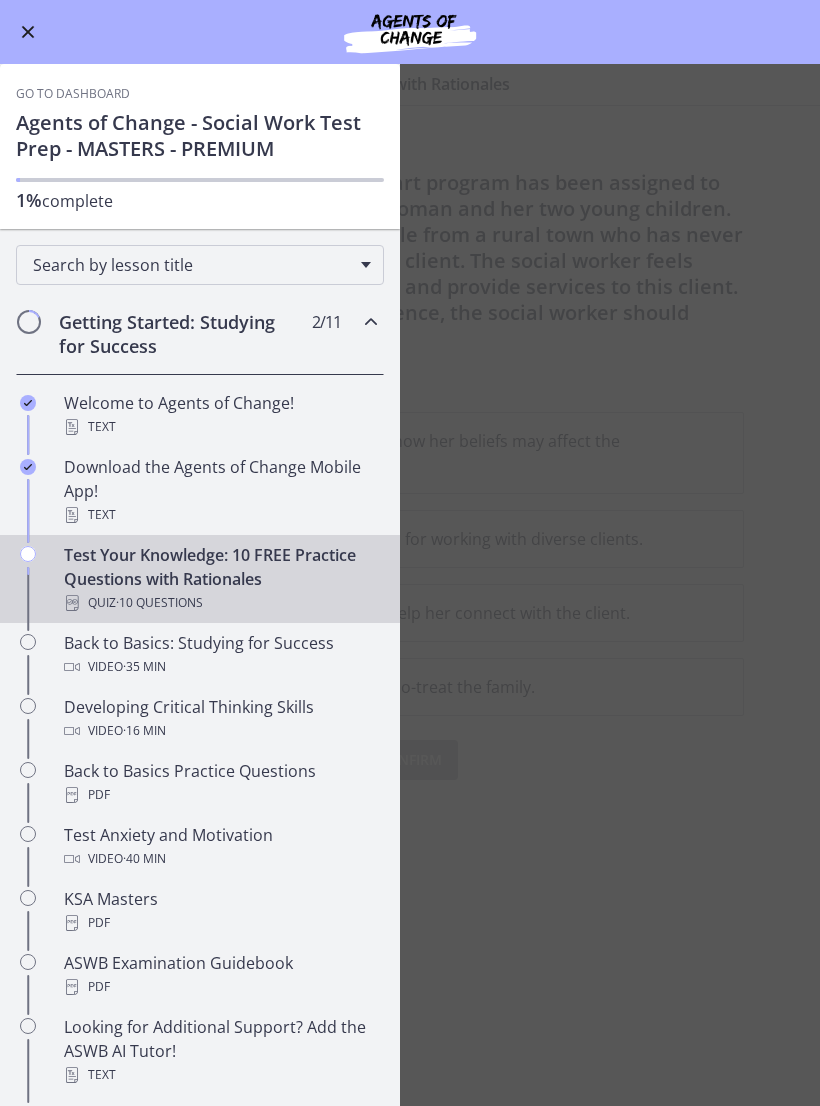 click at bounding box center [29, 322] 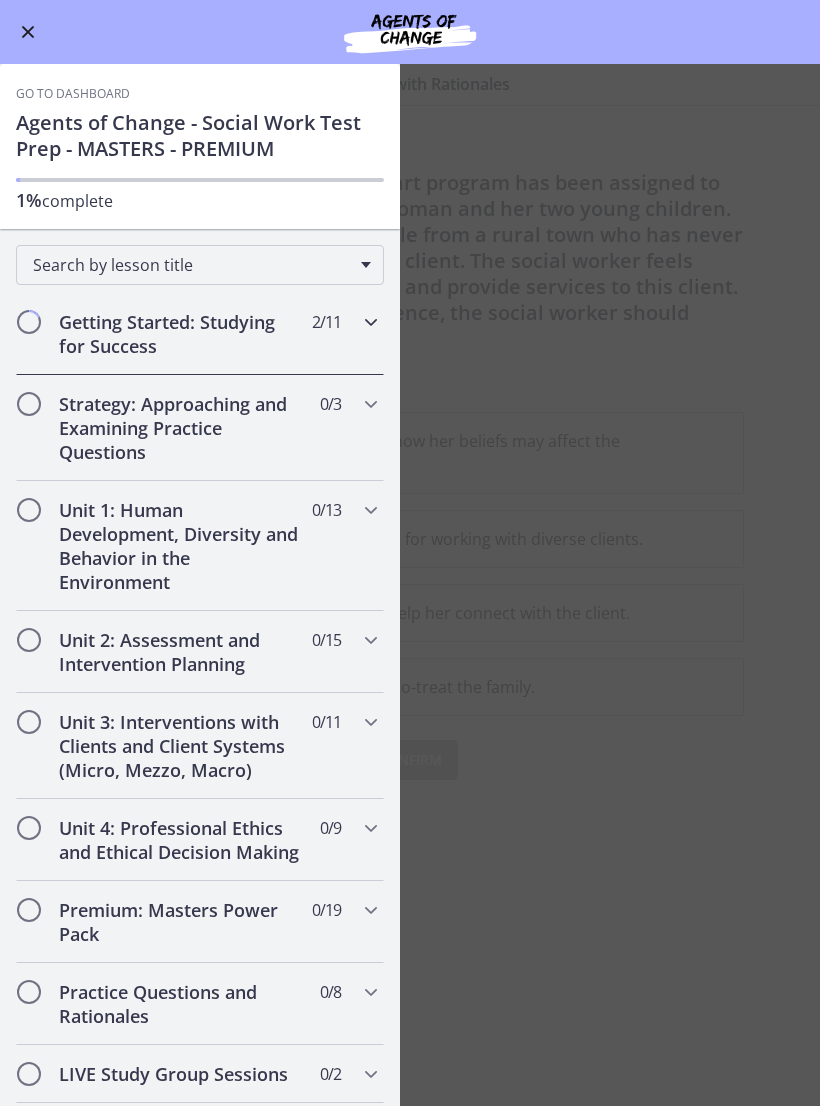 click on "Getting Started: Studying for Success" at bounding box center (181, 334) 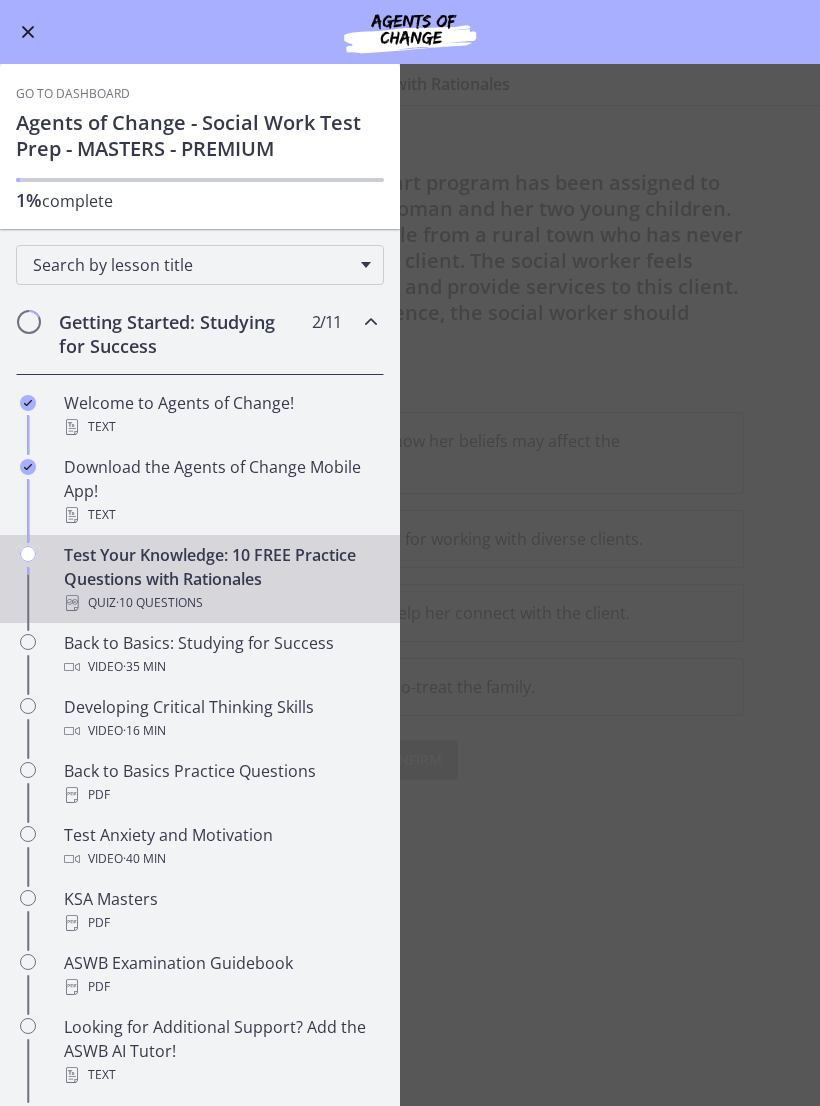 click on "Welcome to Agents of Change!
Text" at bounding box center (220, 415) 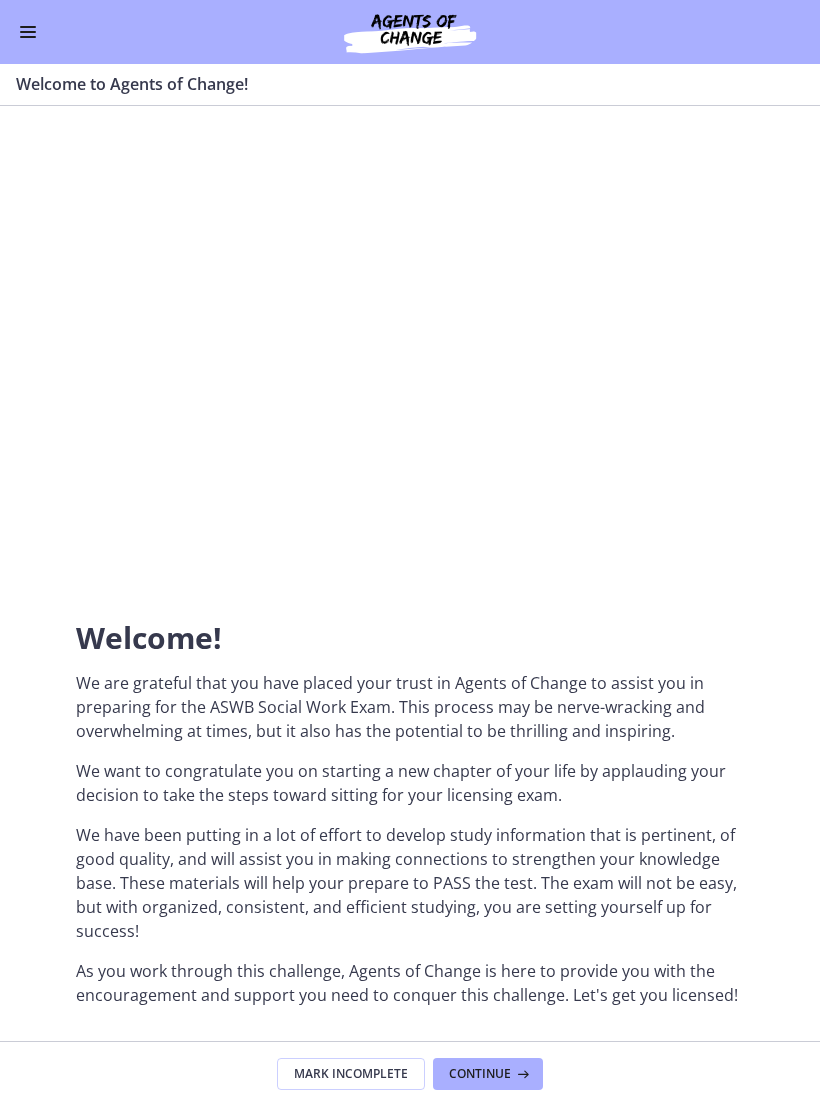 scroll, scrollTop: 0, scrollLeft: 0, axis: both 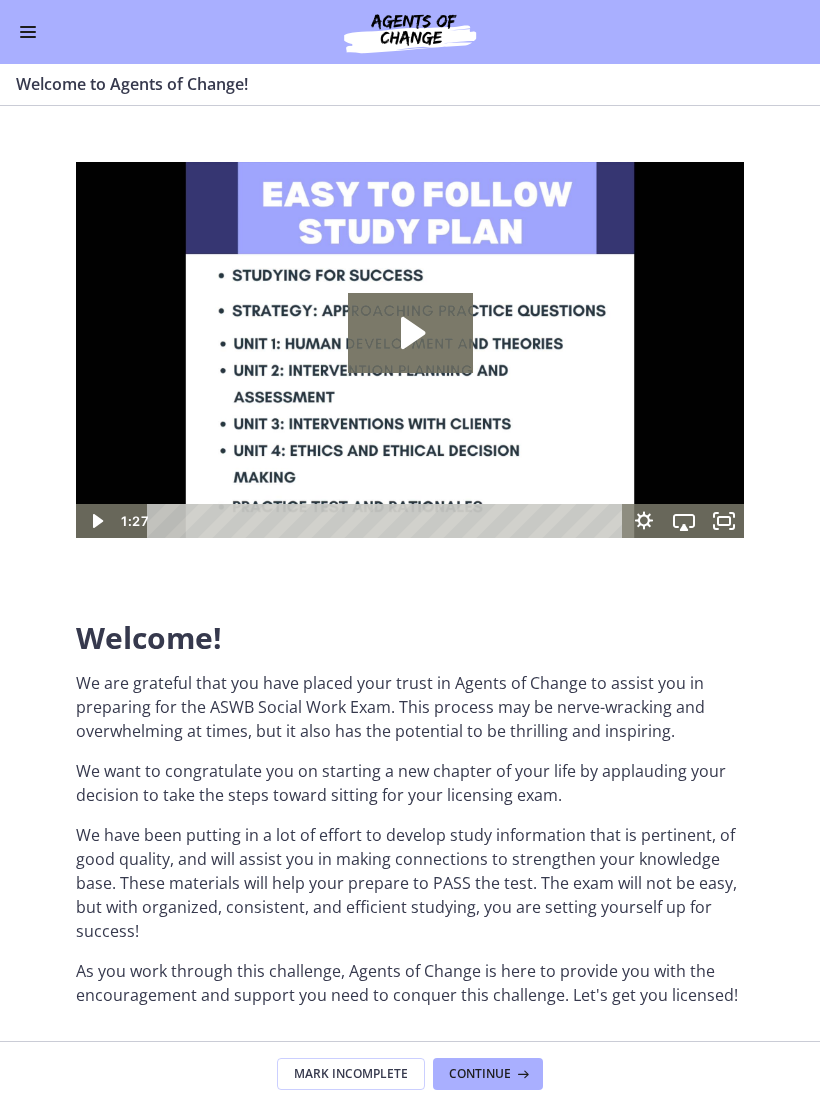 click 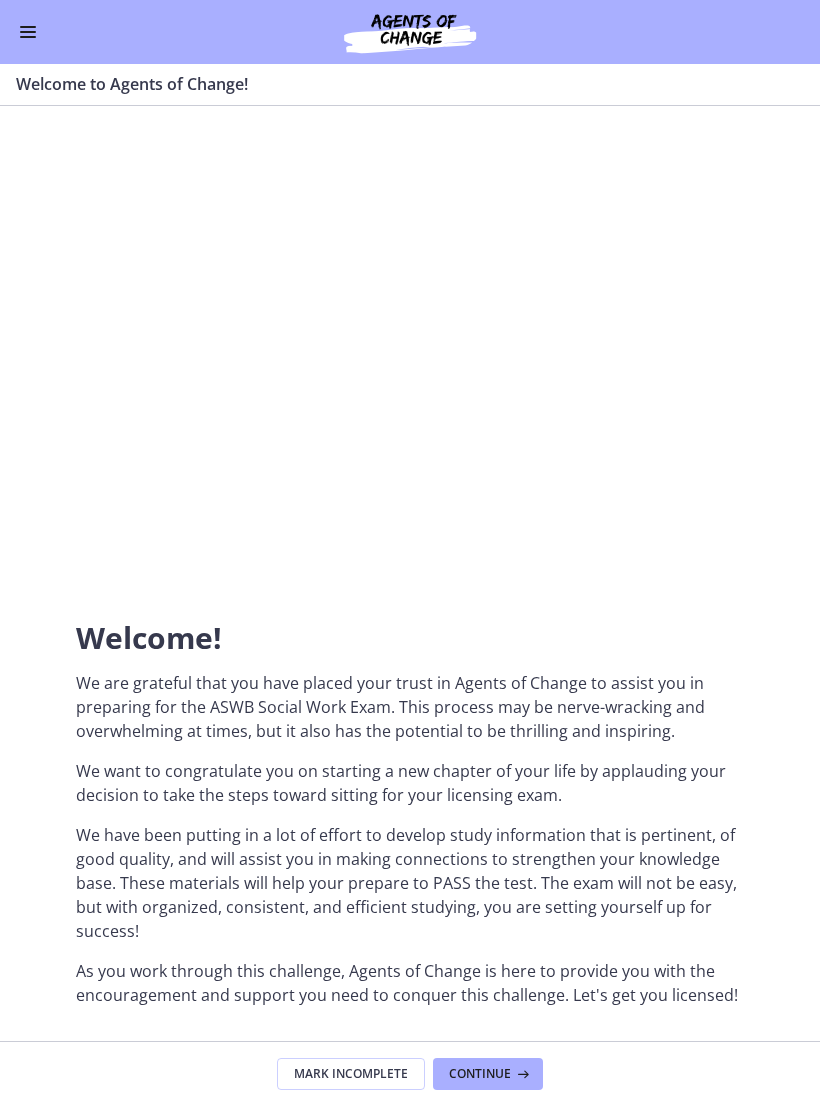 click on "Continue" at bounding box center (480, 1074) 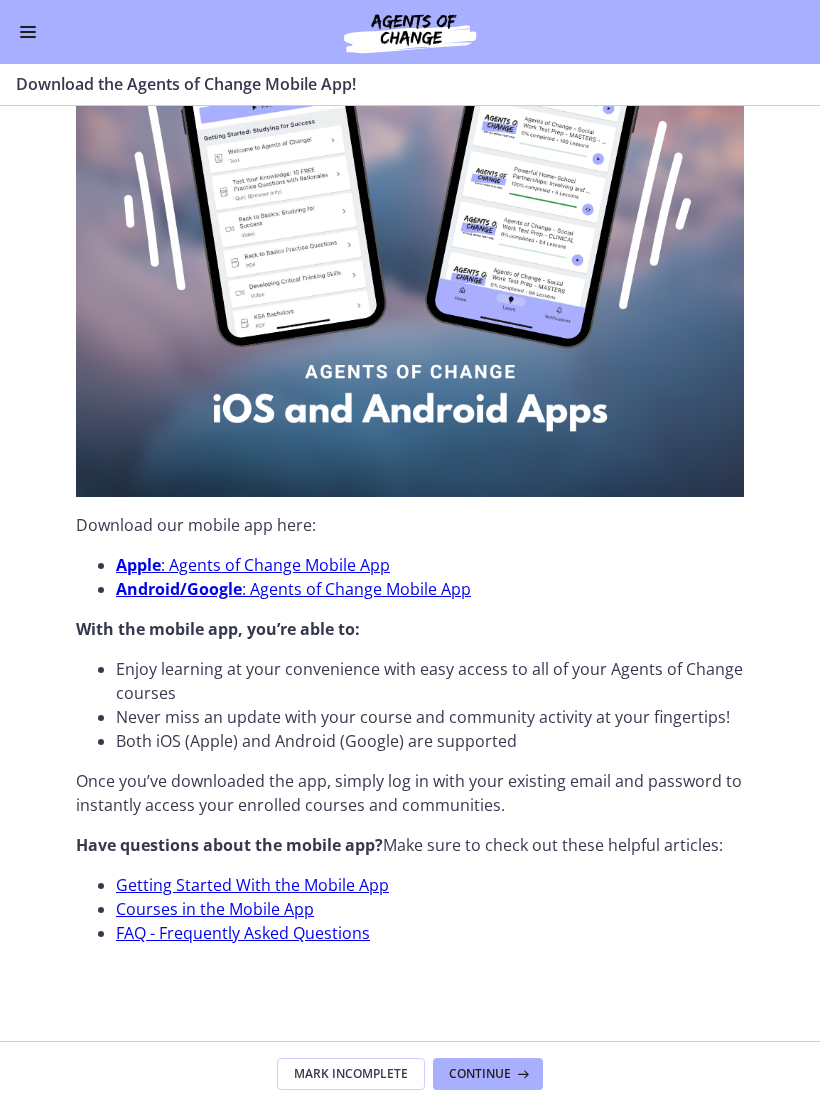 scroll, scrollTop: 289, scrollLeft: 0, axis: vertical 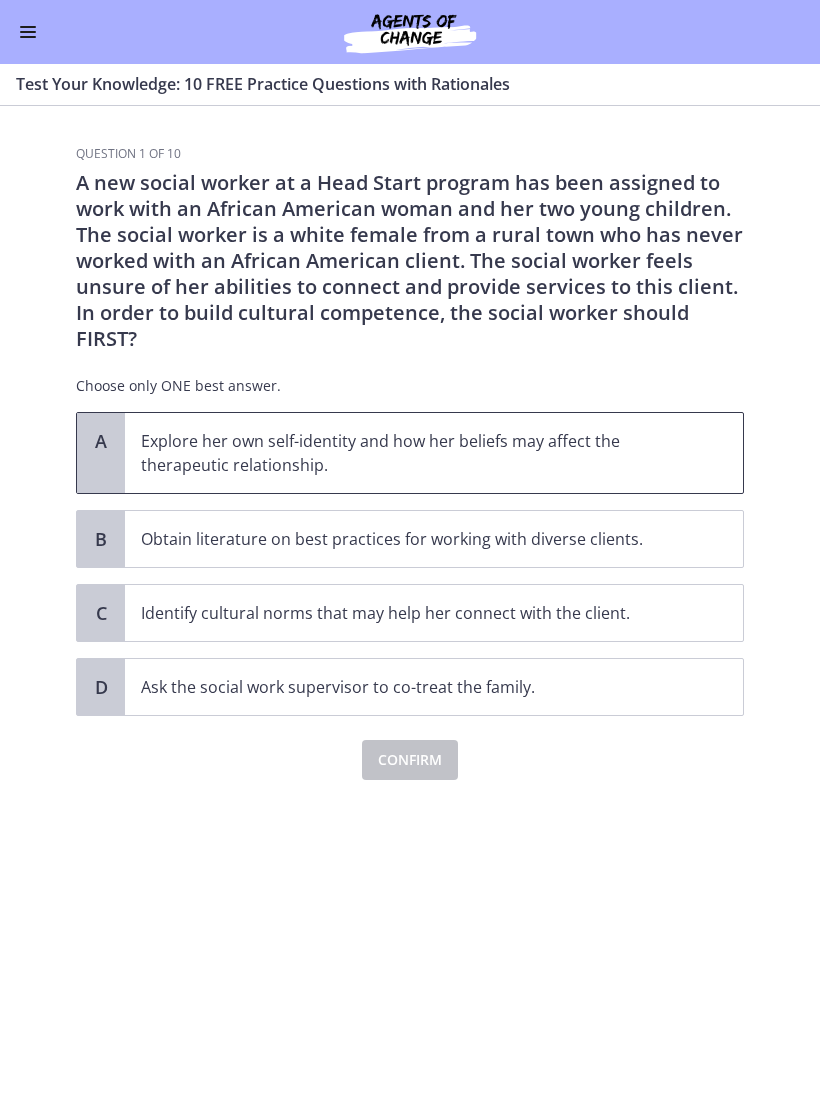 click on "Explore her own self-identity and how her beliefs may affect the therapeutic relationship." at bounding box center [414, 453] 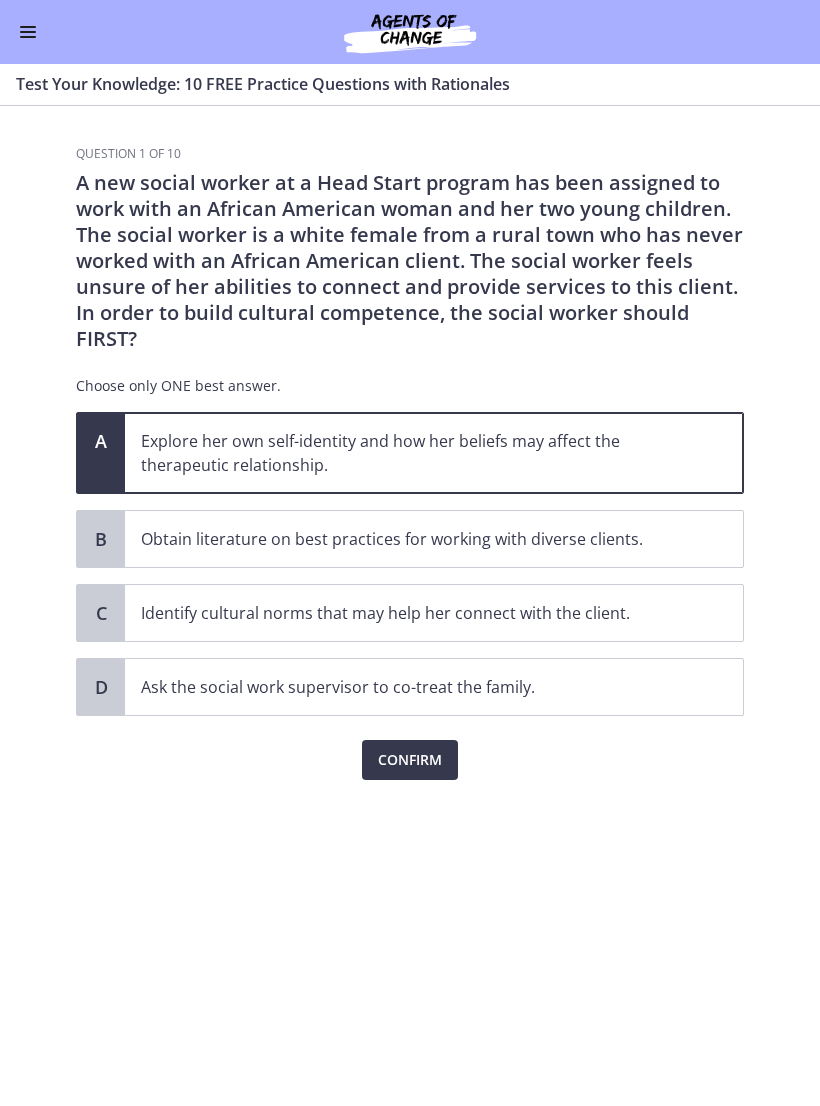click on "Confirm" at bounding box center (410, 760) 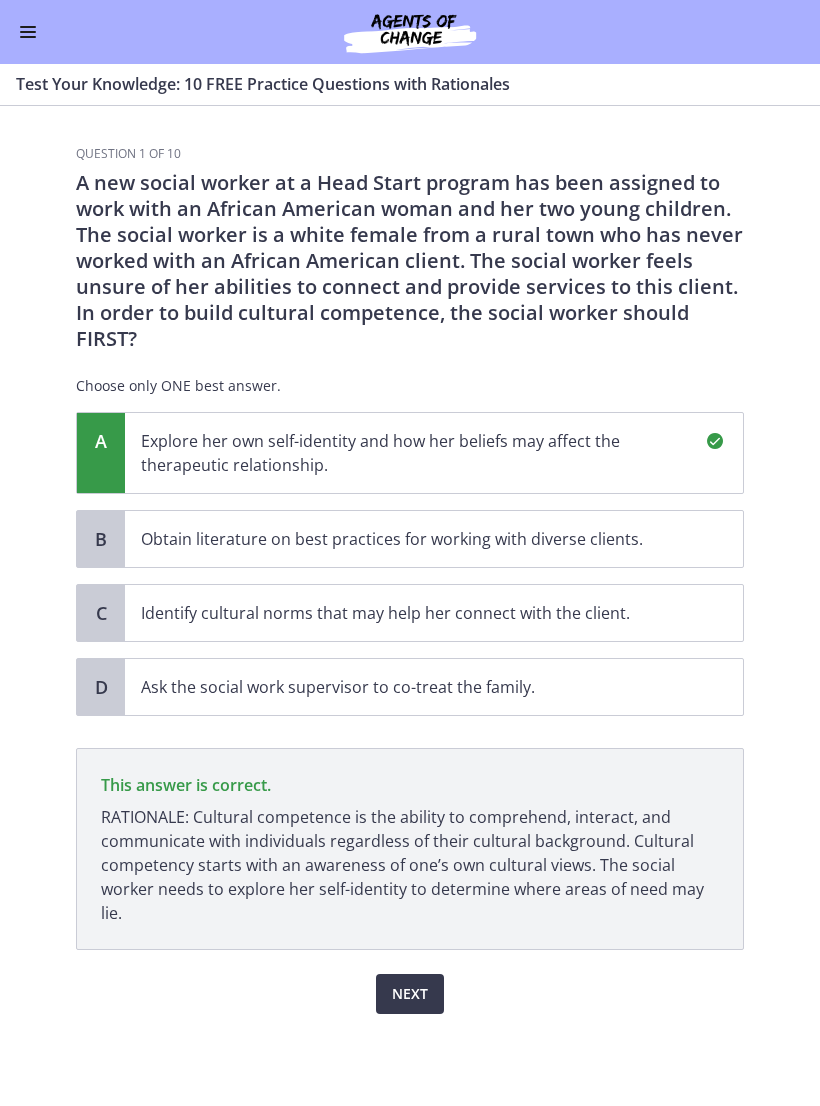click on "Next" at bounding box center (410, 994) 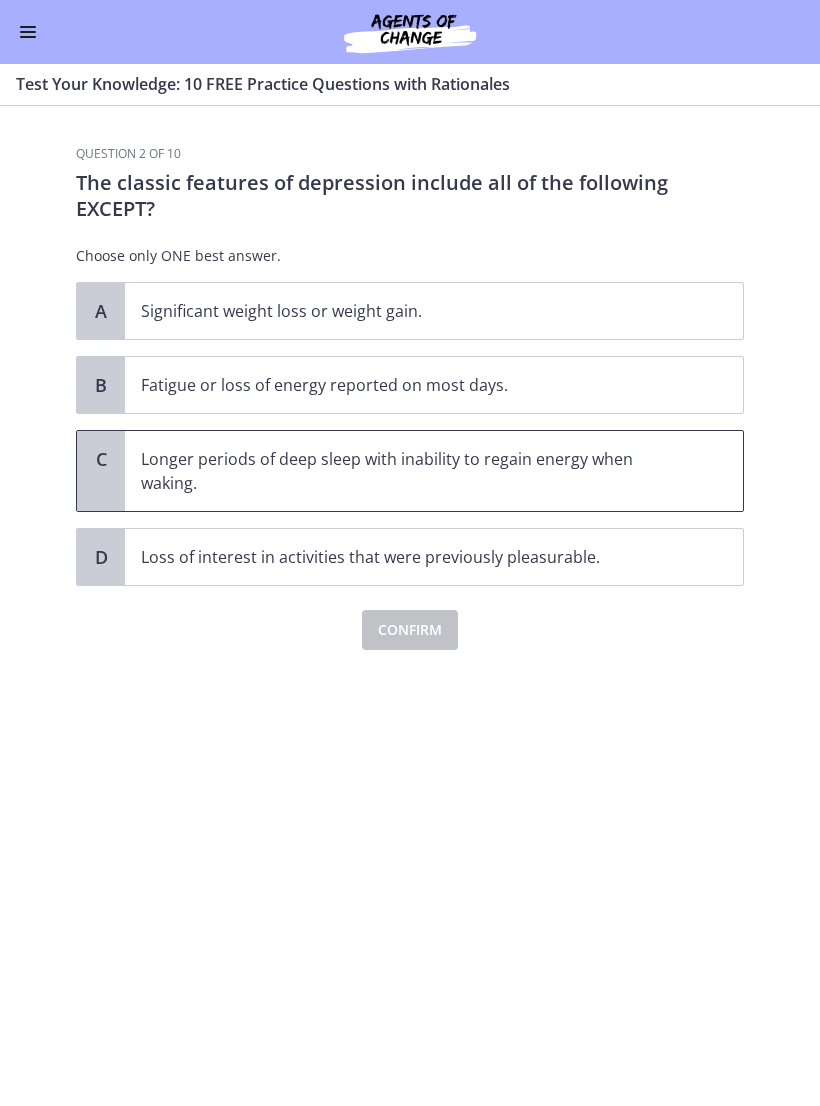 click on "Longer periods of deep sleep with inability to regain energy when waking." at bounding box center (414, 471) 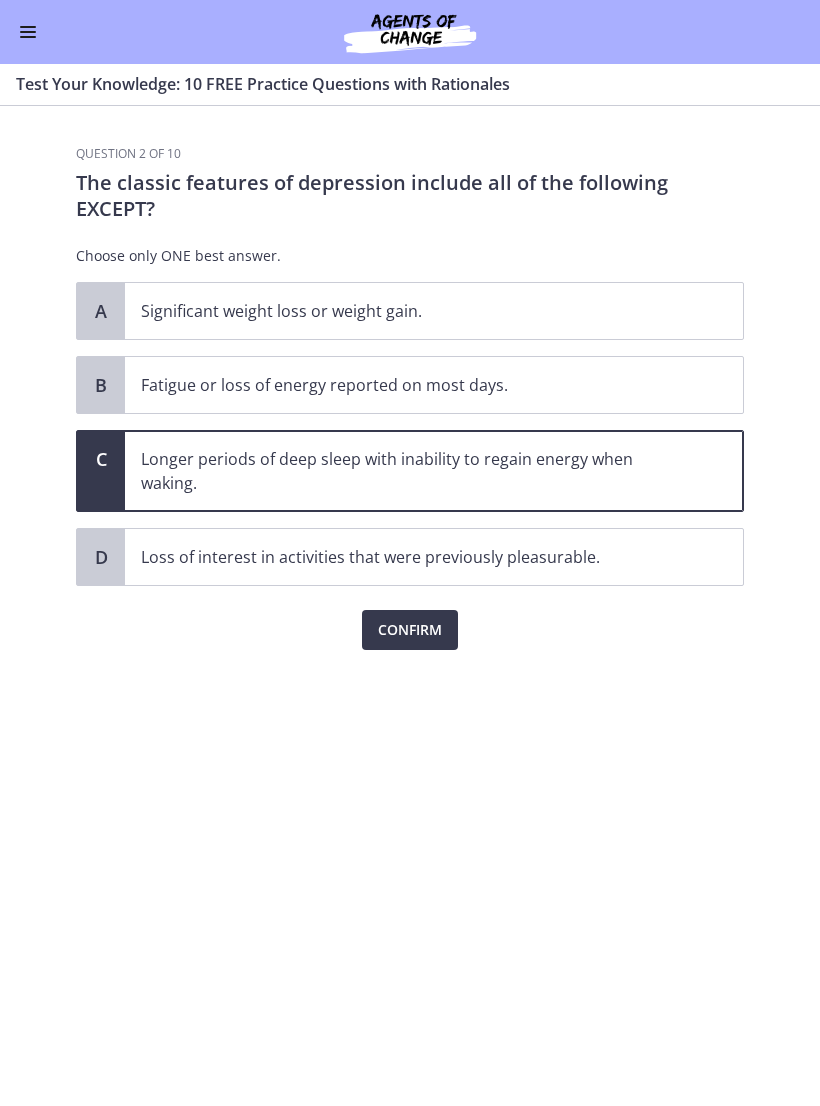 click on "Confirm" at bounding box center (410, 630) 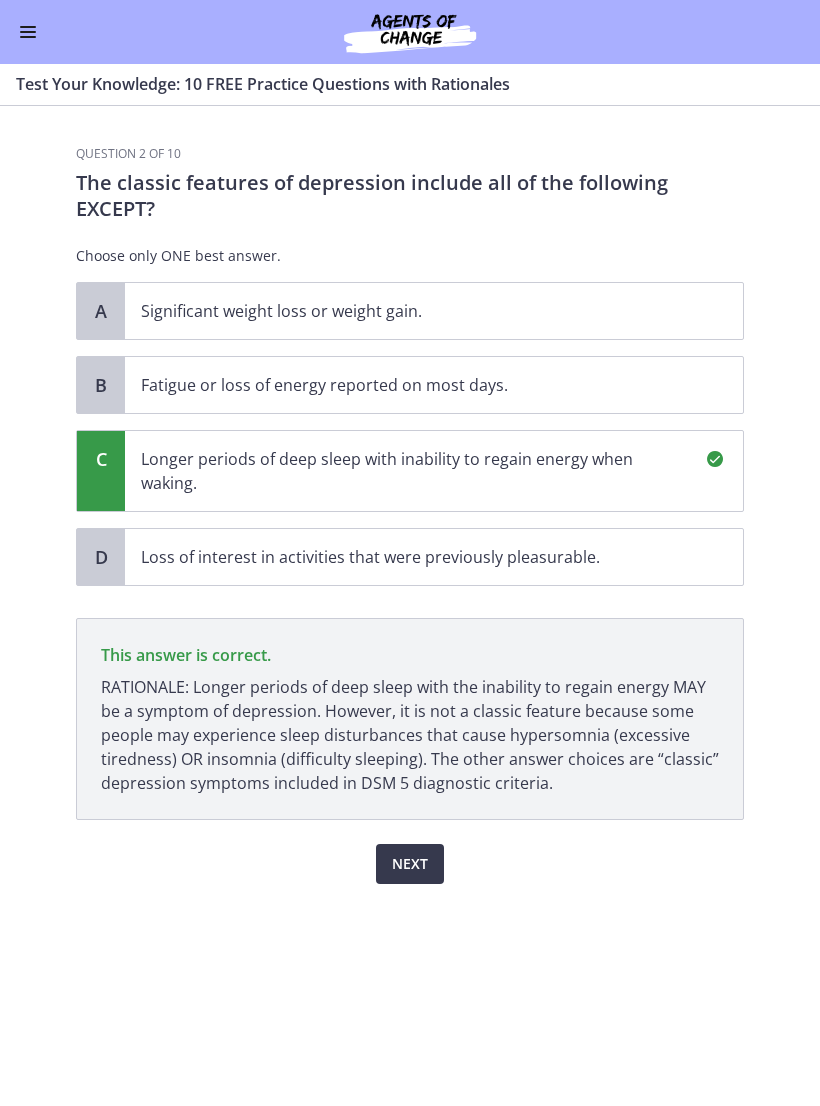 click on "Next" at bounding box center (410, 864) 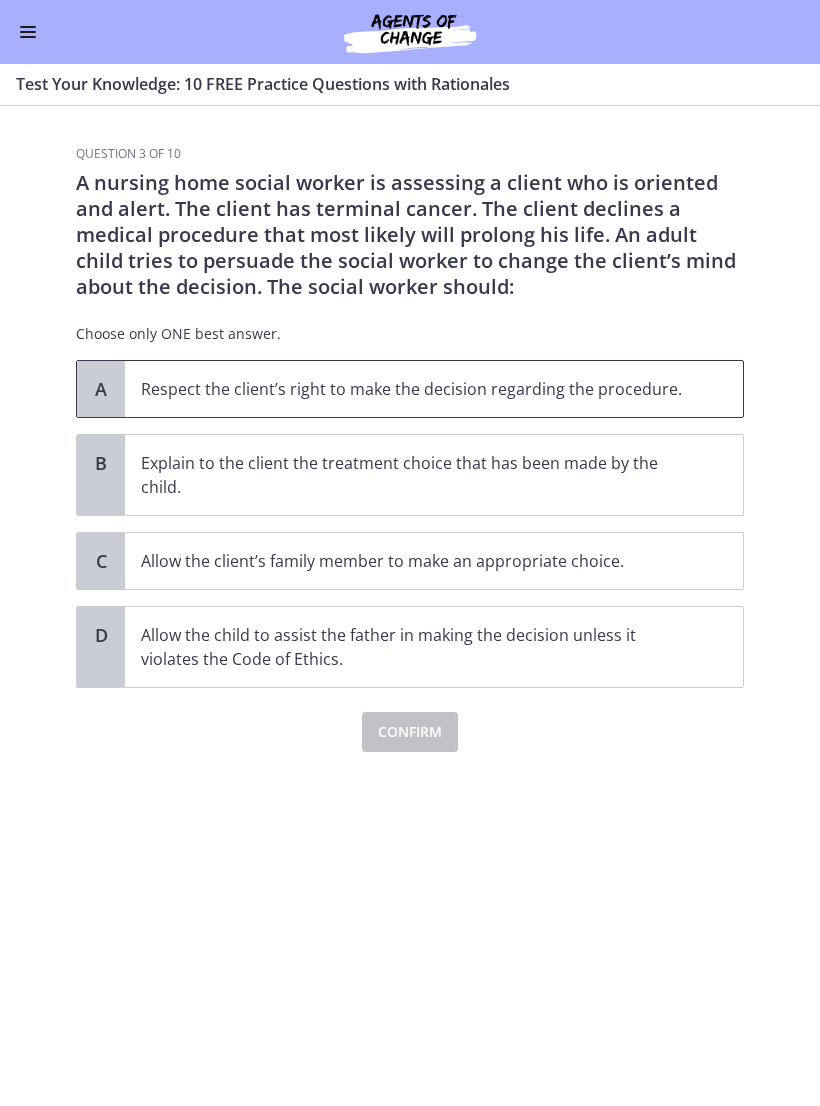 click on "Respect the client’s right to make the decision regarding the procedure." at bounding box center (434, 389) 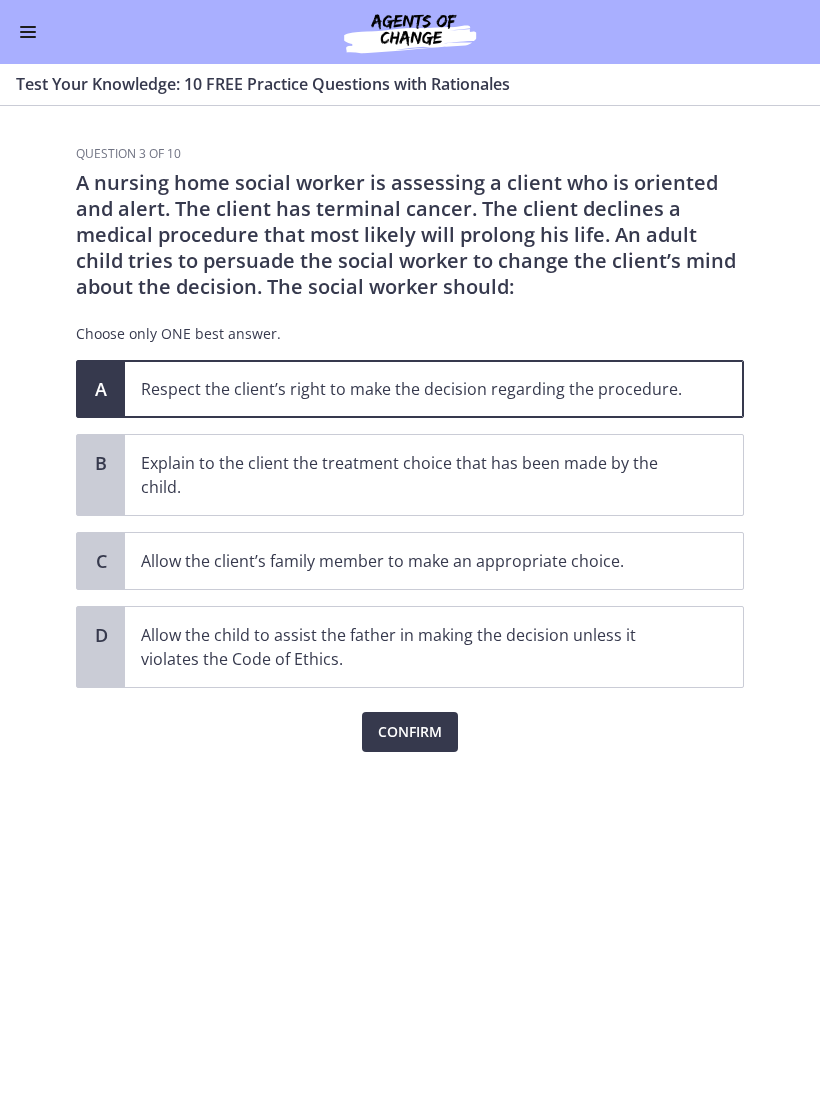 click on "Confirm" at bounding box center (410, 732) 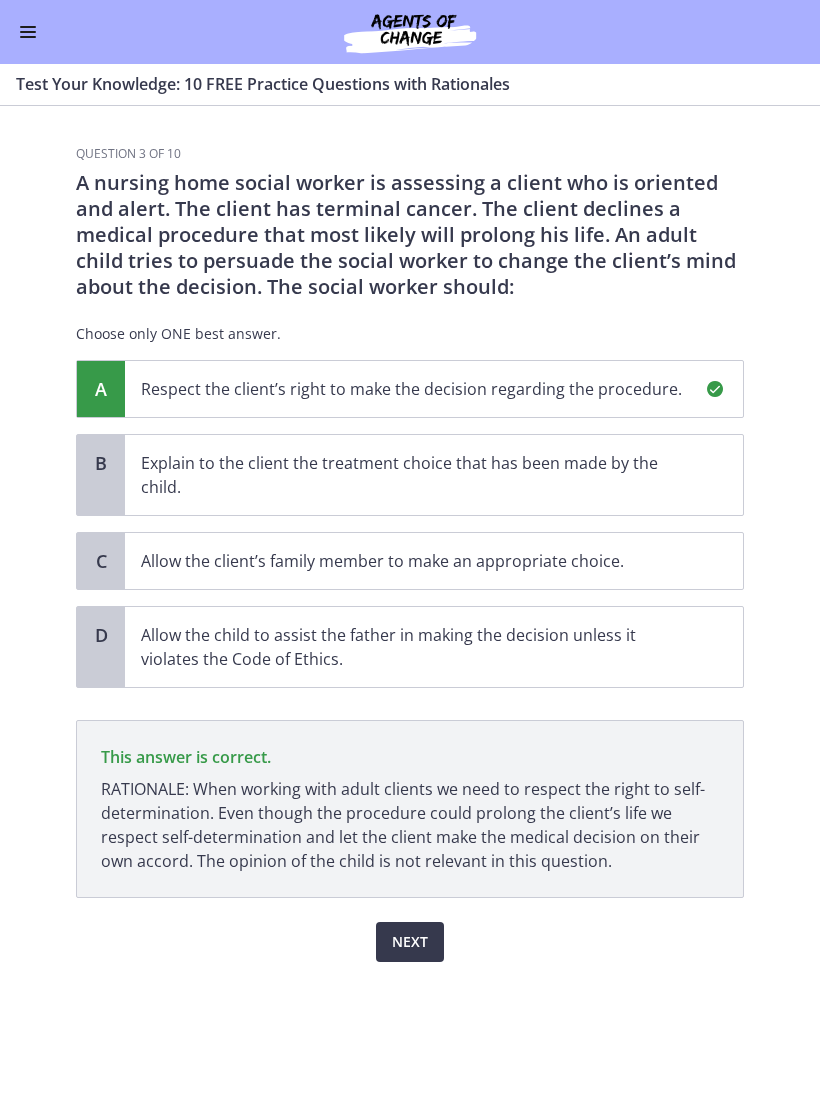 click on "Next" at bounding box center [410, 942] 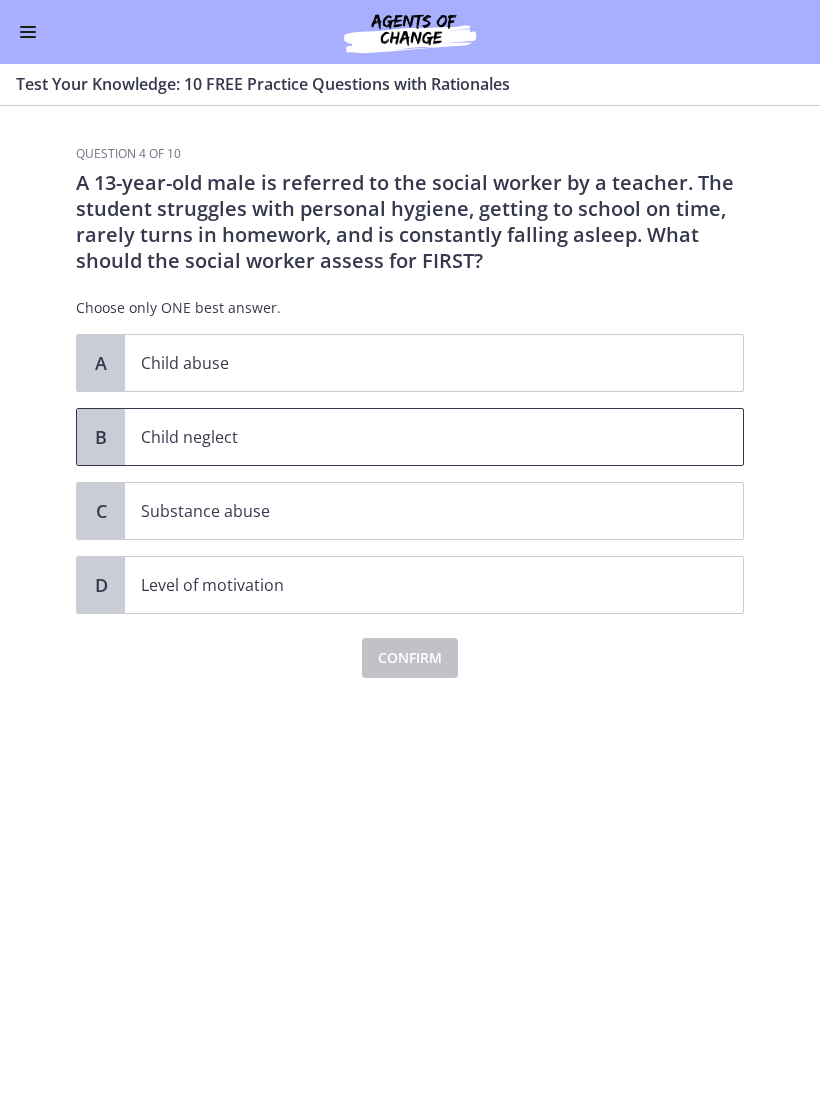 click on "Child neglect" at bounding box center (414, 437) 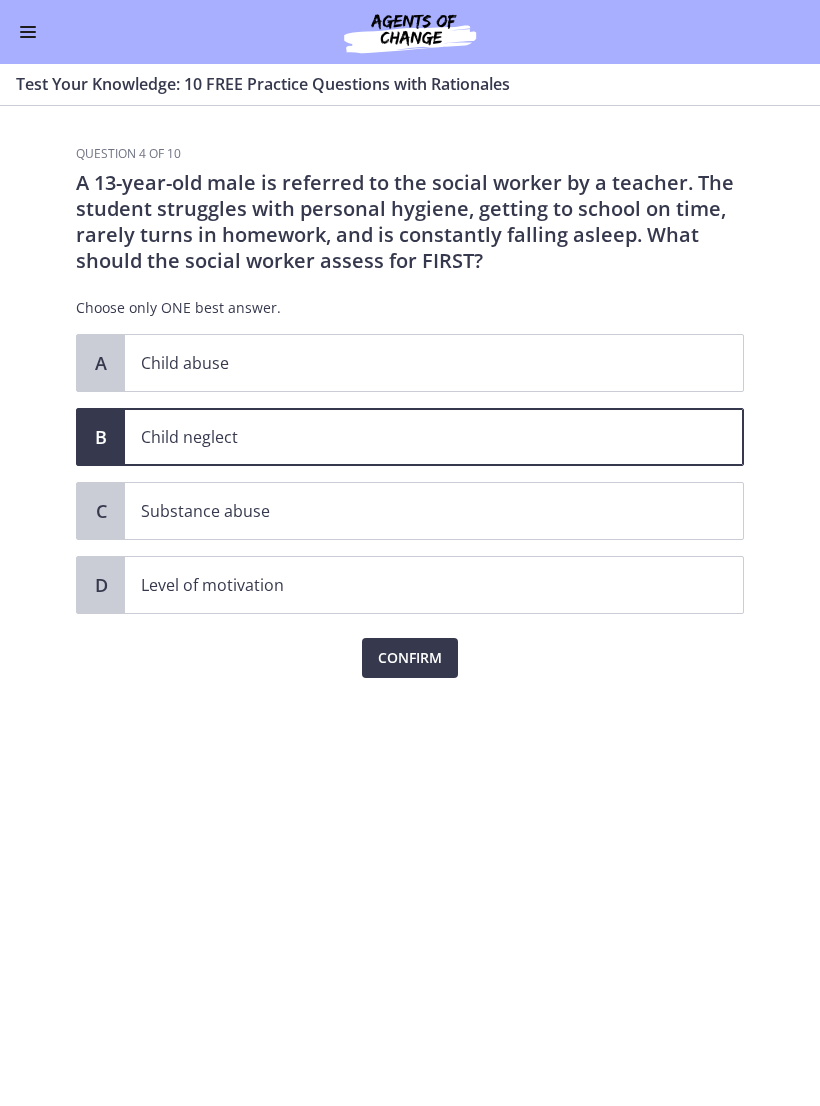 click on "Confirm" at bounding box center [410, 658] 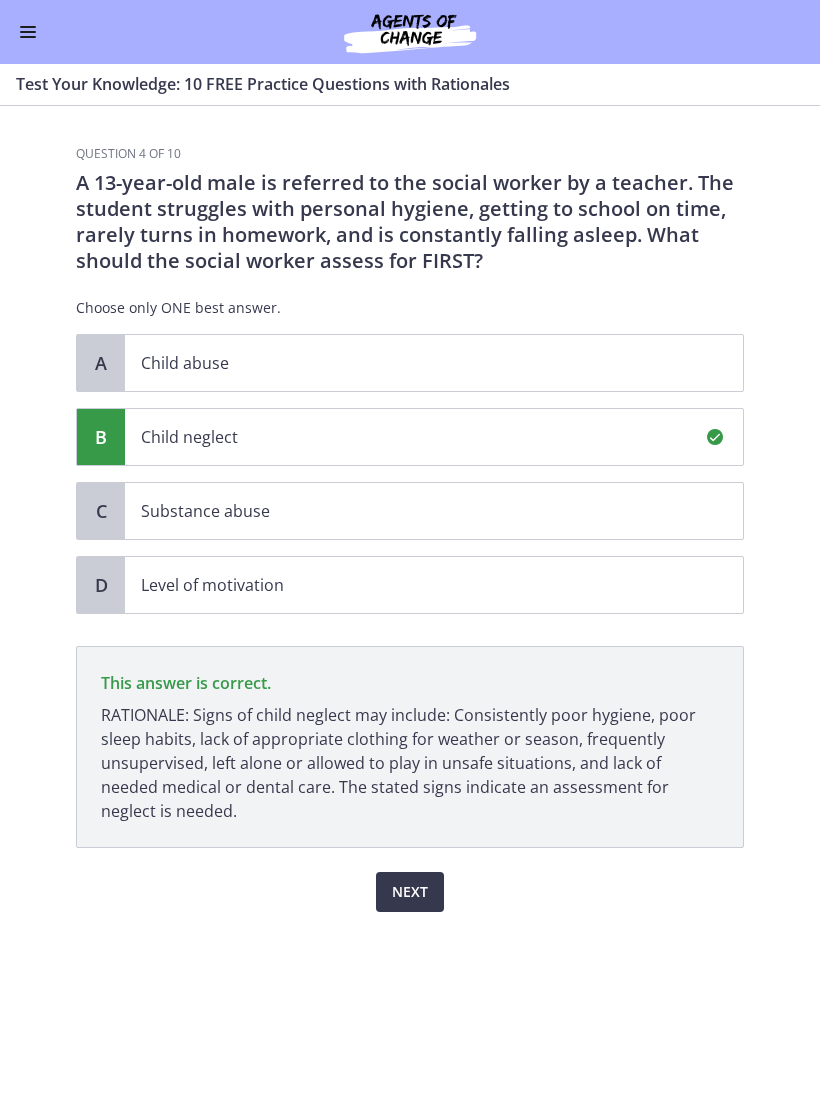 click on "Next" at bounding box center (410, 892) 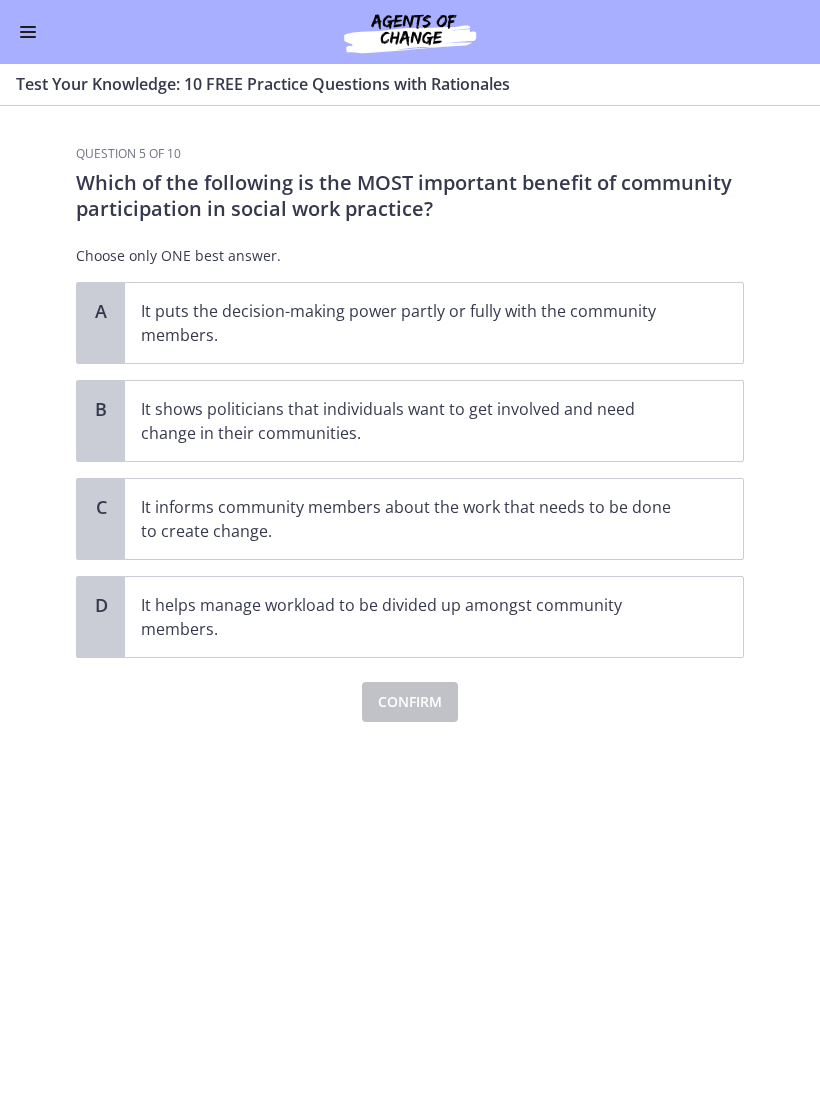 click on "It puts the decision-making power partly or fully with the community members." at bounding box center [434, 323] 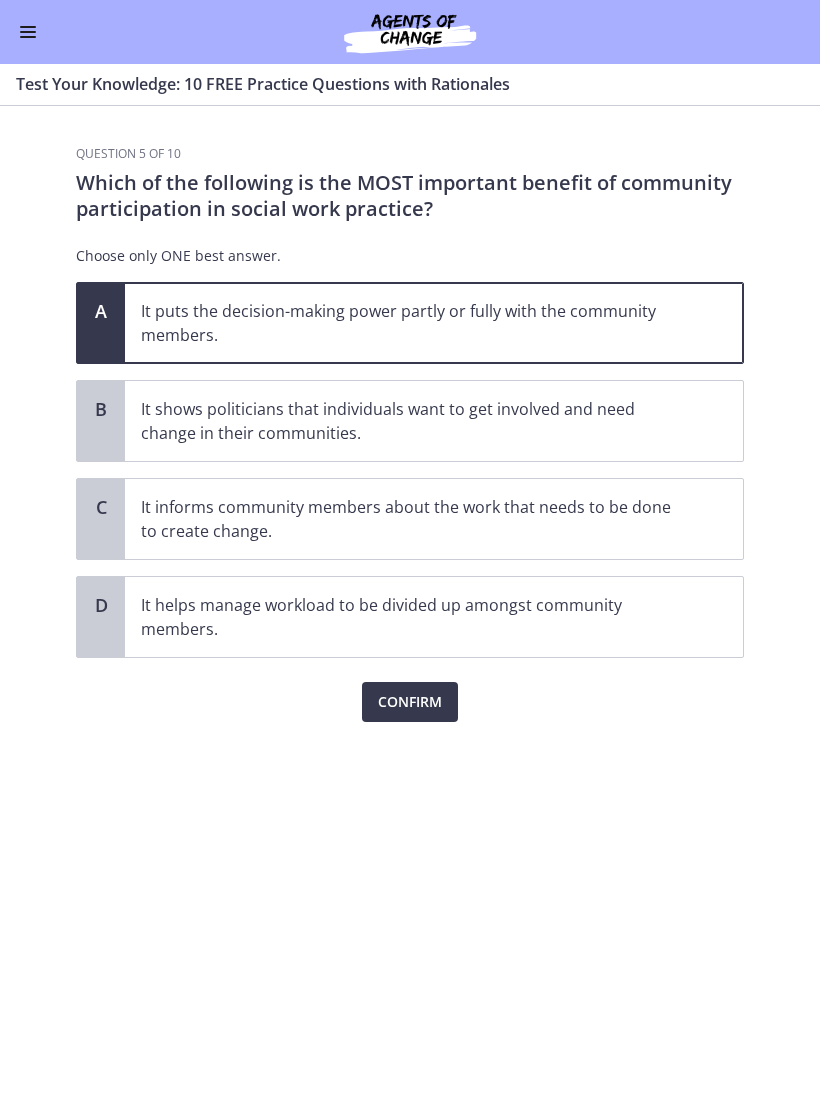 click on "Confirm" at bounding box center [410, 702] 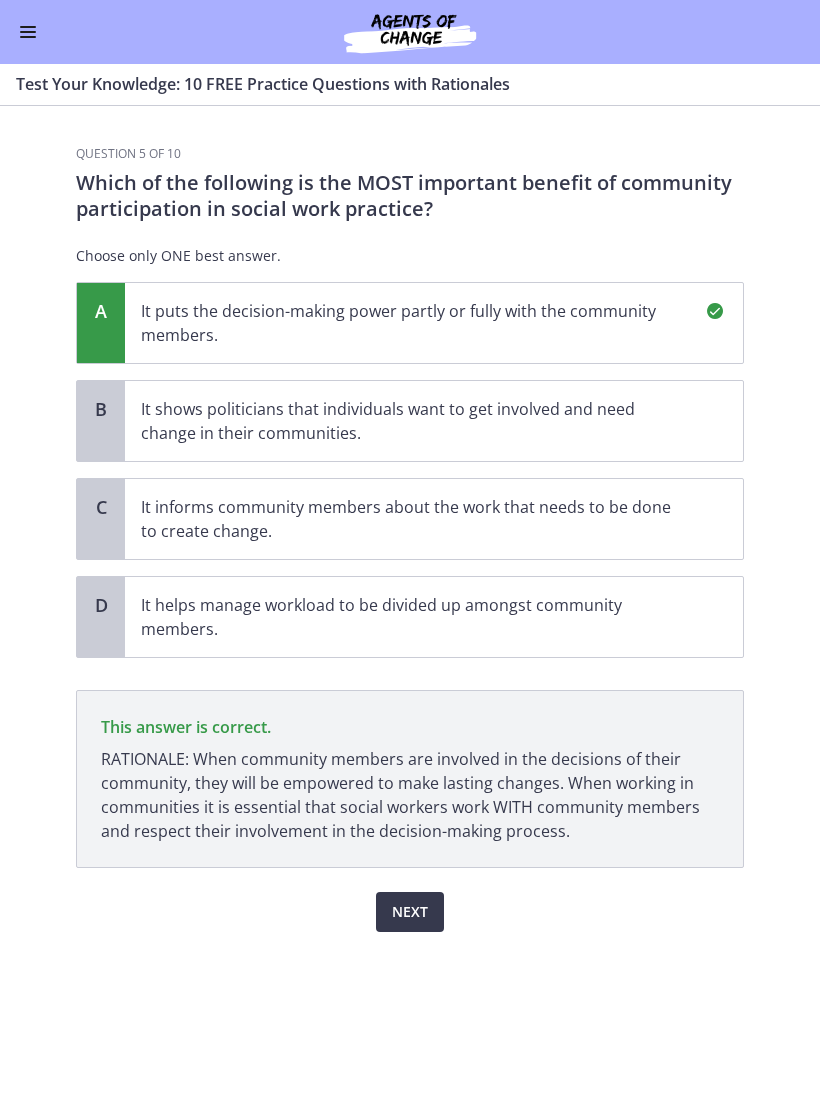 click on "Next" at bounding box center [410, 912] 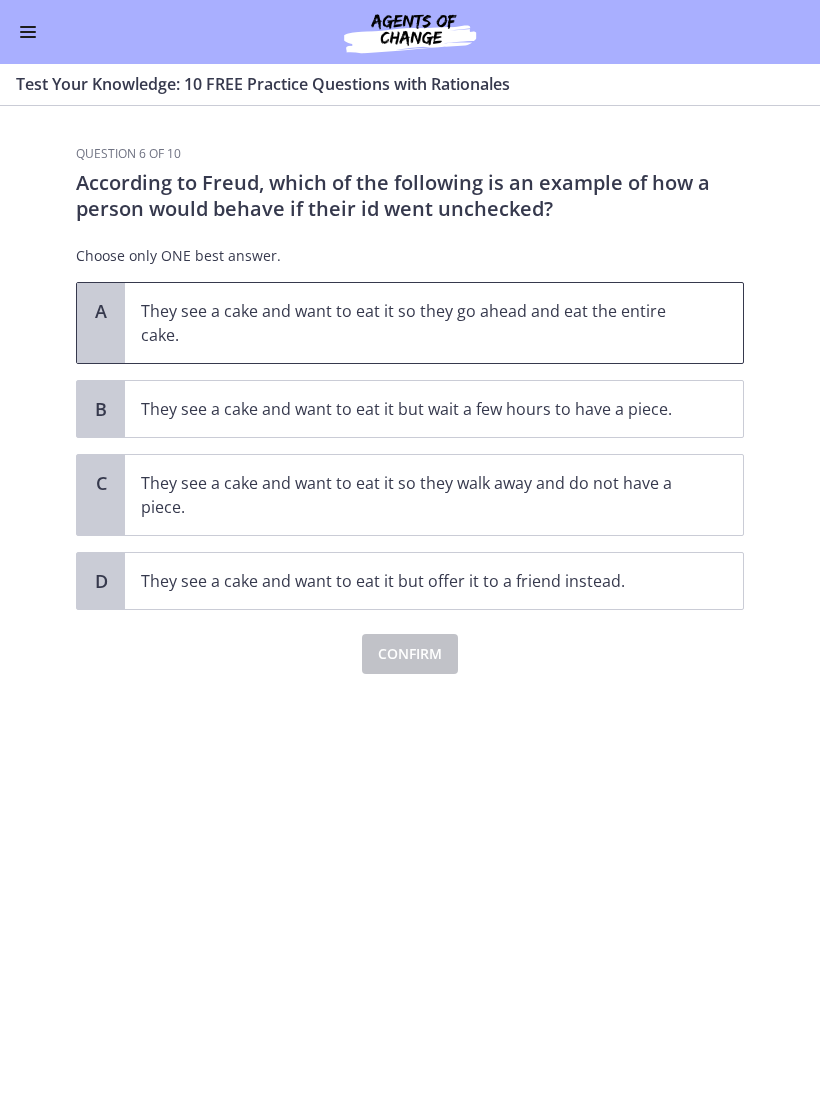 click on "They see a cake and want to eat it so they go ahead and eat the entire cake." at bounding box center (434, 323) 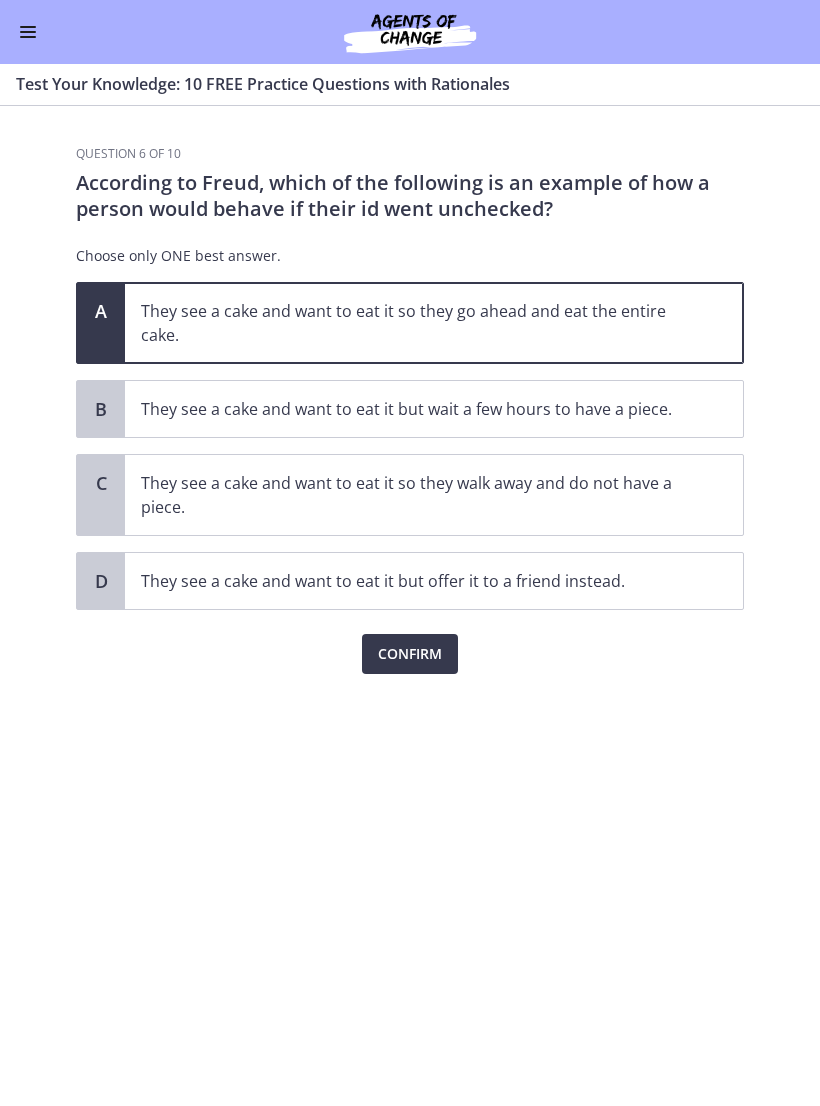 click on "Confirm" at bounding box center (410, 654) 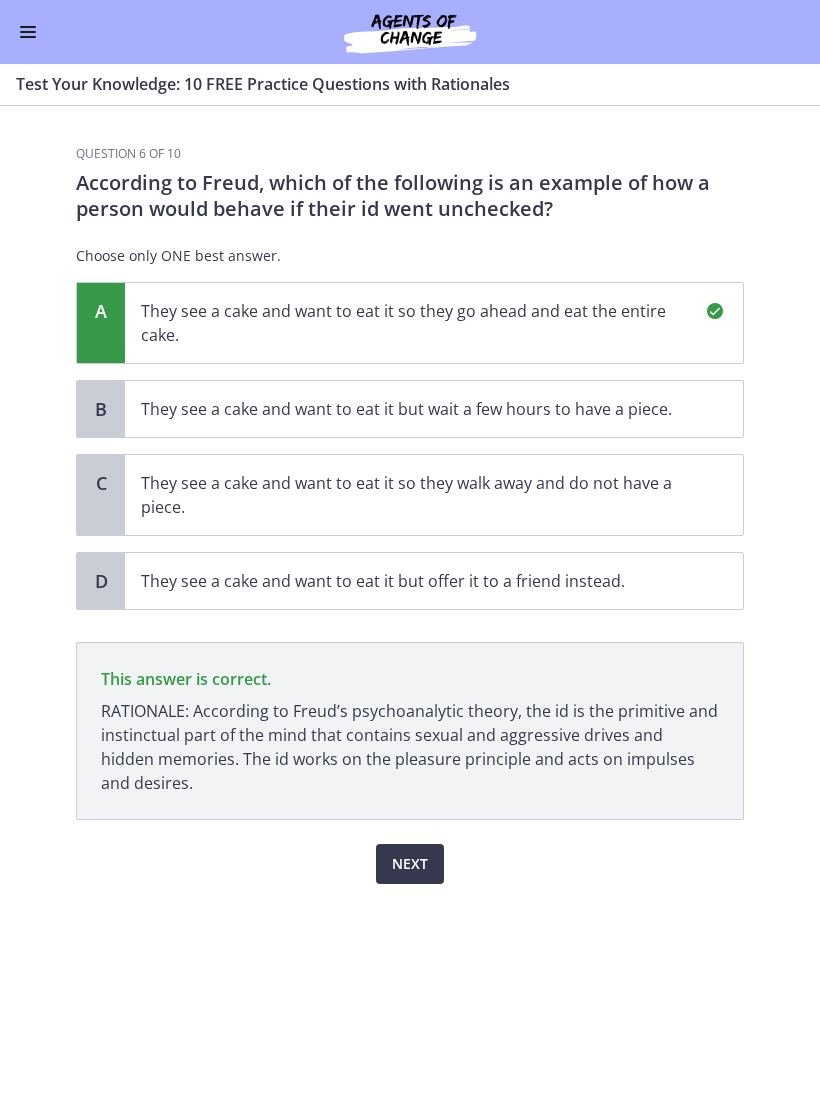 click on "Next" at bounding box center [410, 864] 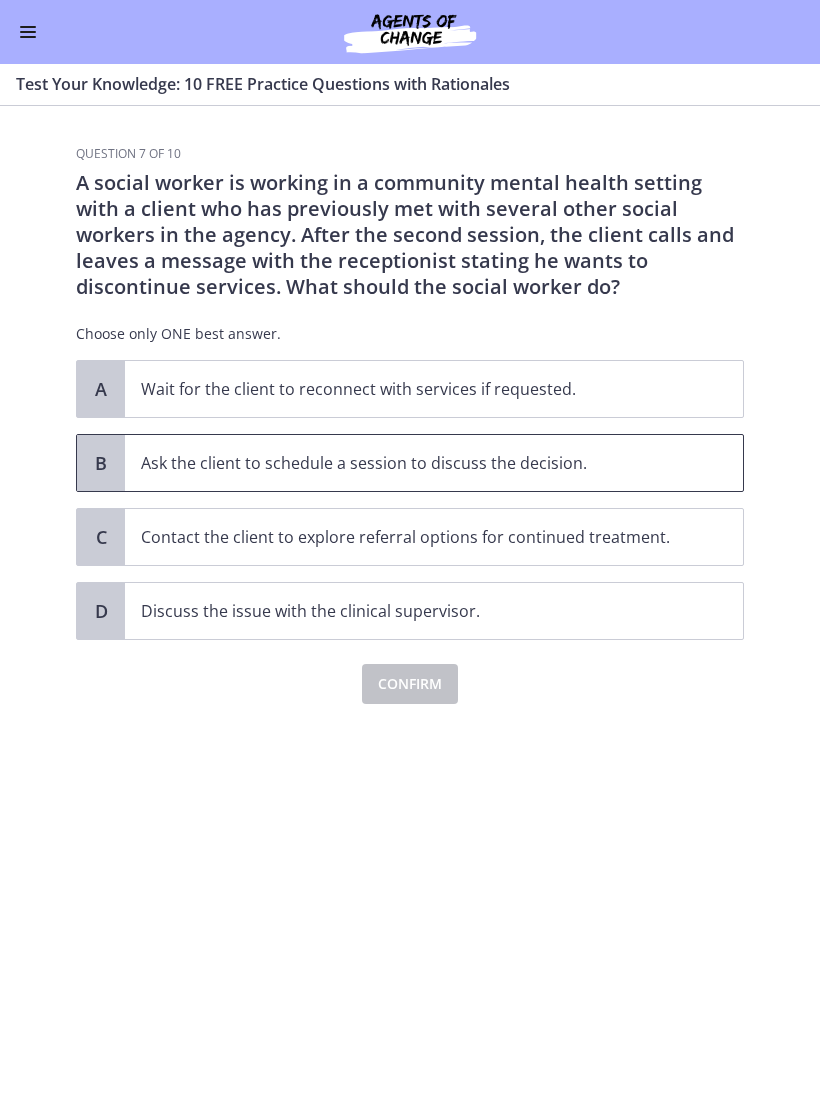 click on "Ask the client to schedule a session to discuss the decision." at bounding box center [414, 463] 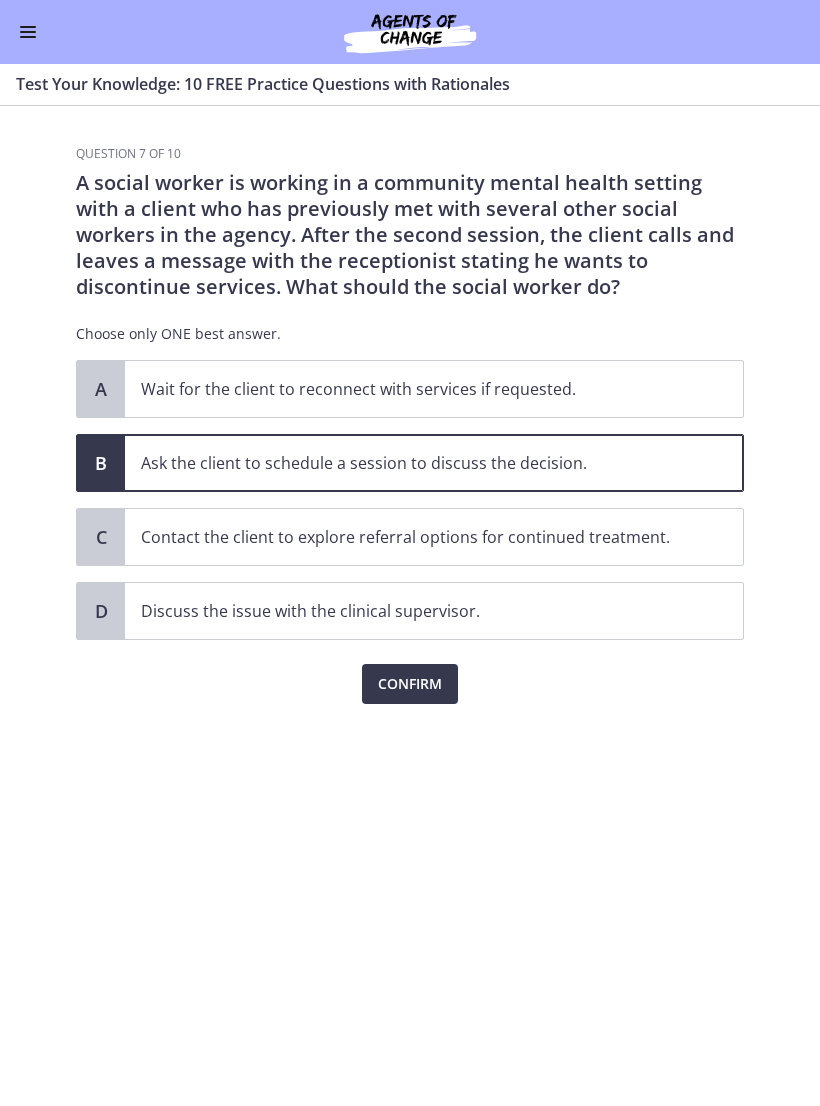 click on "Confirm" at bounding box center [410, 684] 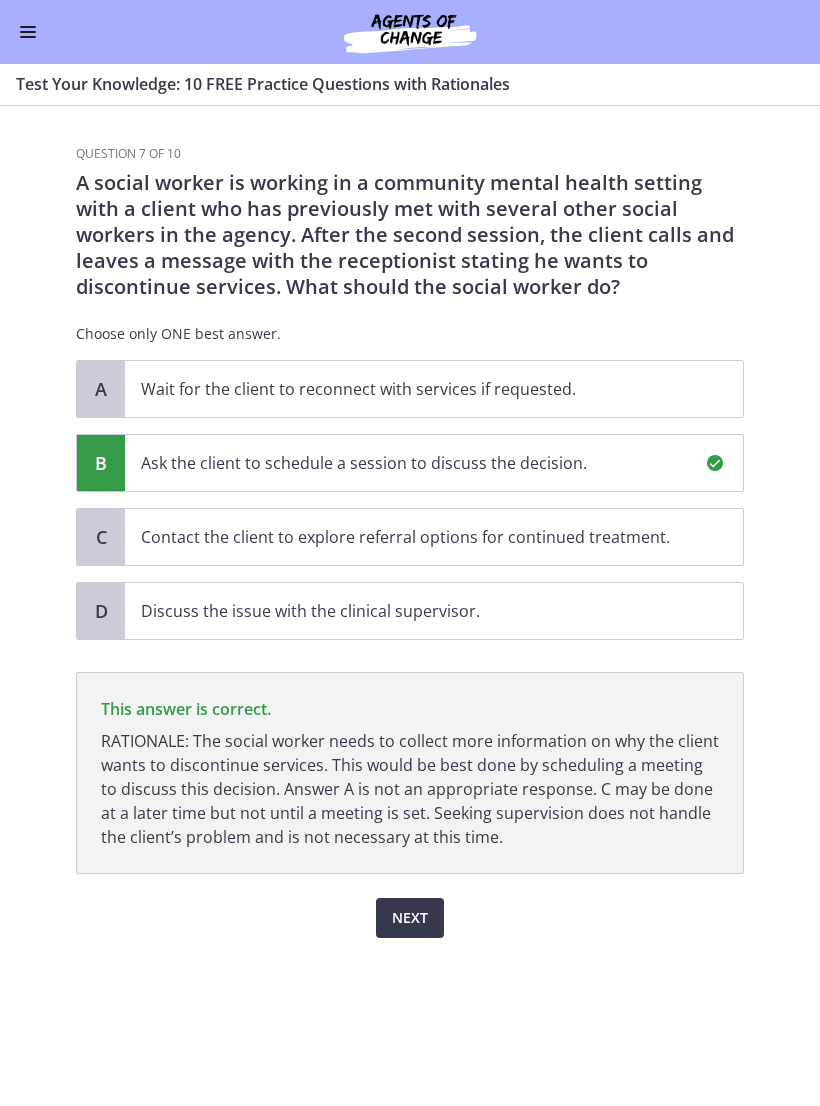 click on "Next" at bounding box center (410, 918) 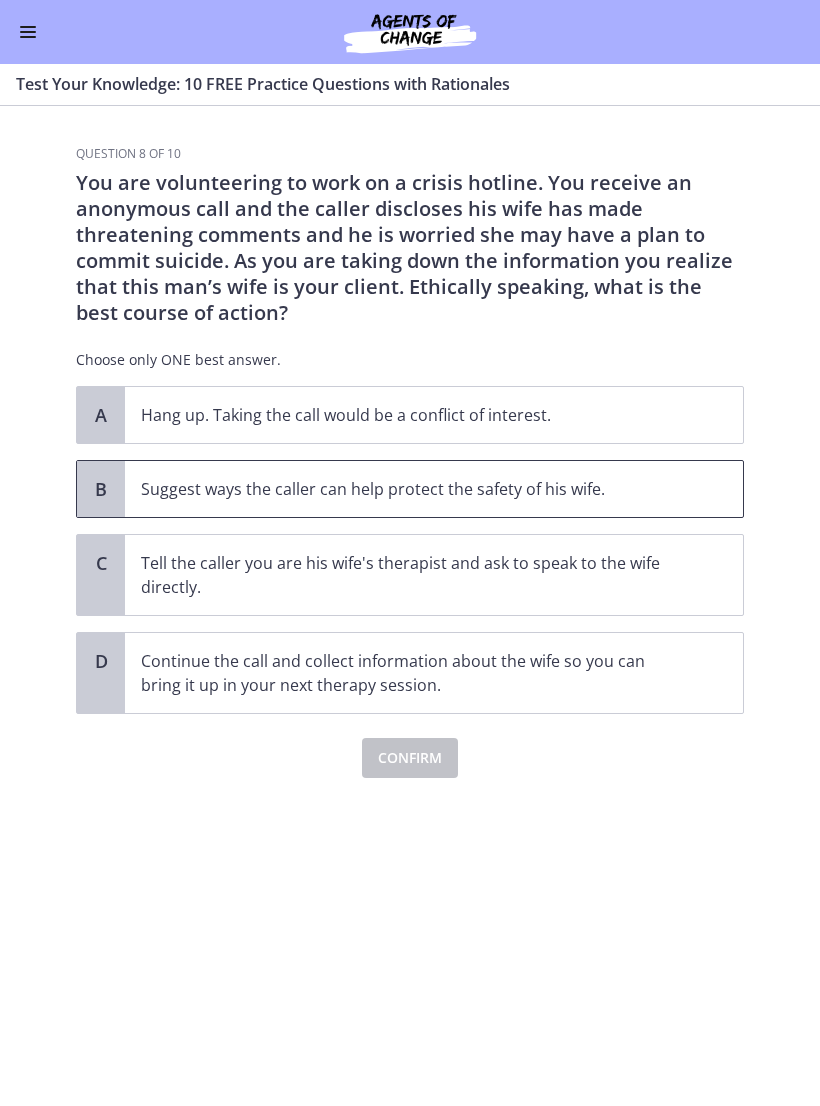 click on "Suggest ways the caller can help protect the safety of his wife." at bounding box center (414, 489) 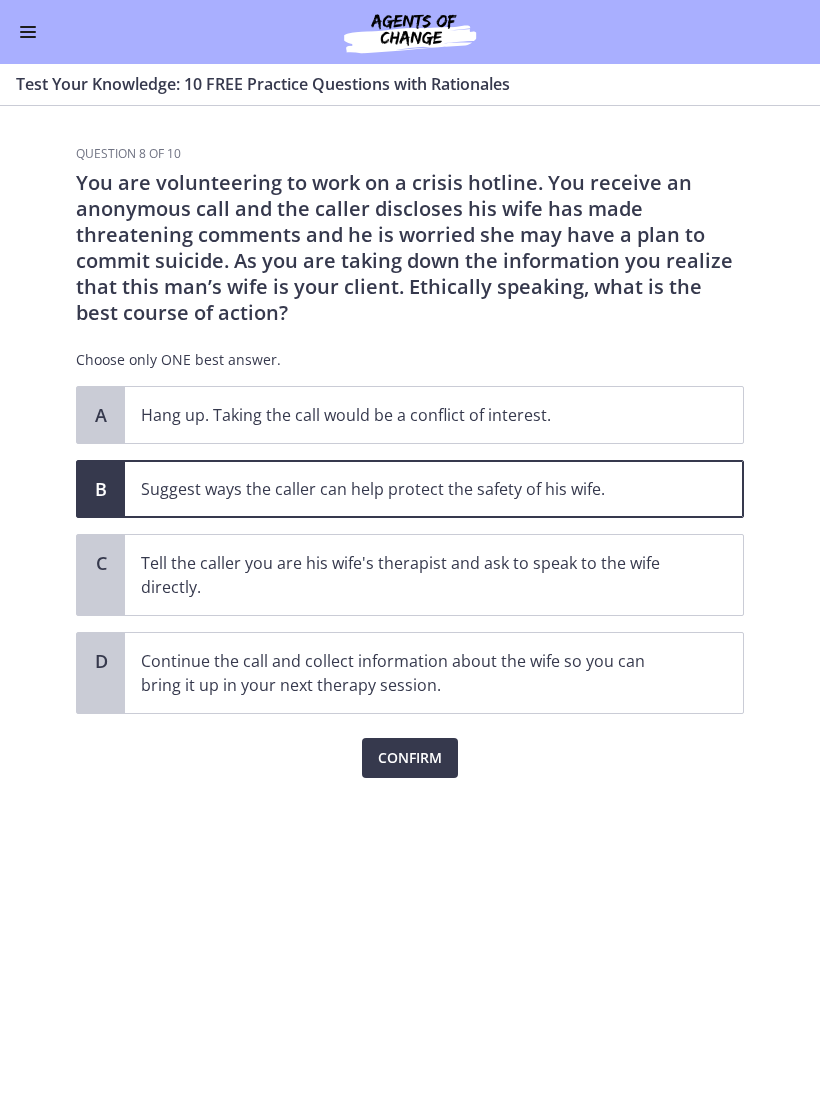 click on "Confirm" at bounding box center [410, 758] 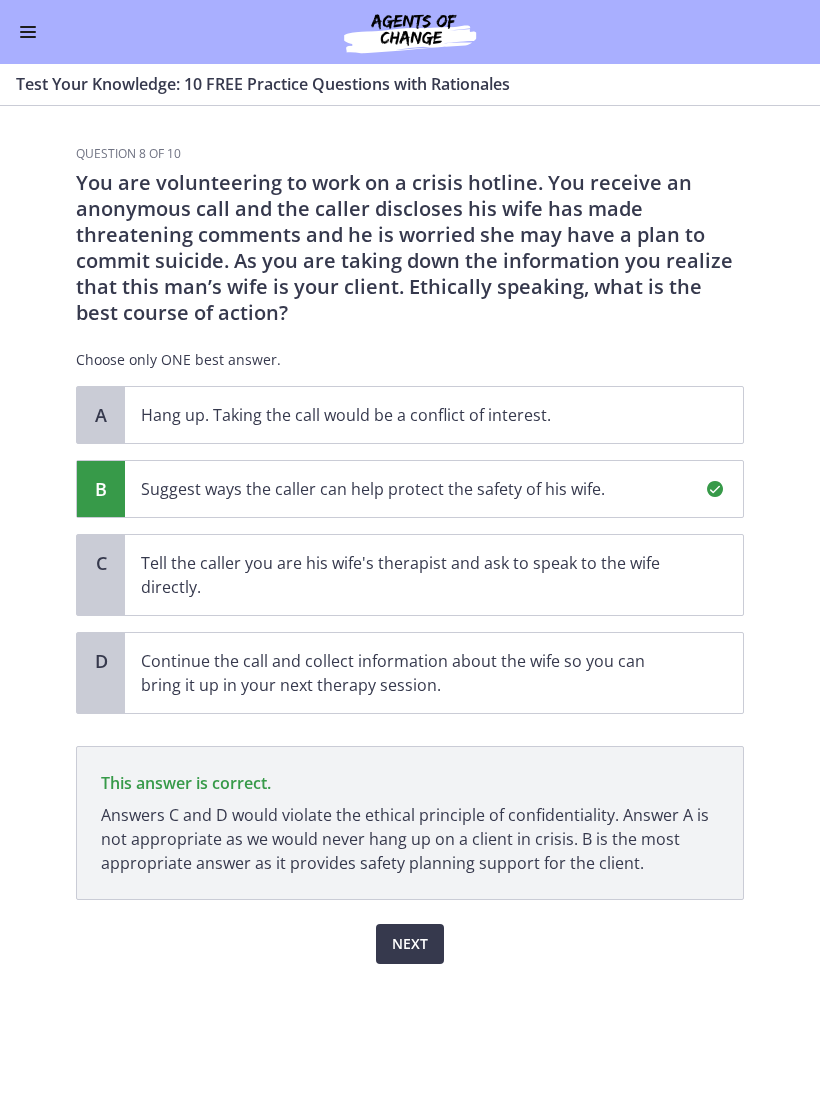 click on "Next" at bounding box center (410, 944) 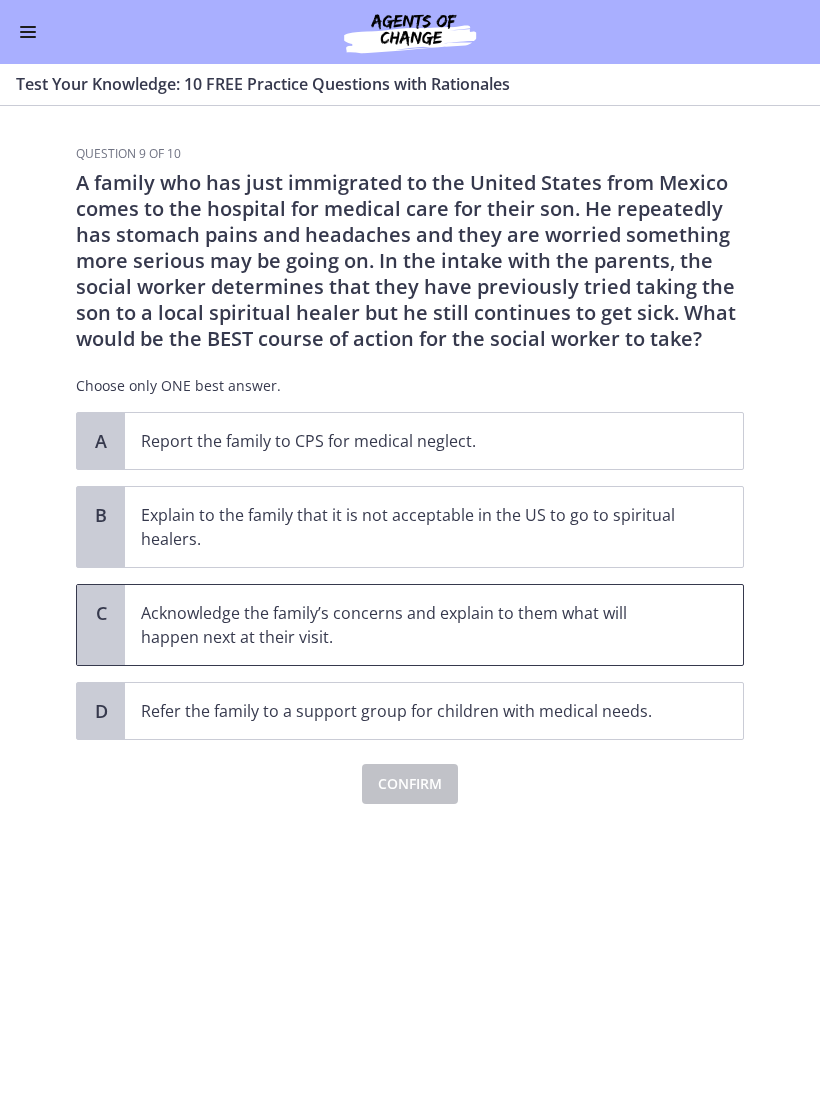 click on "Acknowledge the family’s concerns and explain to them what will happen next at their visit." at bounding box center [434, 625] 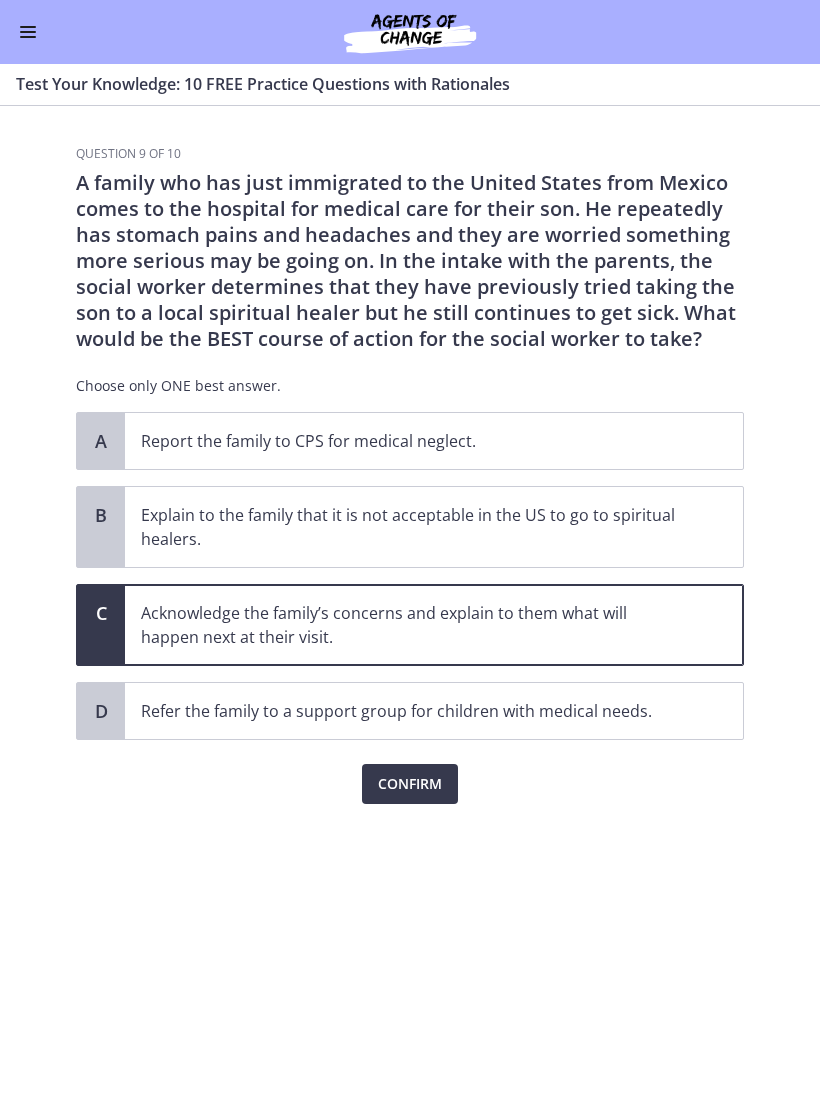 click on "Confirm" at bounding box center (410, 784) 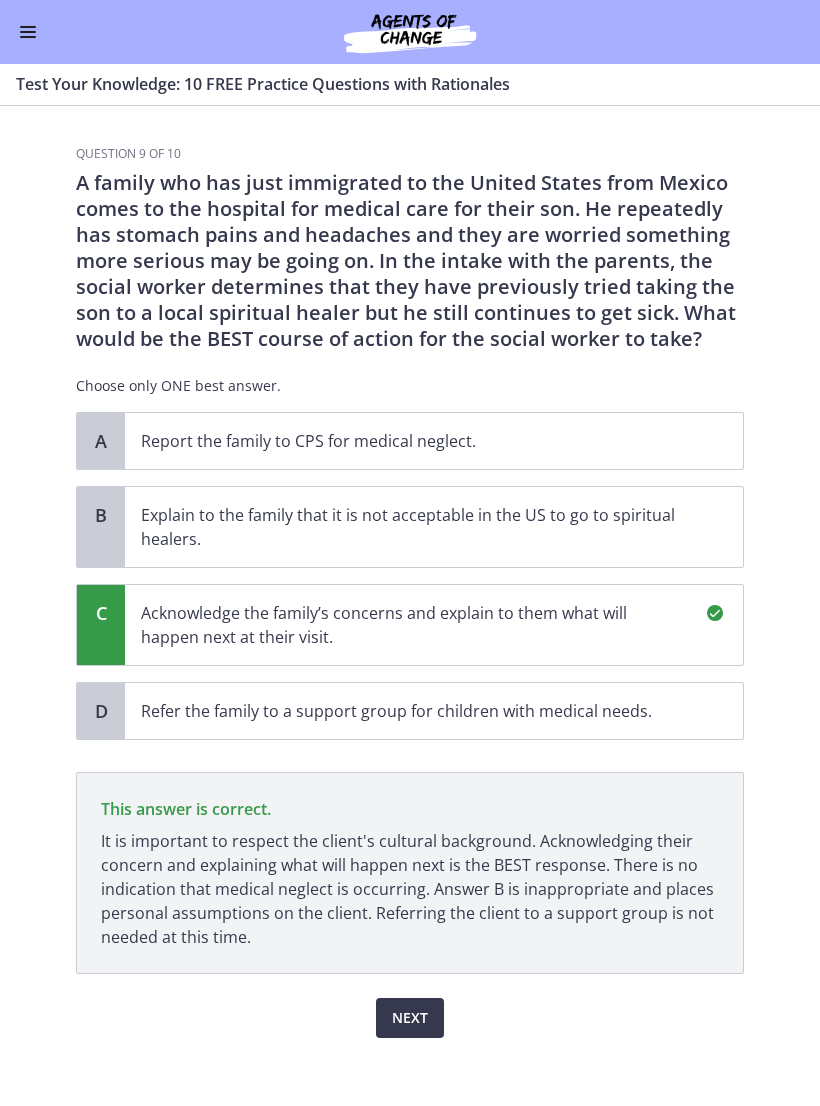scroll, scrollTop: 12, scrollLeft: 0, axis: vertical 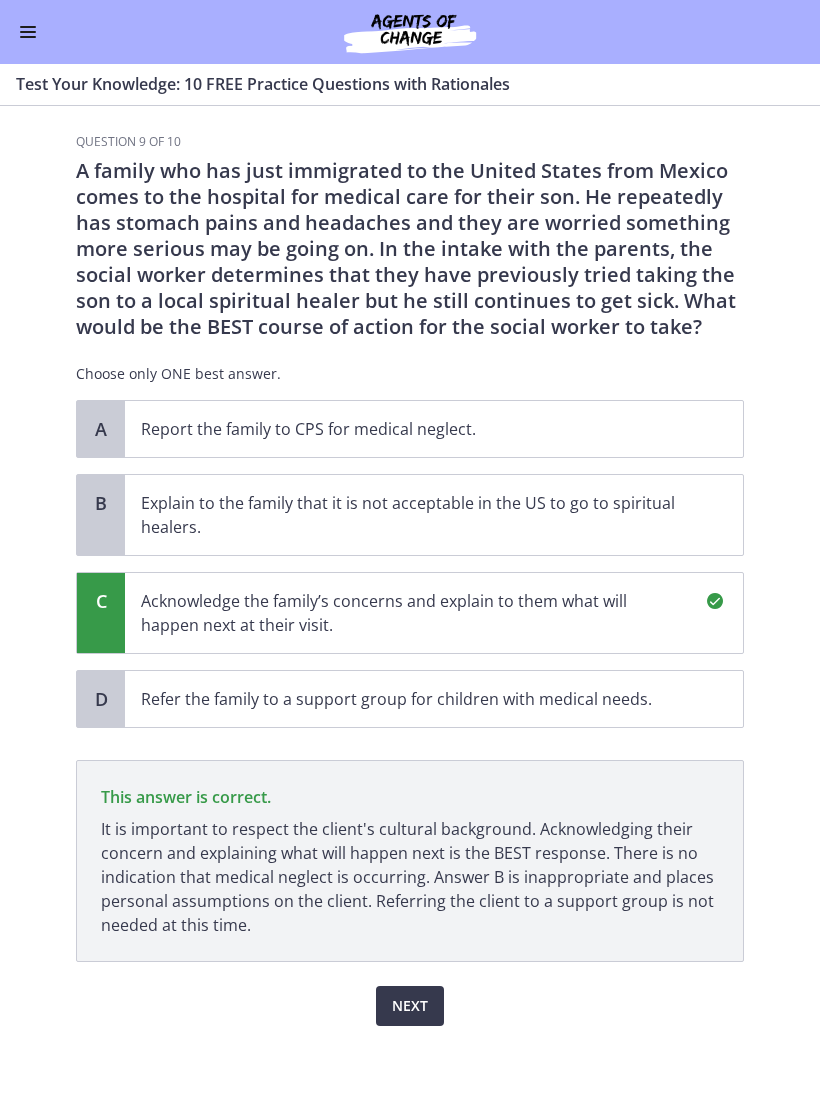 click on "Next" at bounding box center (410, 1006) 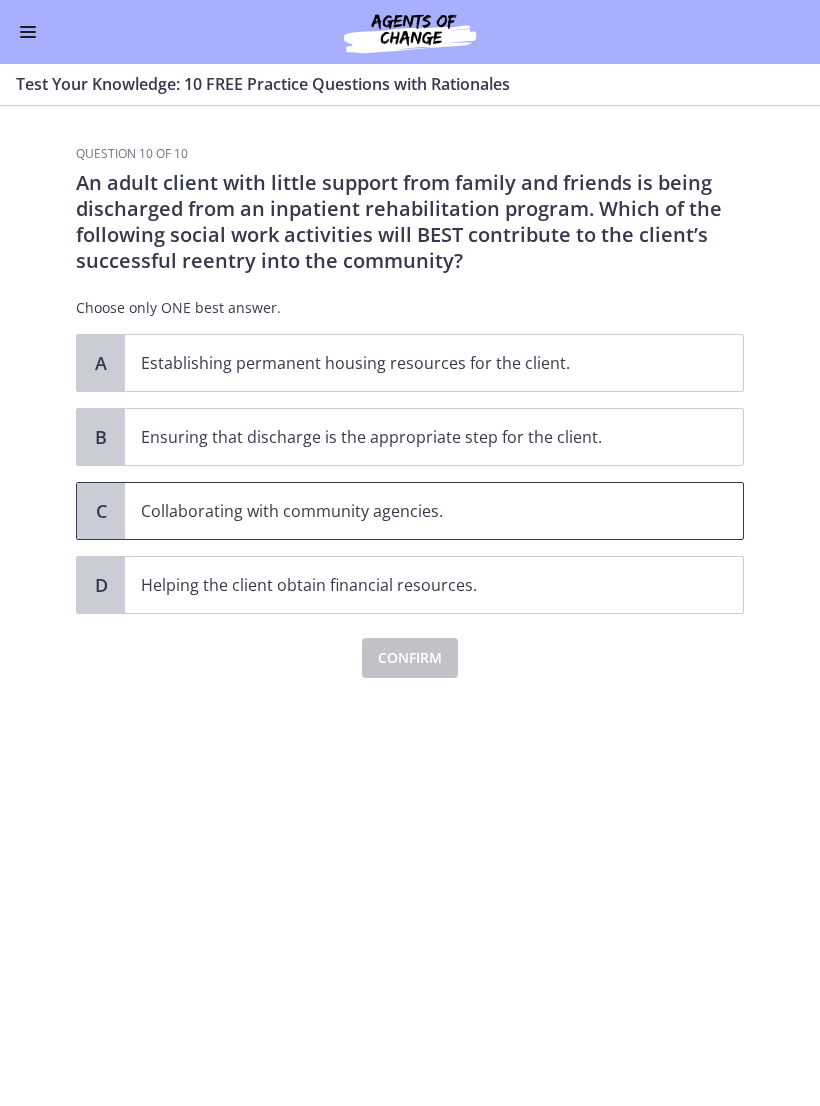 click on "Collaborating with community agencies." at bounding box center [414, 511] 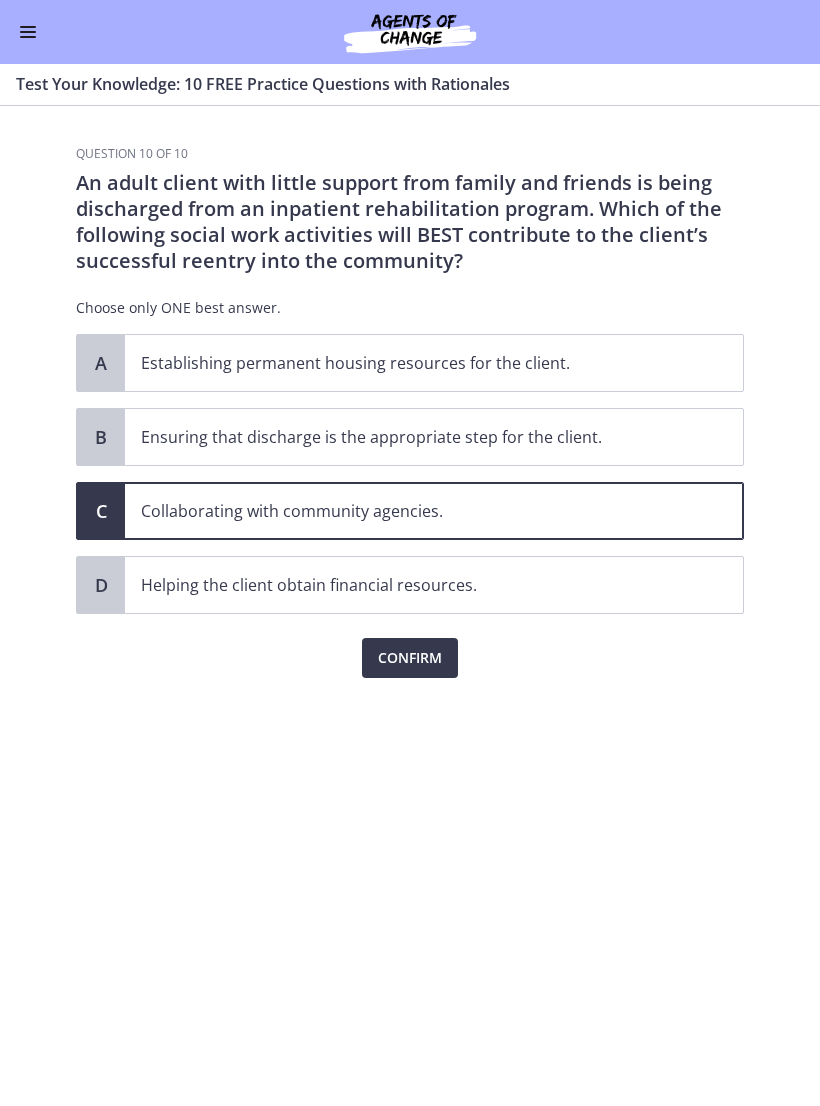click on "Confirm" at bounding box center (410, 658) 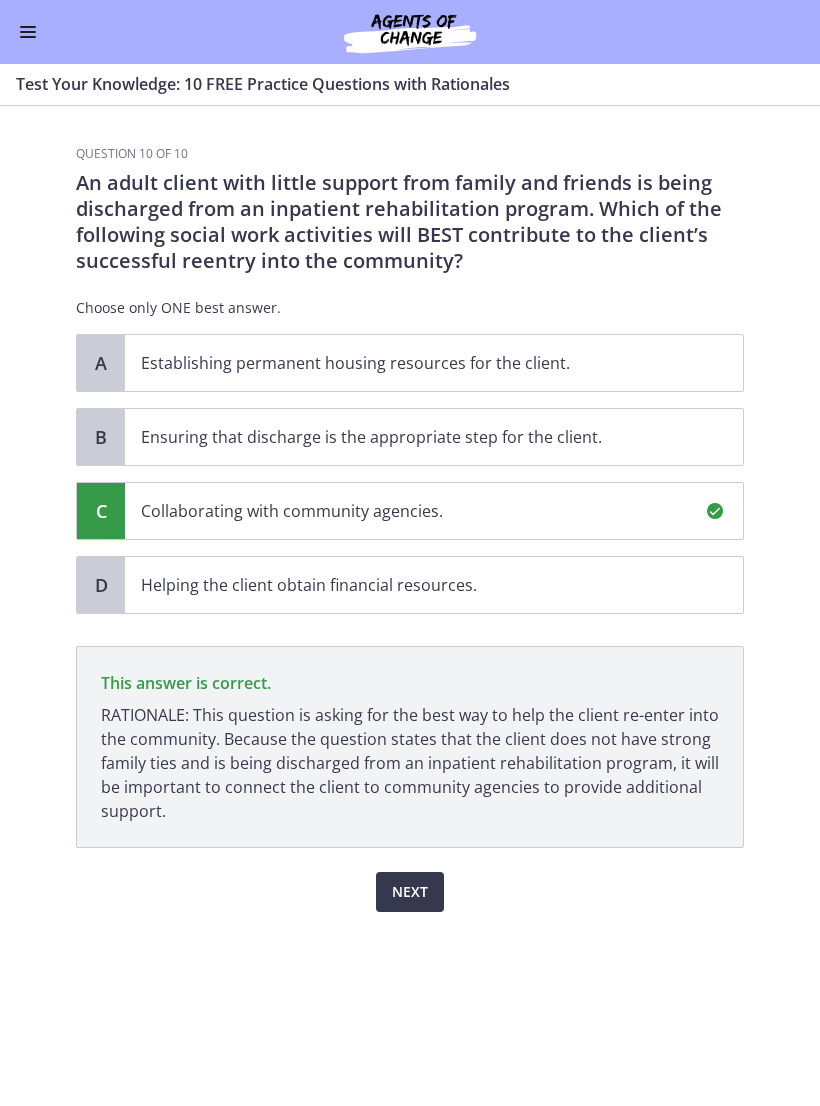 click on "Next" at bounding box center [410, 892] 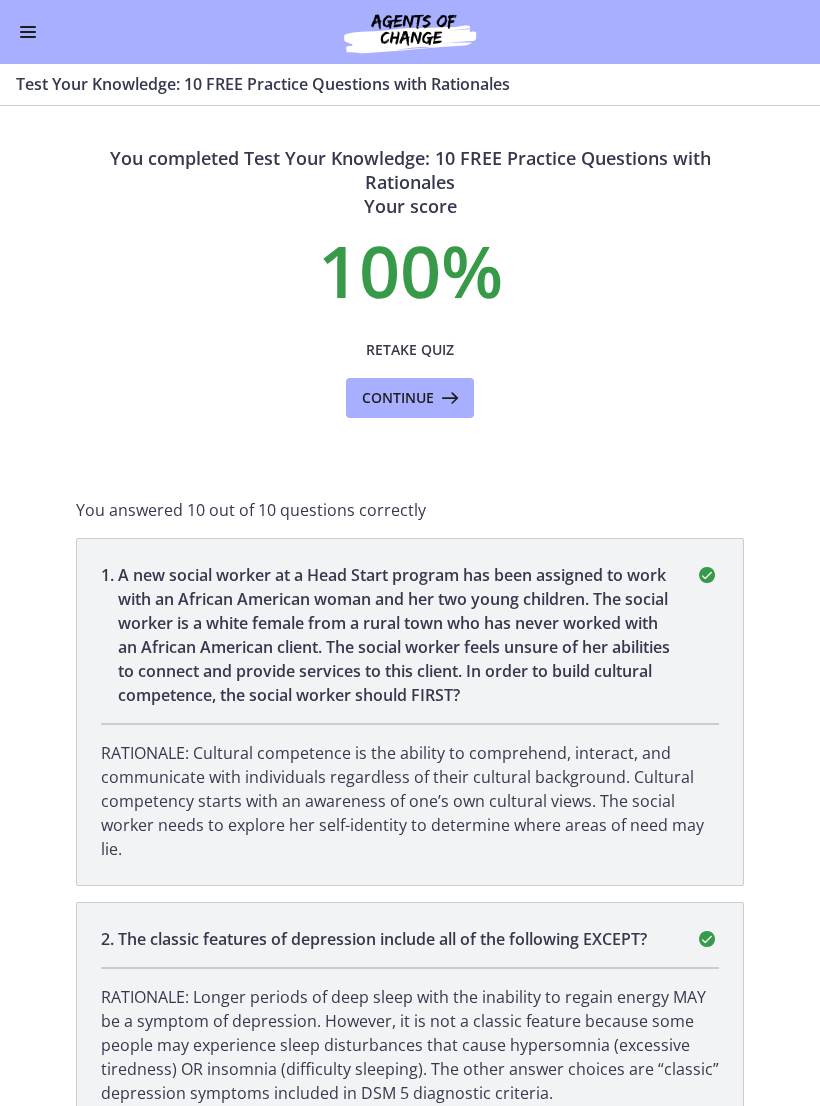click on "Continue" at bounding box center [398, 398] 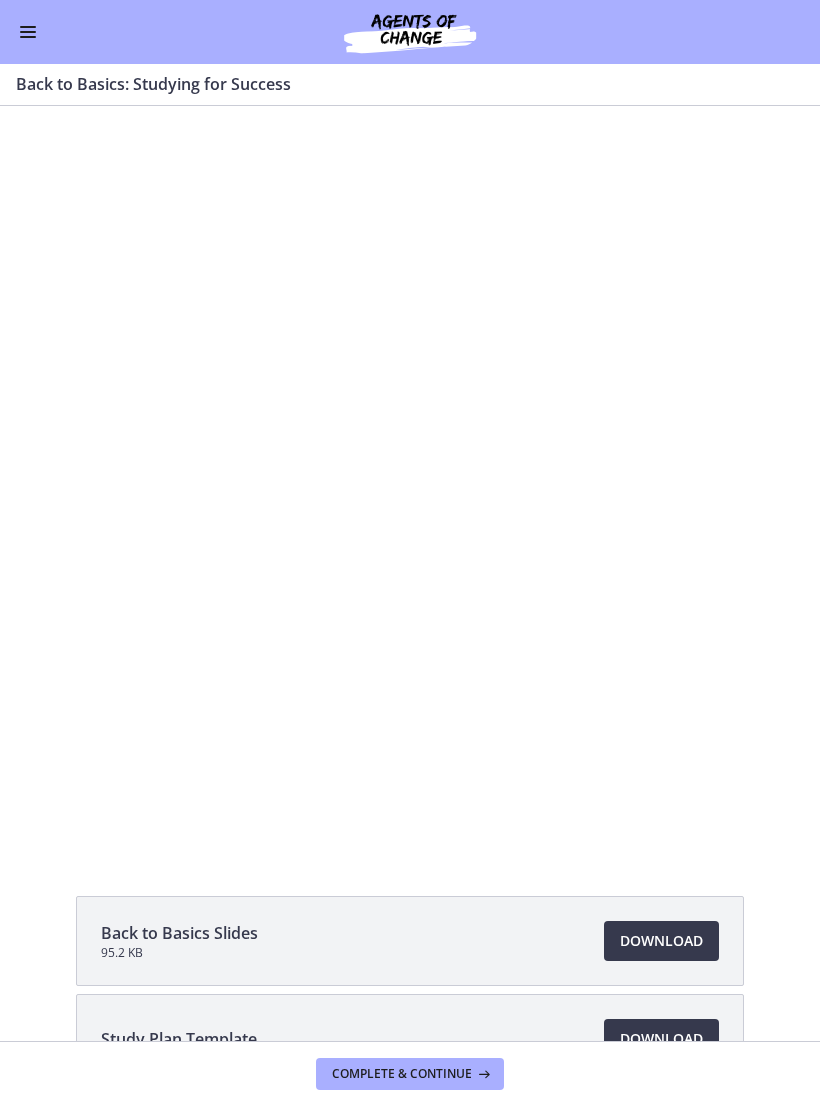 scroll, scrollTop: 0, scrollLeft: 0, axis: both 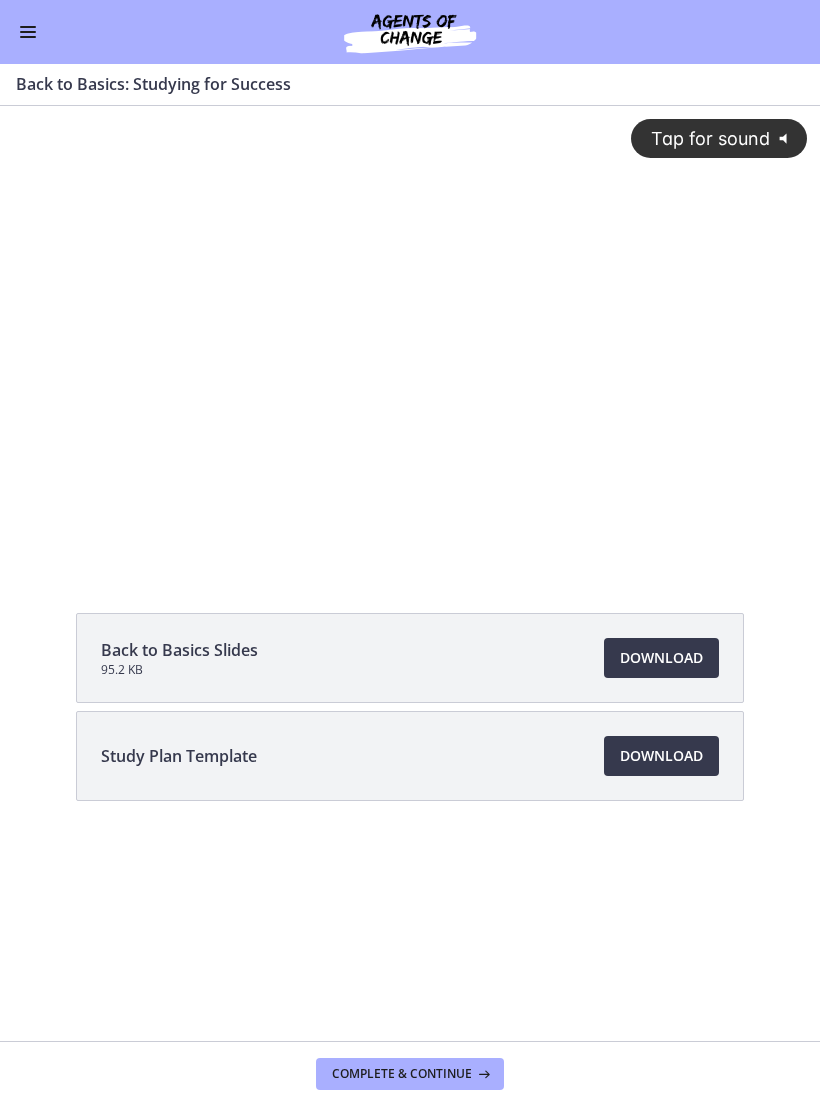 click on "Download
Opens in a new window" at bounding box center [661, 658] 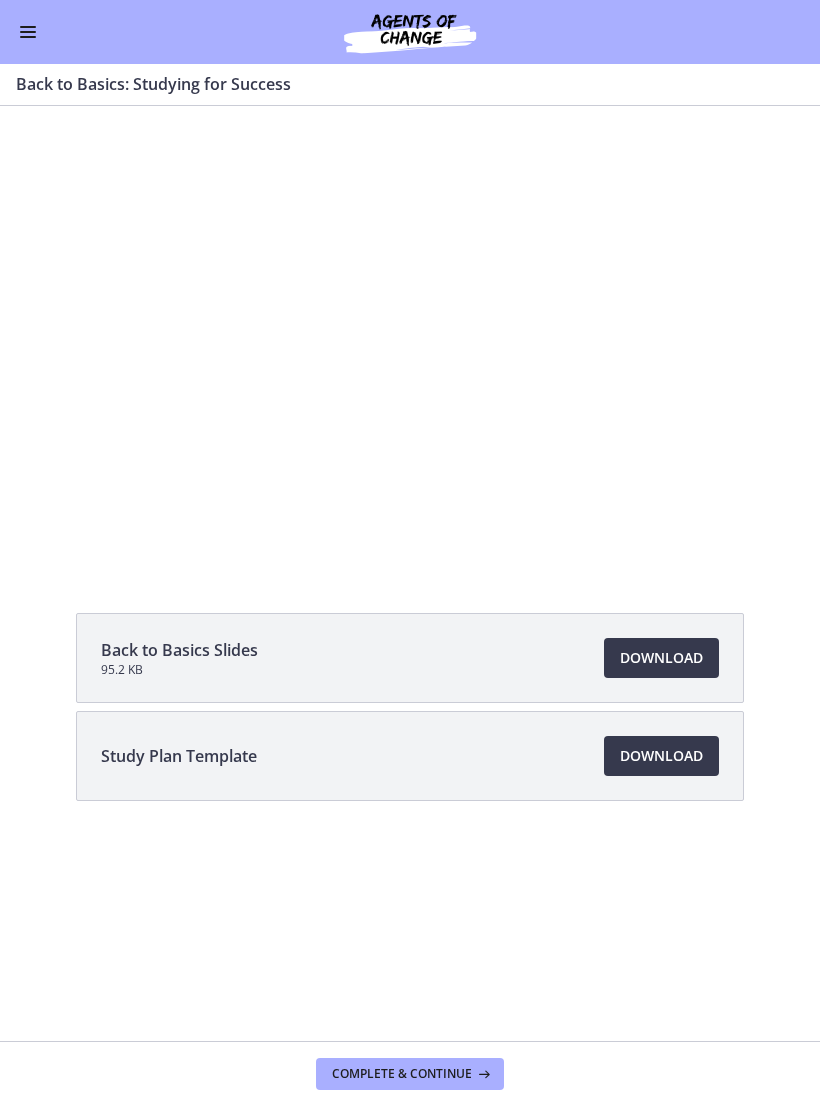 click at bounding box center (410, 336) 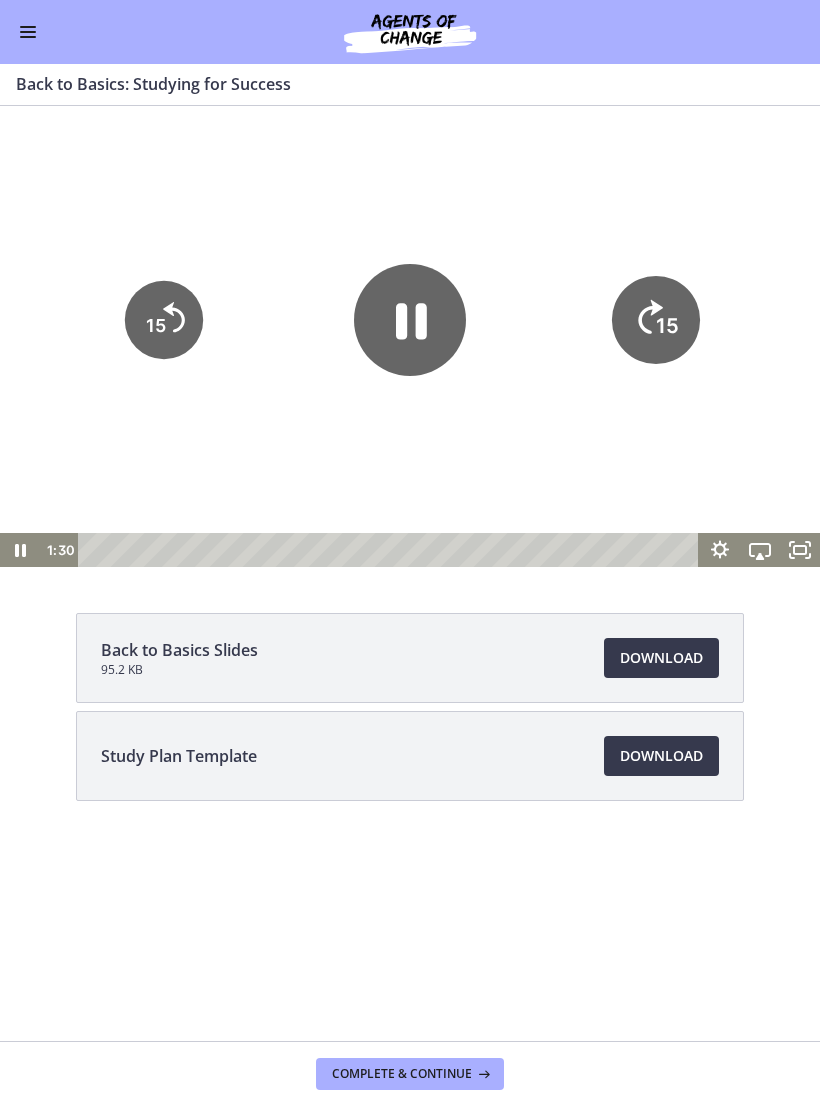 click on "15" 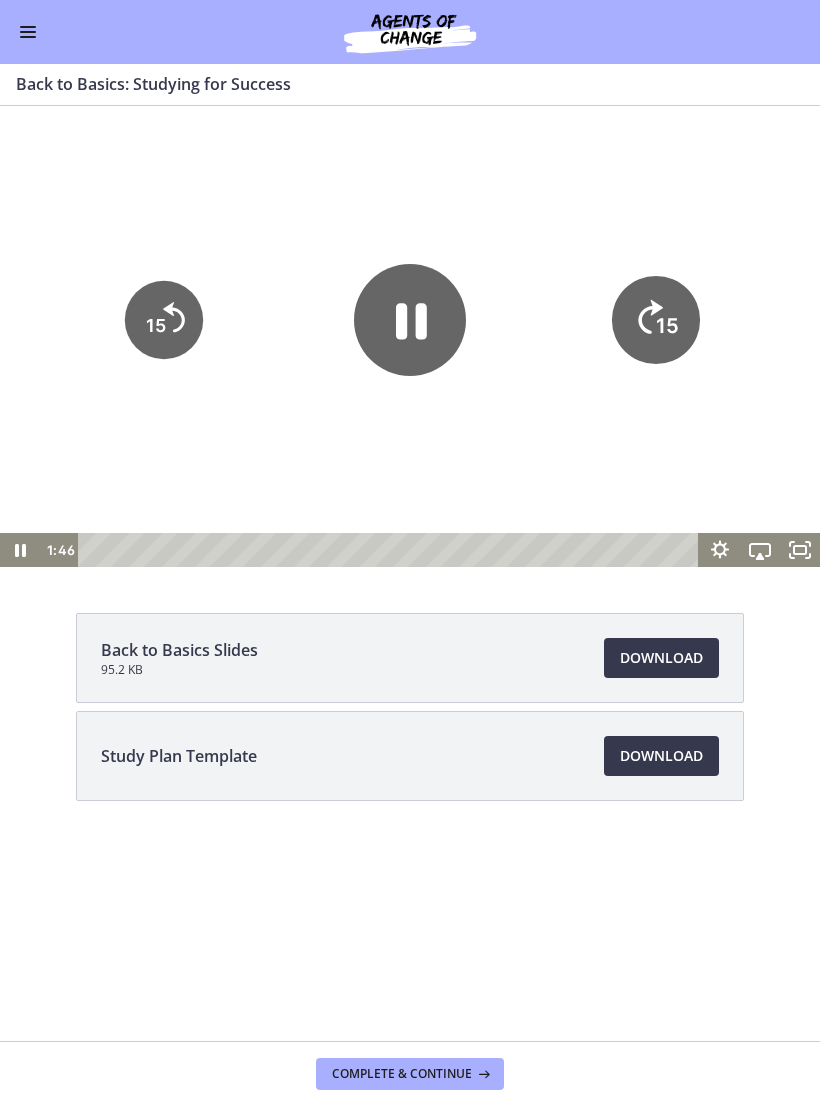 click on "15" 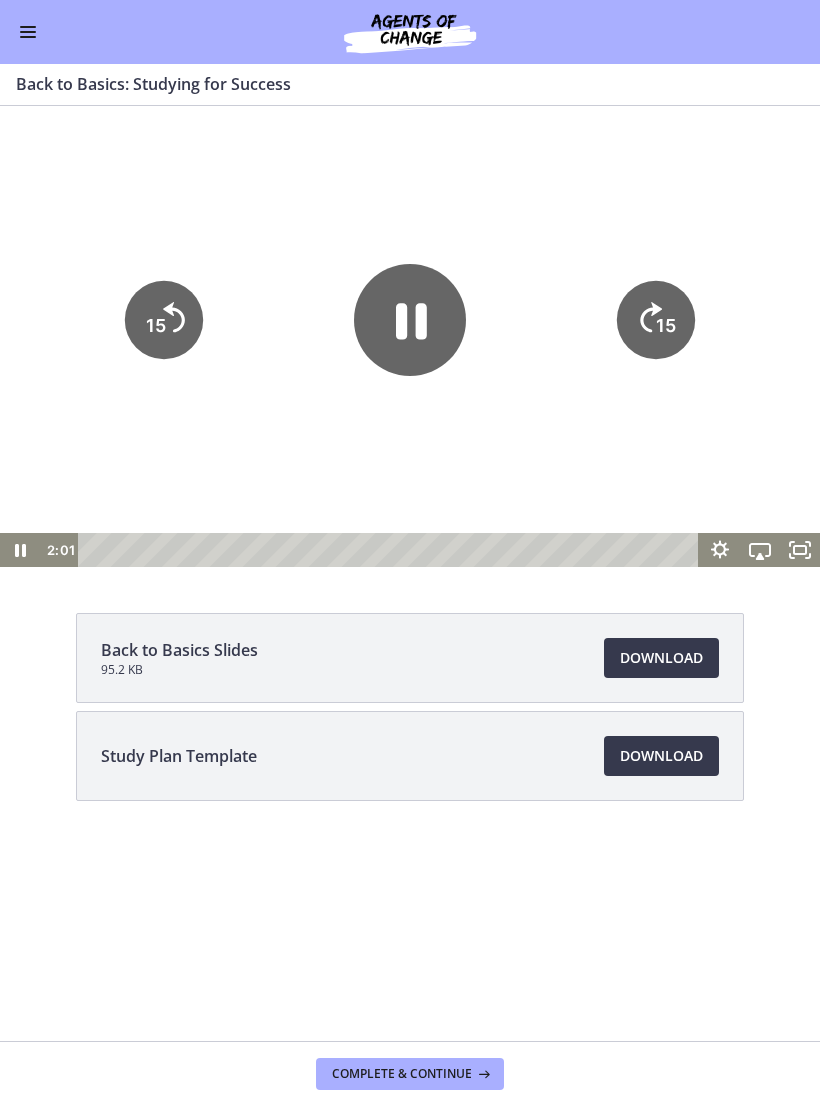 click on "15" 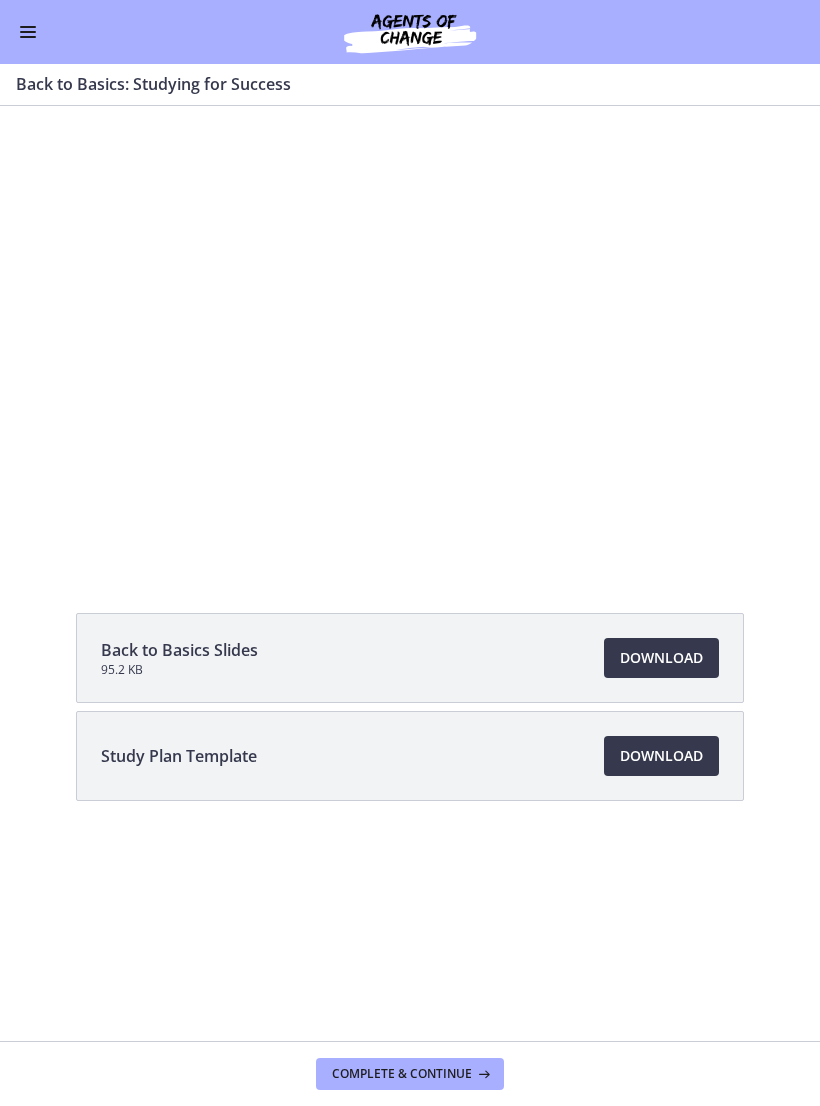 click on "Download
Opens in a new window" at bounding box center [661, 756] 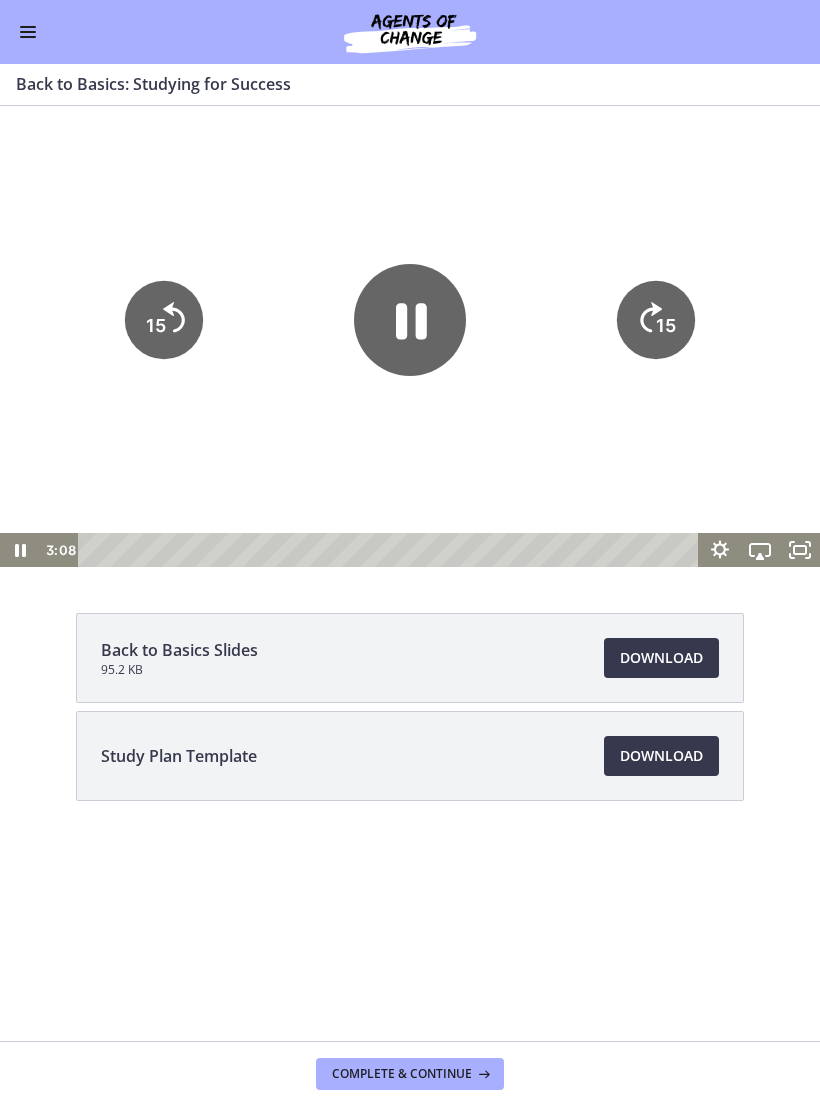 click on "15" 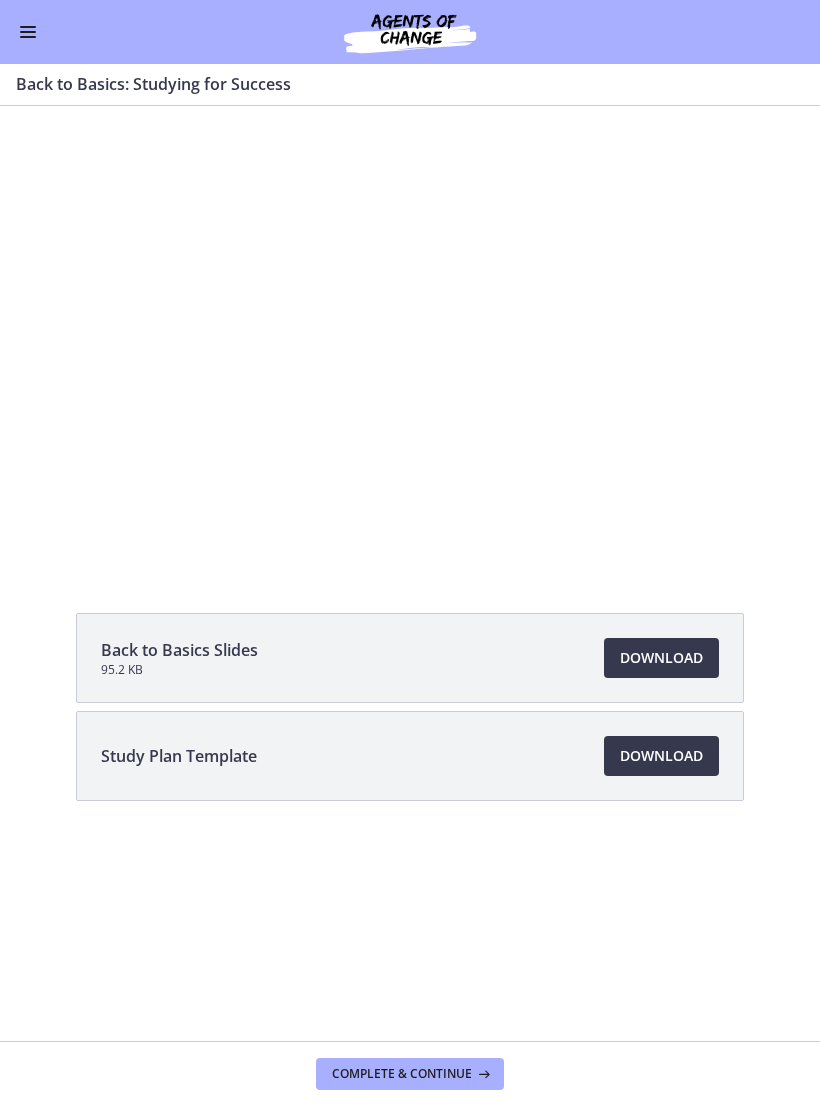 click at bounding box center (410, 336) 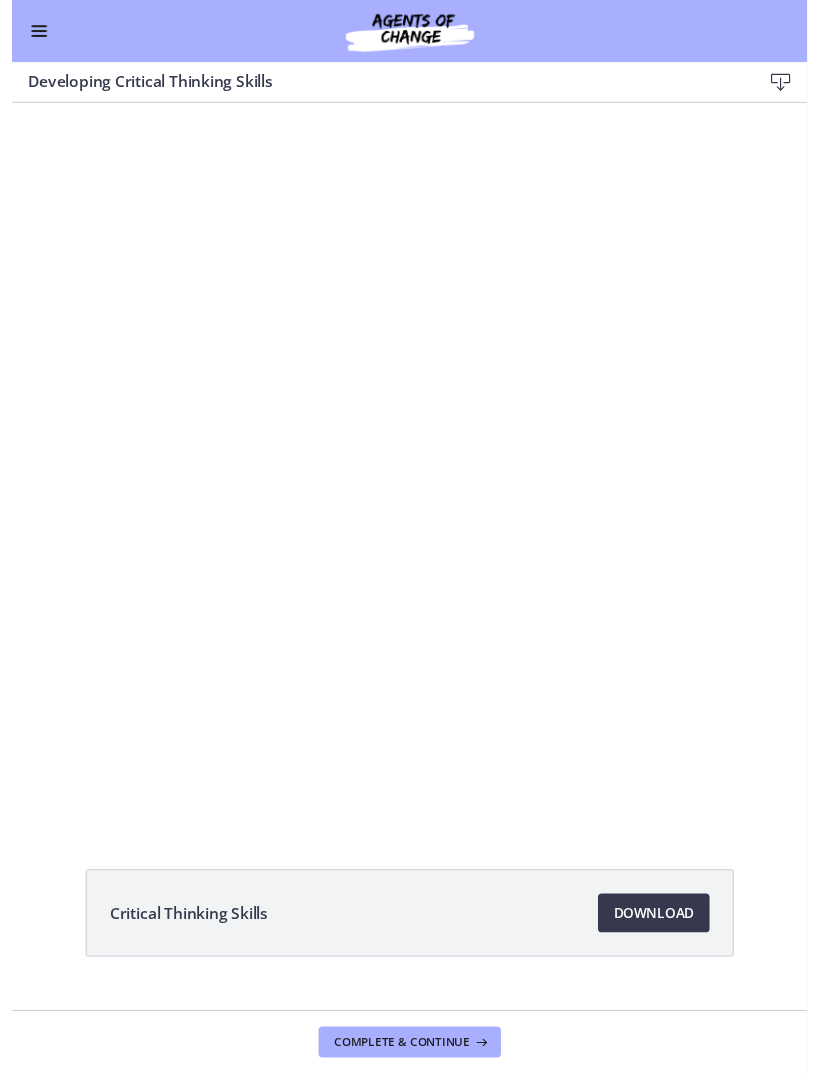 scroll, scrollTop: 0, scrollLeft: 0, axis: both 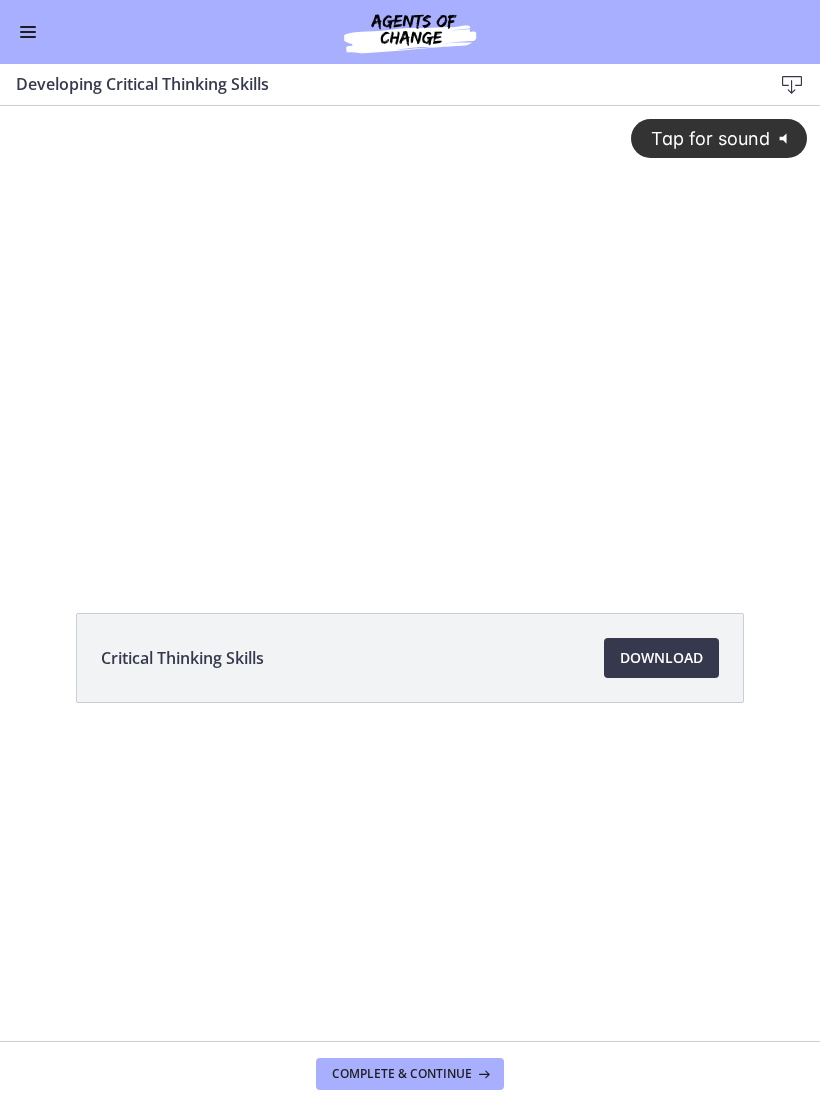 click on "Download
Opens in a new window" at bounding box center [661, 658] 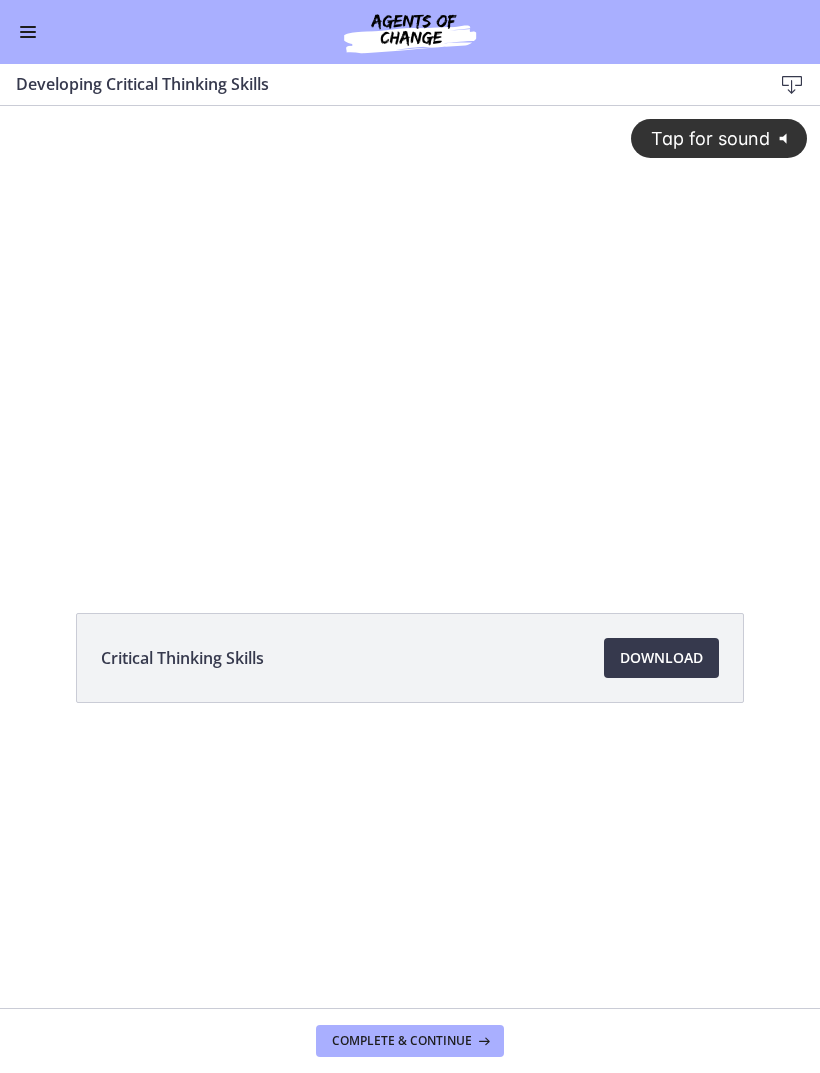 click on "Tap for sound
@keyframes VOLUME_SMALL_WAVE_FLASH {
0% { opacity: 0; }
33% { opacity: 1; }
66% { opacity: 1; }
100% { opacity: 0; }
}
@keyframes VOLUME_LARGE_WAVE_FLASH {
0% { opacity: 0; }
33% { opacity: 1; }
66% { opacity: 1; }
100% { opacity: 0; }
}
.volume__small-wave {
animation: VOLUME_SMALL_WAVE_FLASH 2s infinite;
opacity: 0;
}
.volume__large-wave {
animation: VOLUME_LARGE_WAVE_FLASH 2s infinite .3s;
opacity: 0;
}" at bounding box center [410, 319] 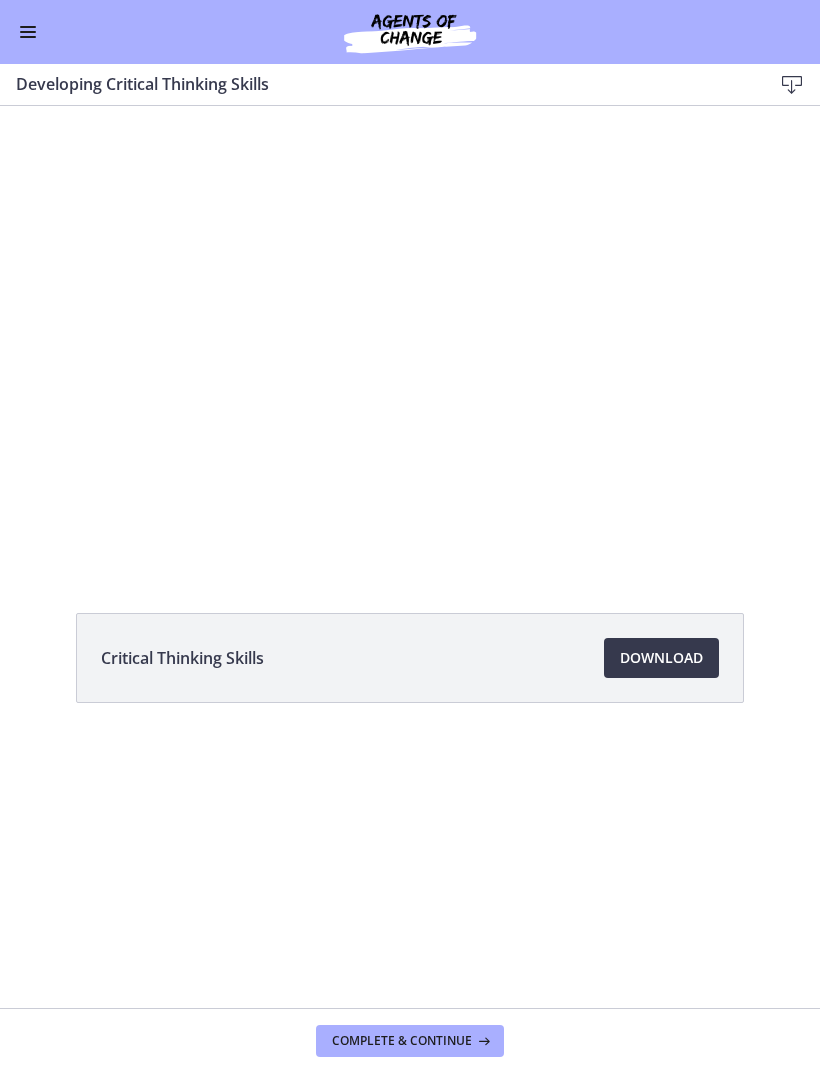 click at bounding box center (410, 336) 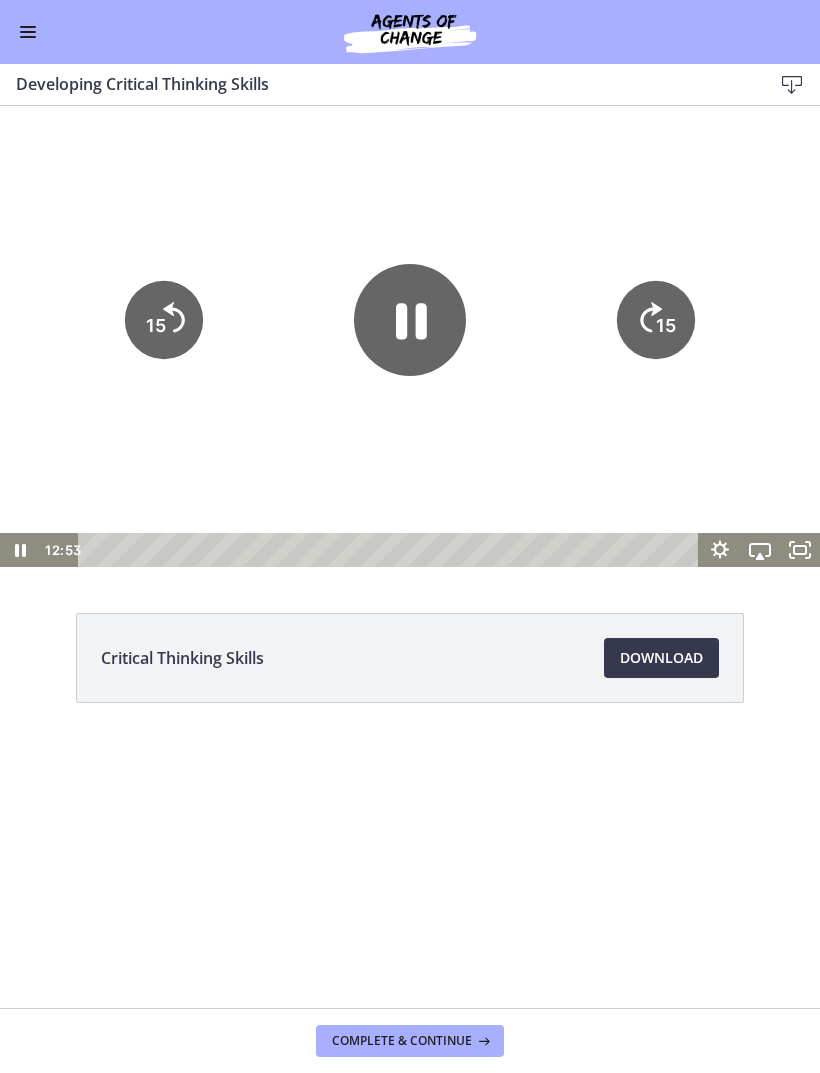click on "15" 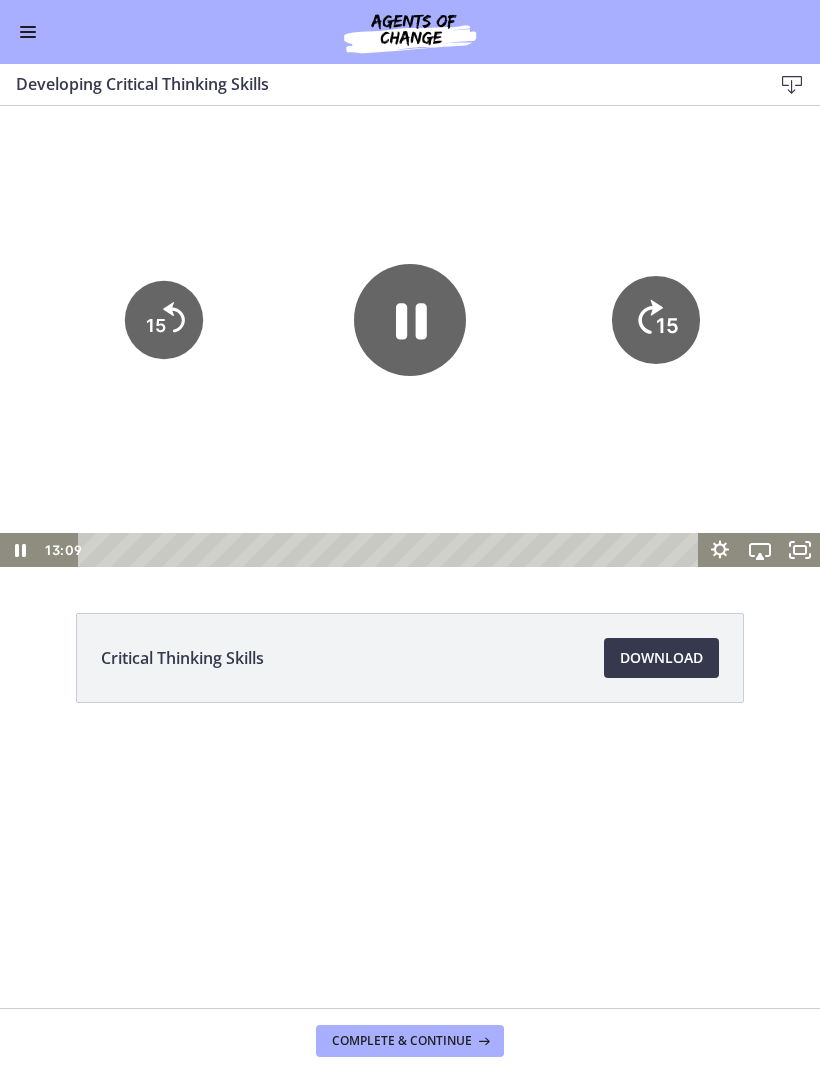 click 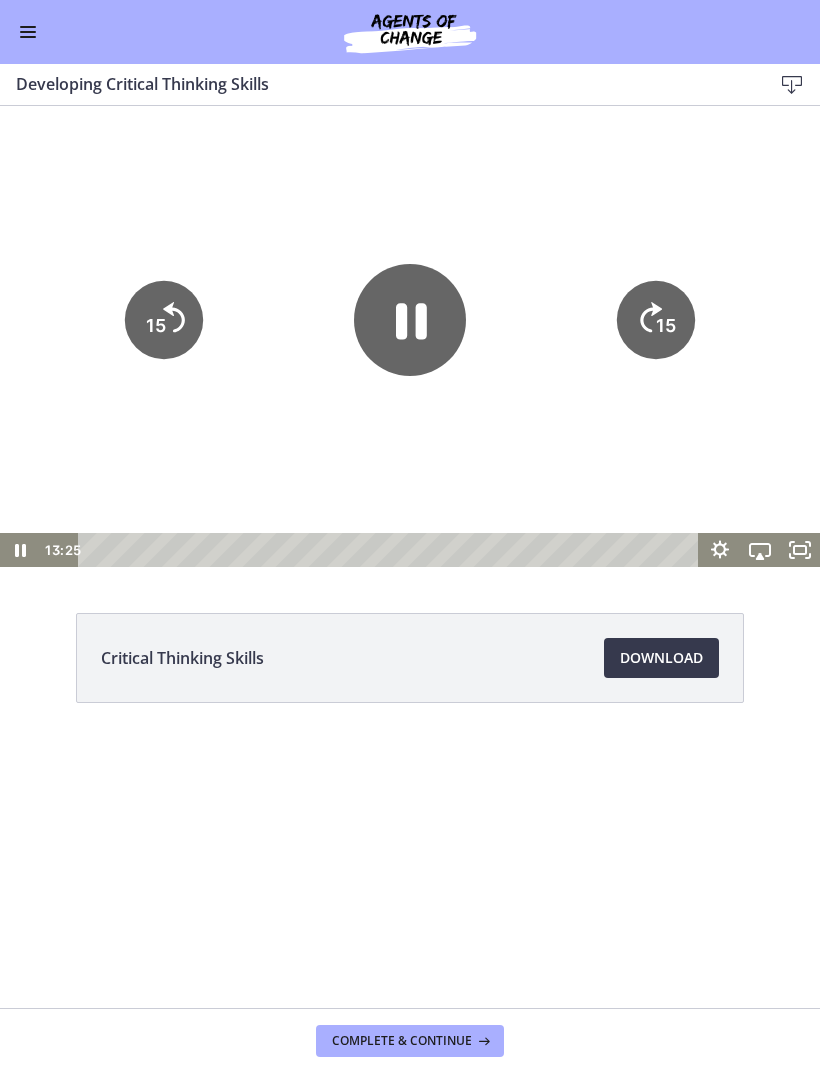 click on "15" 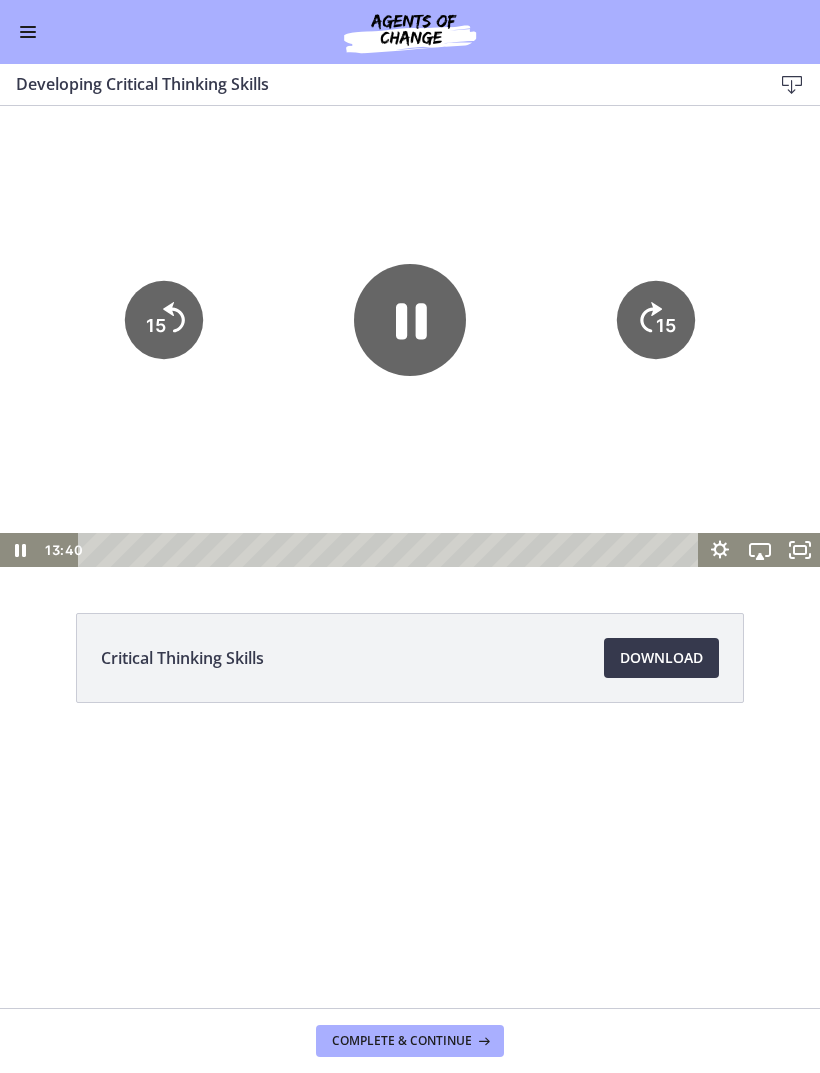 click on "15" 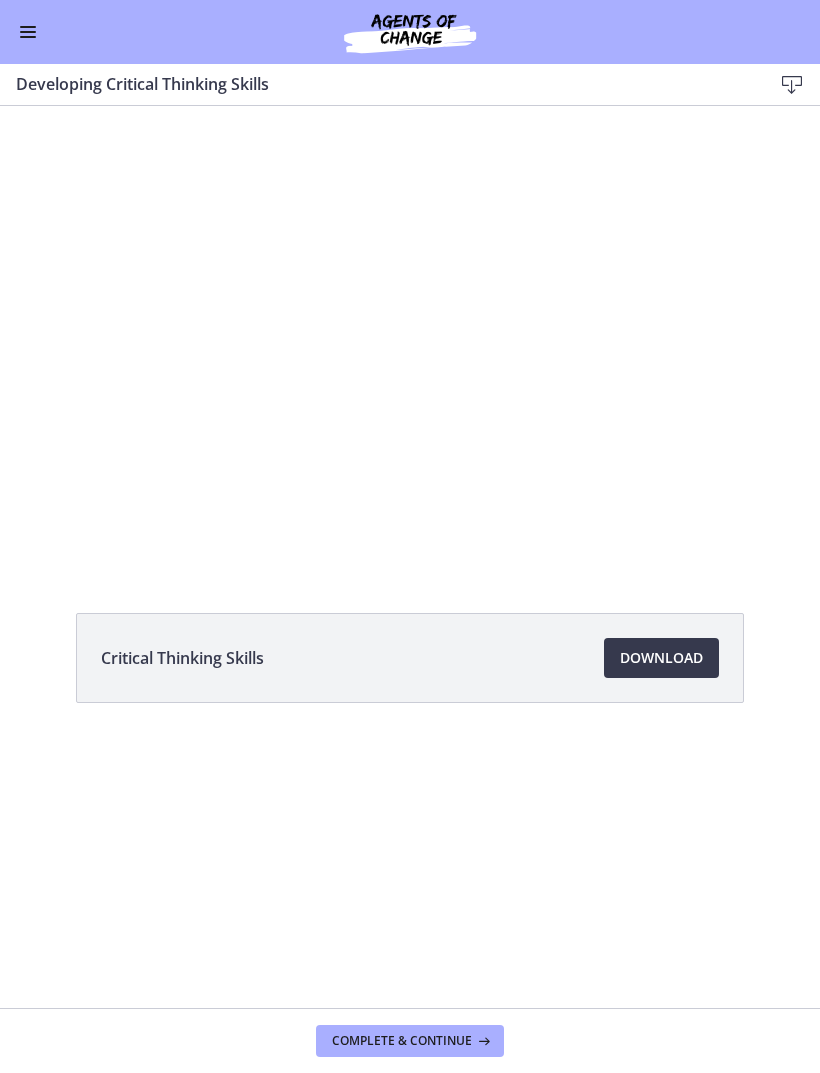 click at bounding box center [410, 336] 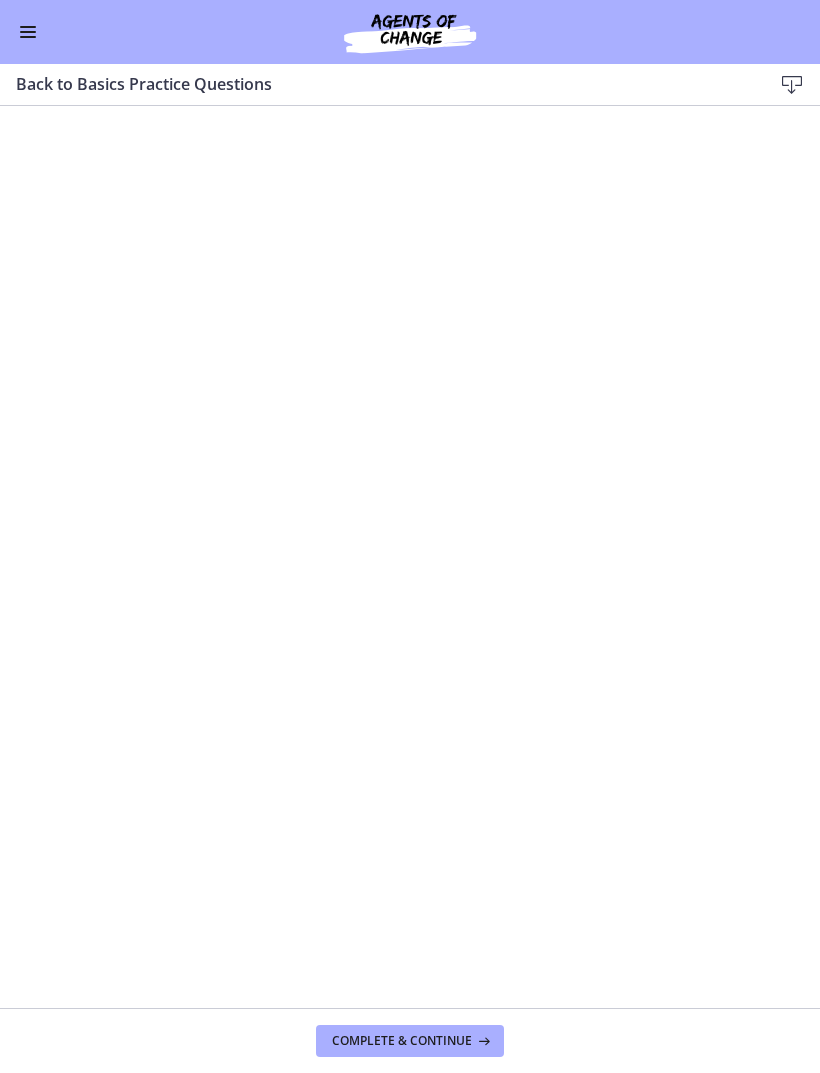 click on "Complete & continue" at bounding box center [410, 1041] 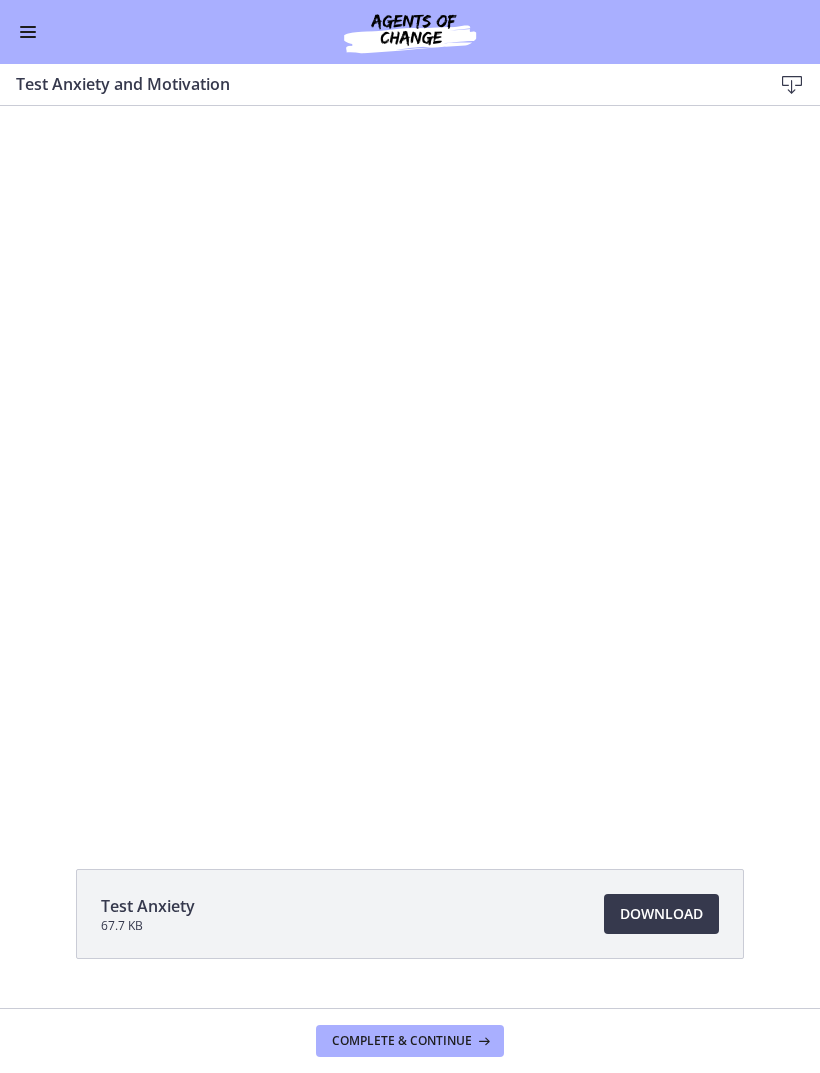 scroll, scrollTop: 0, scrollLeft: 0, axis: both 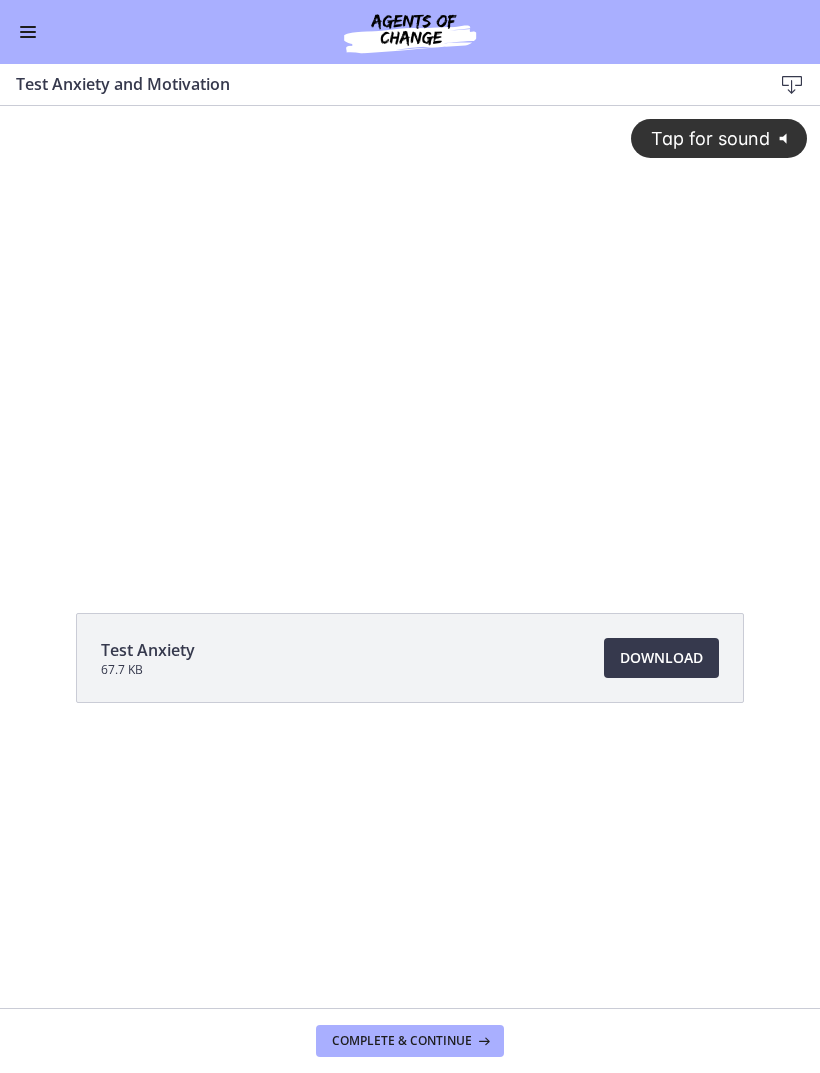 click on "Tap for sound
@keyframes VOLUME_SMALL_WAVE_FLASH {
0% { opacity: 0; }
33% { opacity: 1; }
66% { opacity: 1; }
100% { opacity: 0; }
}
@keyframes VOLUME_LARGE_WAVE_FLASH {
0% { opacity: 0; }
33% { opacity: 1; }
66% { opacity: 1; }
100% { opacity: 0; }
}
.volume__small-wave {
animation: VOLUME_SMALL_WAVE_FLASH 2s infinite;
opacity: 0;
}
.volume__large-wave {
animation: VOLUME_LARGE_WAVE_FLASH 2s infinite .3s;
opacity: 0;
}" at bounding box center [410, 319] 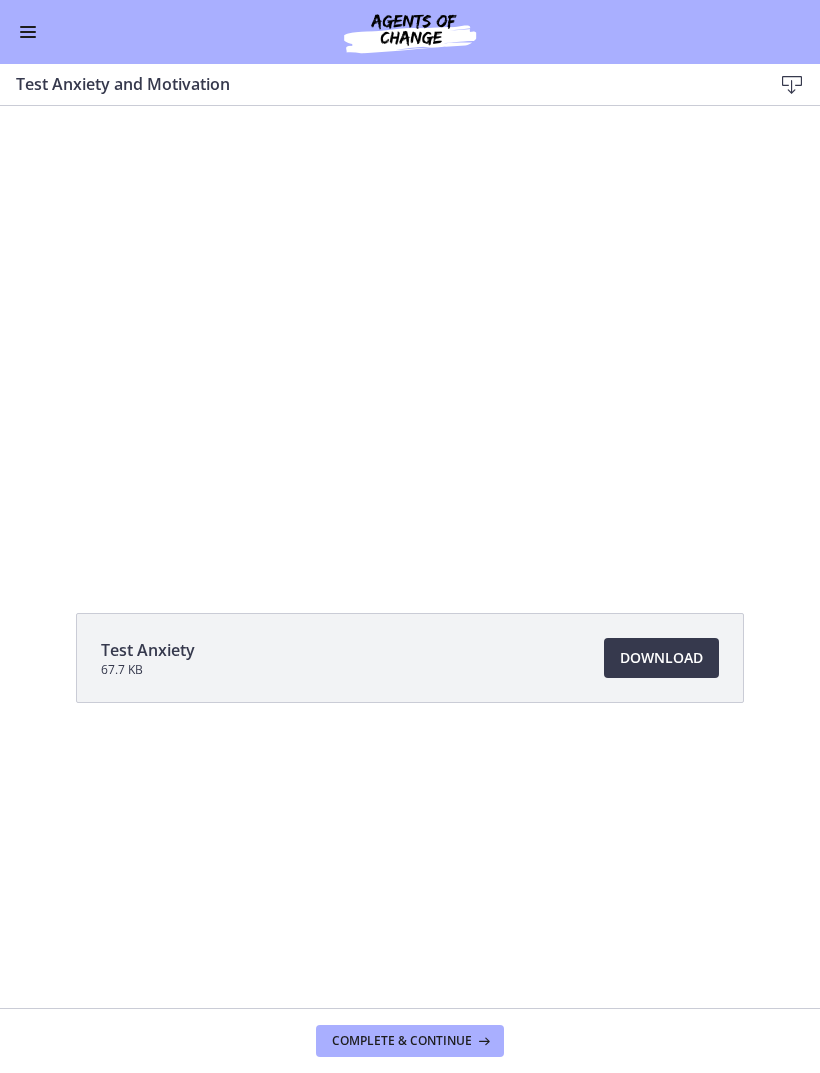 click at bounding box center [410, 336] 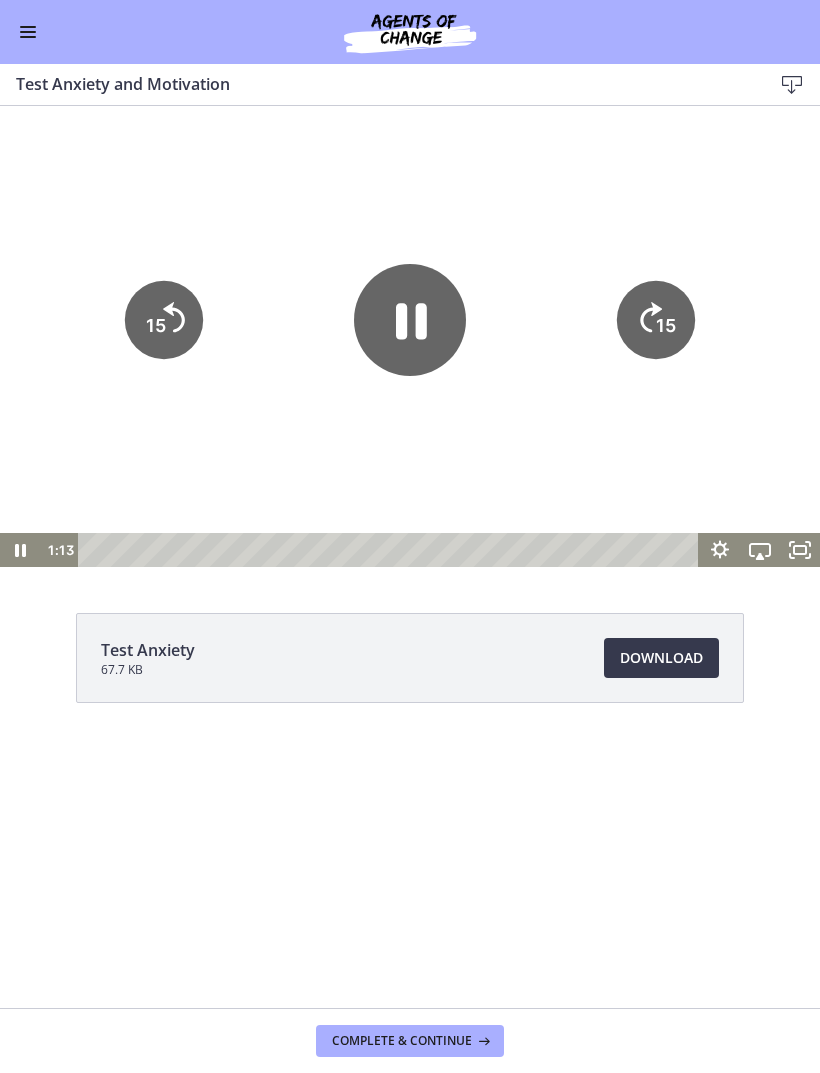 click 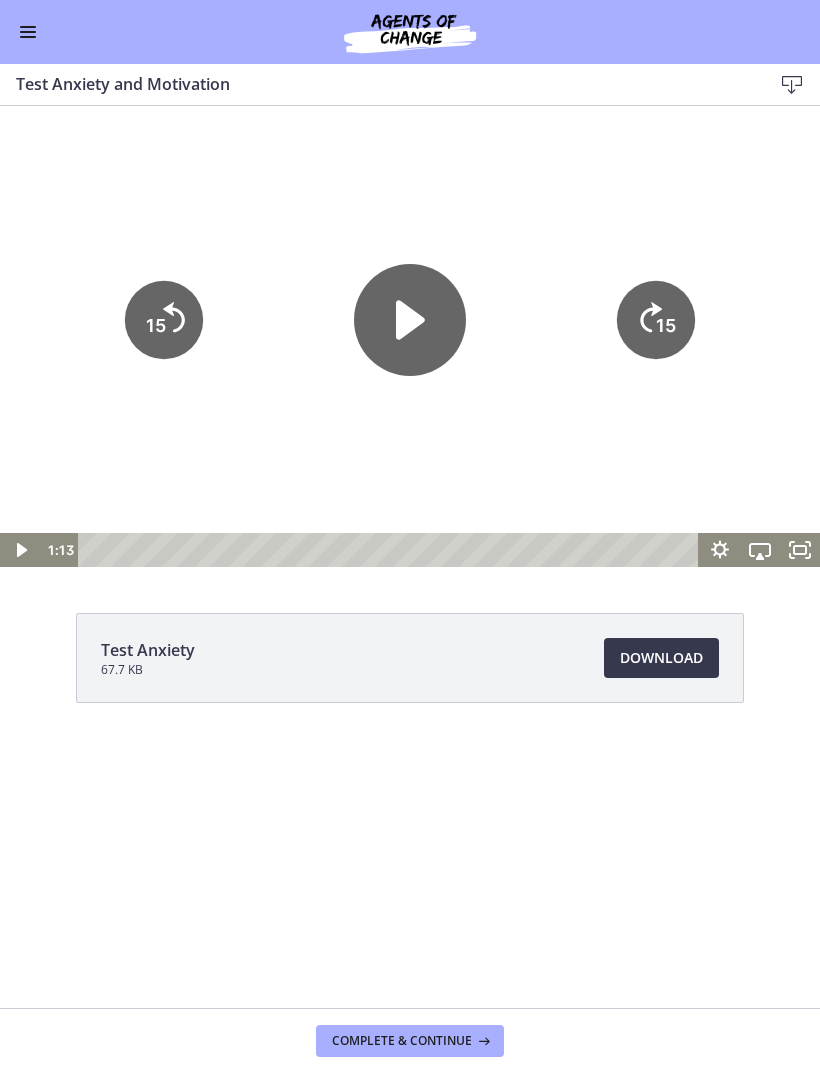 click at bounding box center [28, 32] 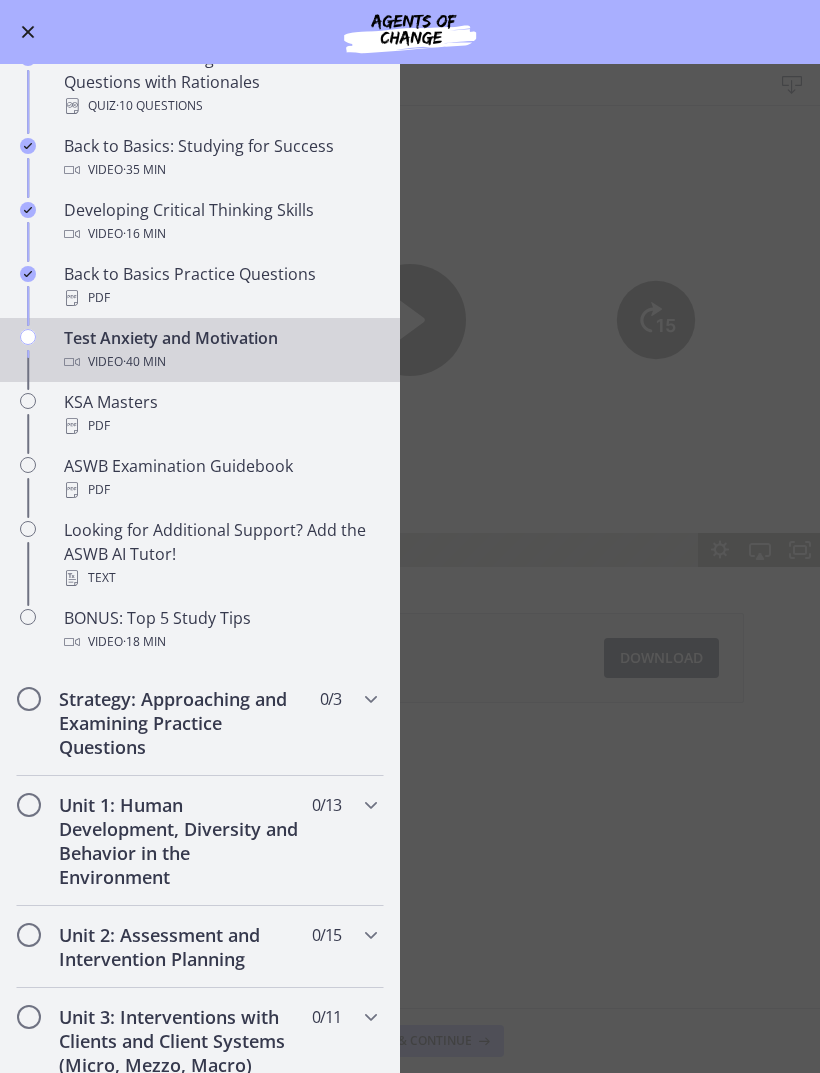 scroll, scrollTop: 500, scrollLeft: 0, axis: vertical 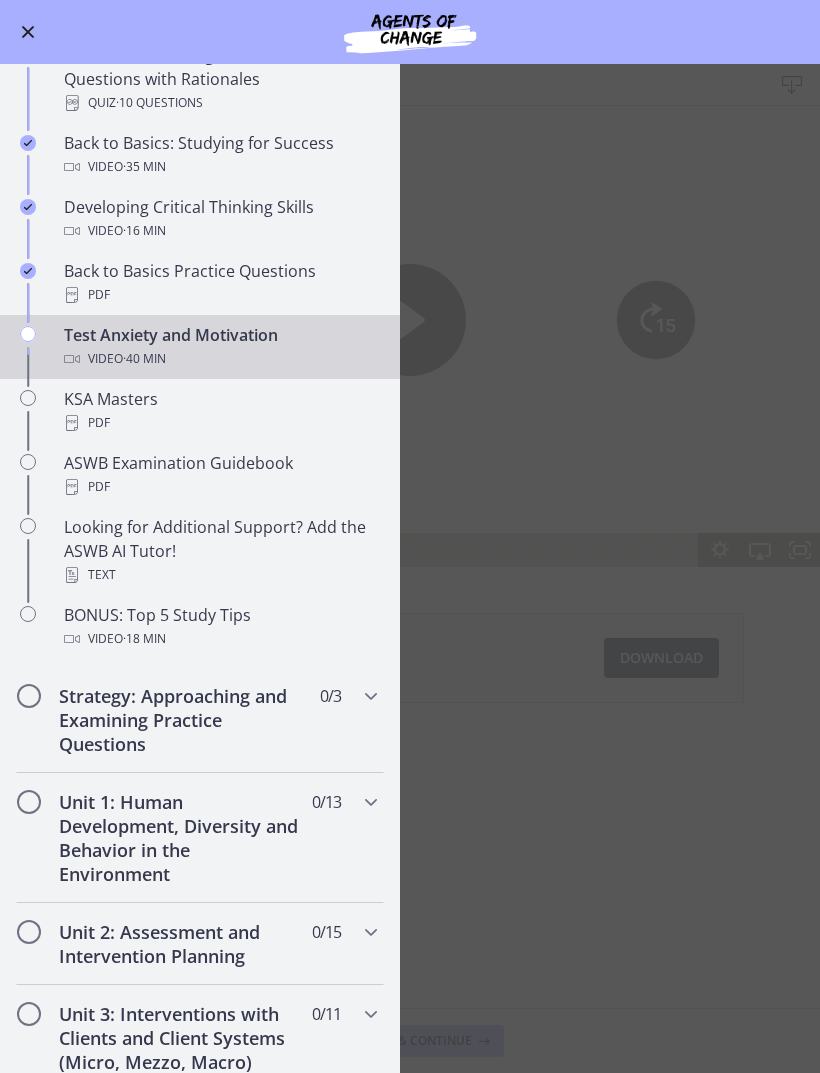 click on "Test Anxiety and Motivation
Download
Enable fullscreen
Test Anxiety
67.7 KB
Download
Opens in a new window
Complete & continue" at bounding box center (410, 568) 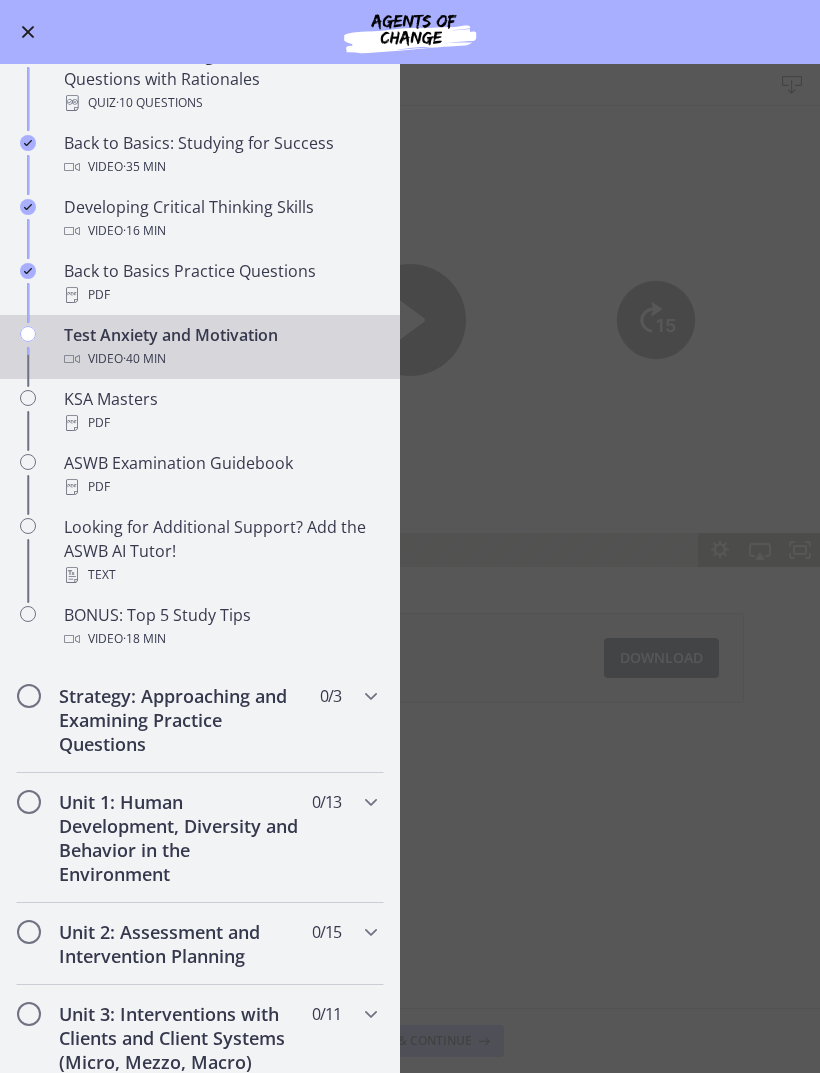 click at bounding box center (28, 32) 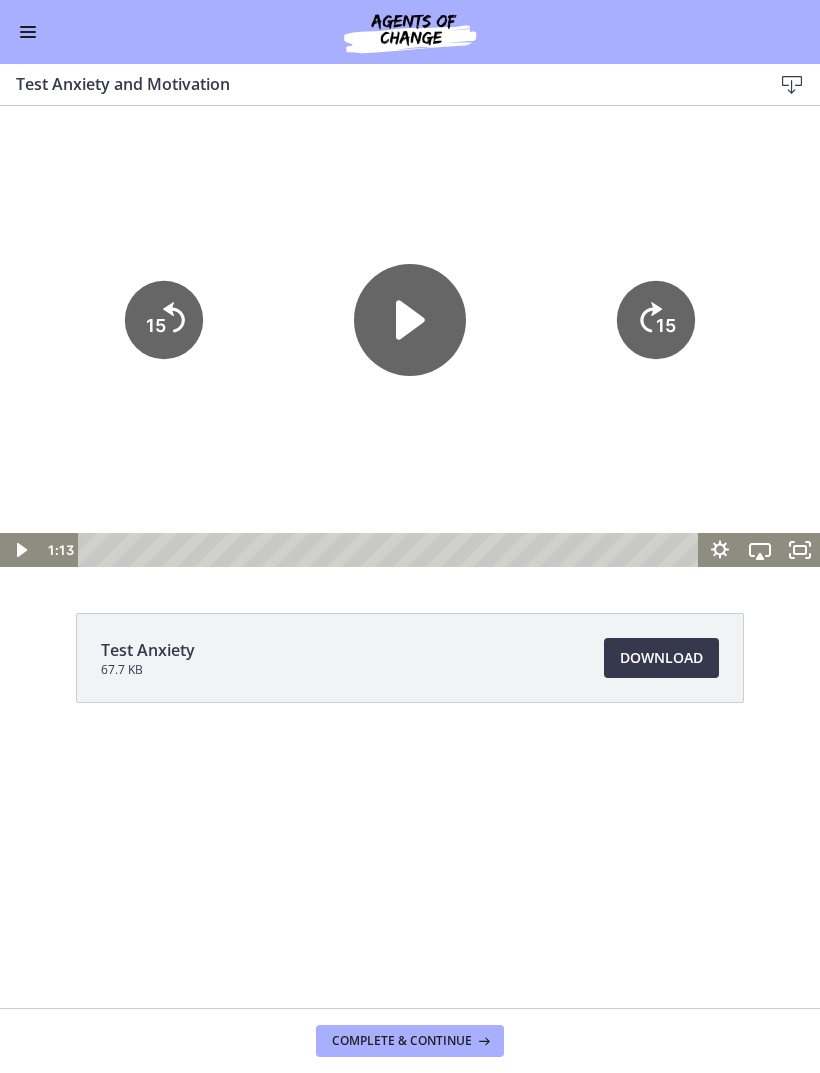 click 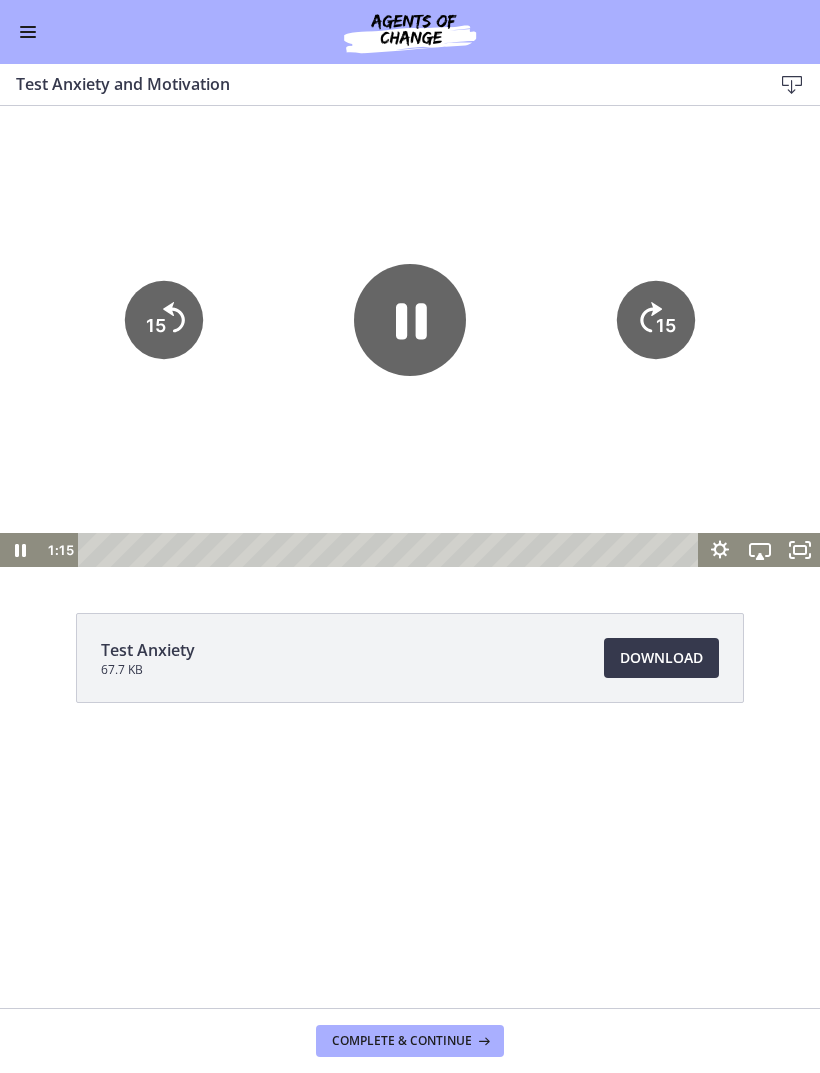click on "Download
Opens in a new window" at bounding box center [661, 658] 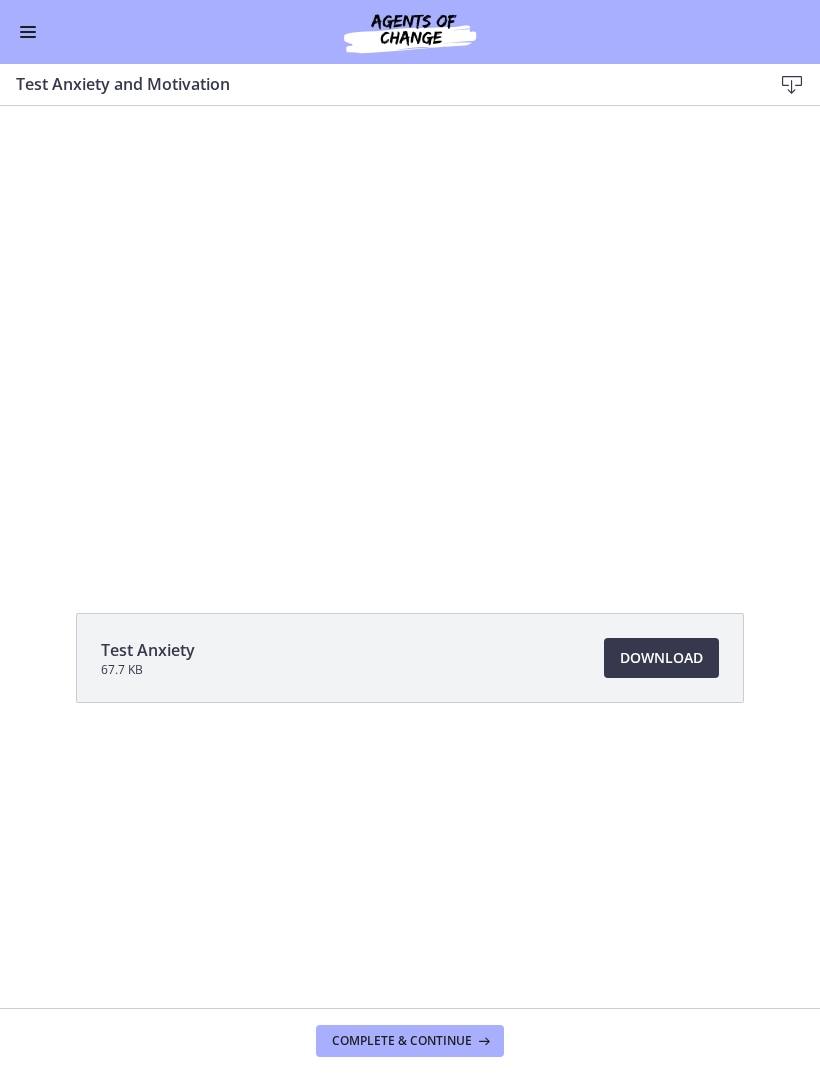 click at bounding box center [410, 336] 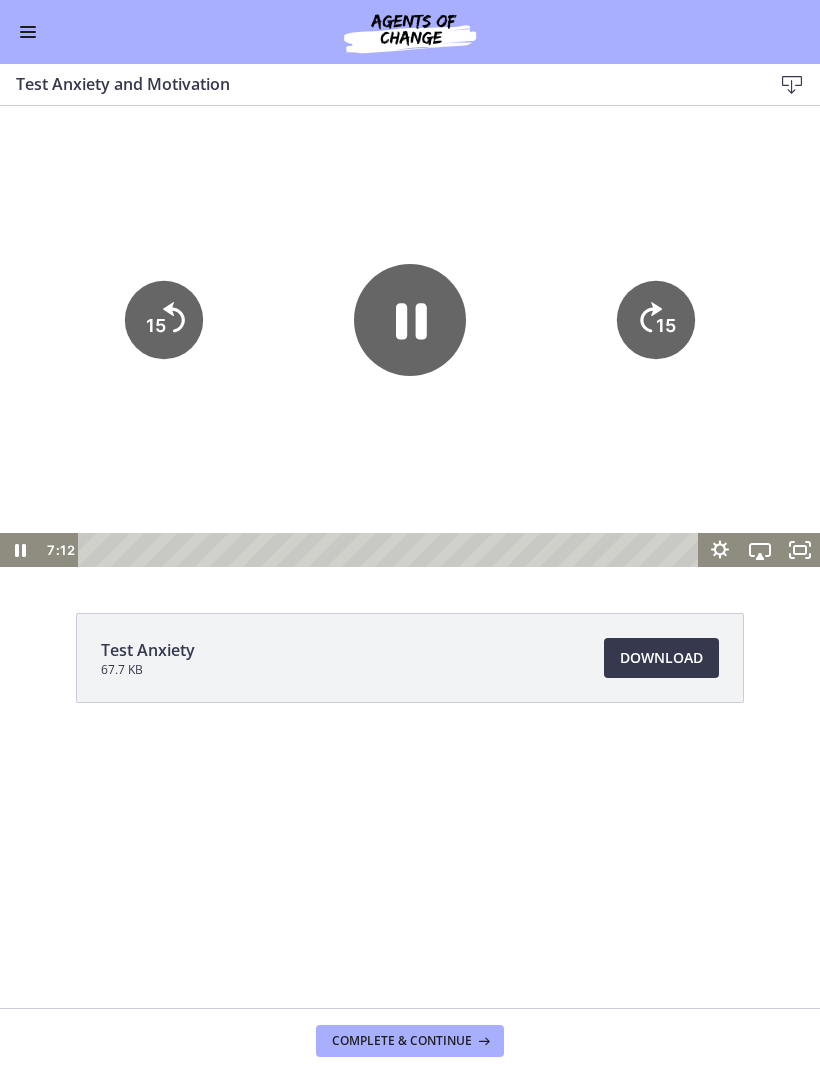 click 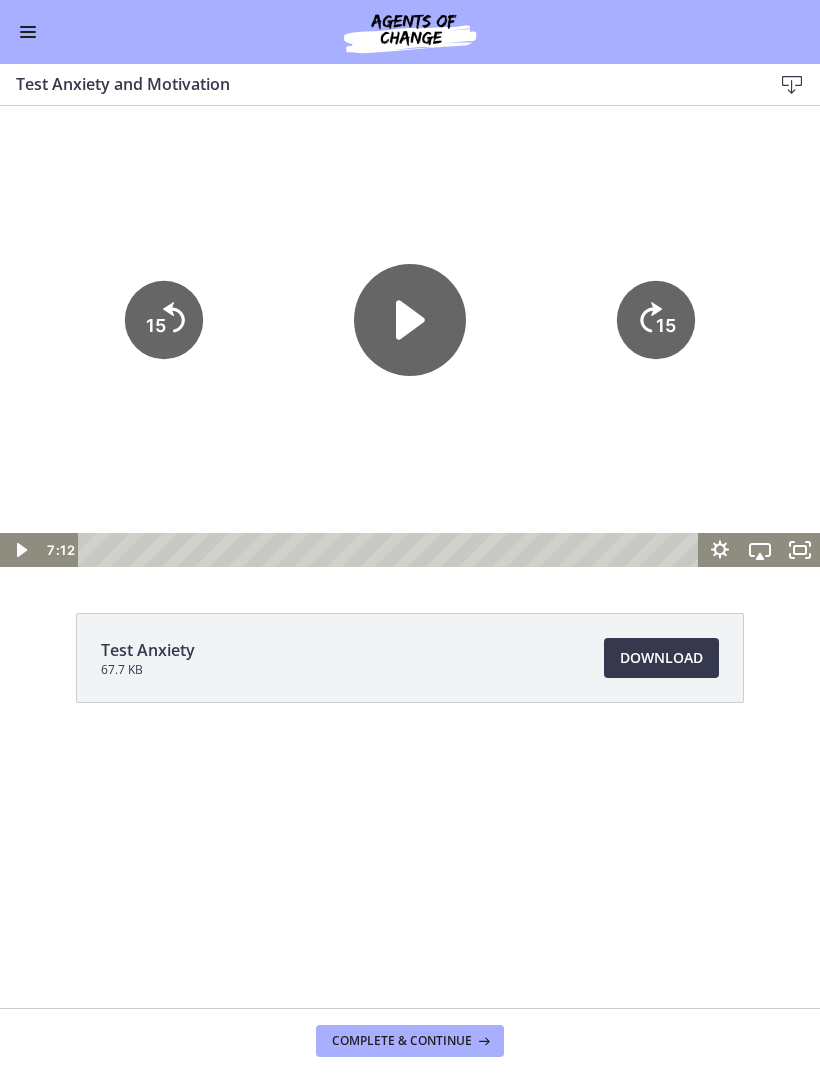 click 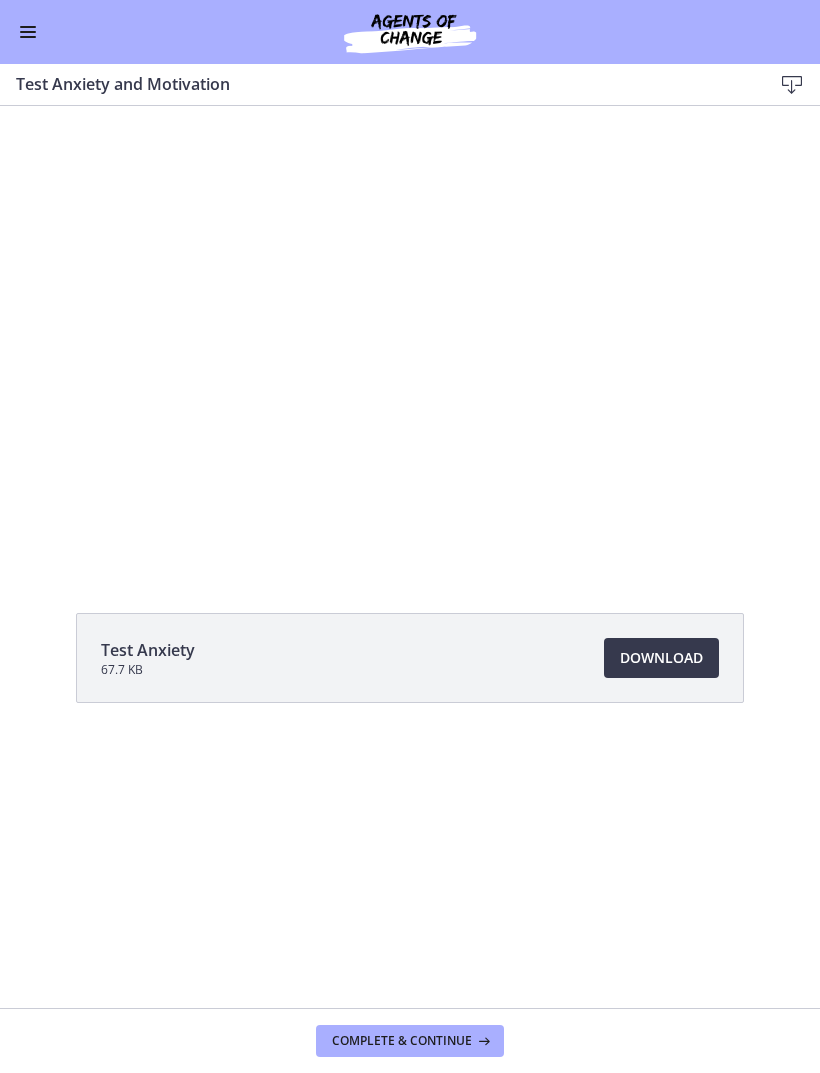 click at bounding box center (410, 336) 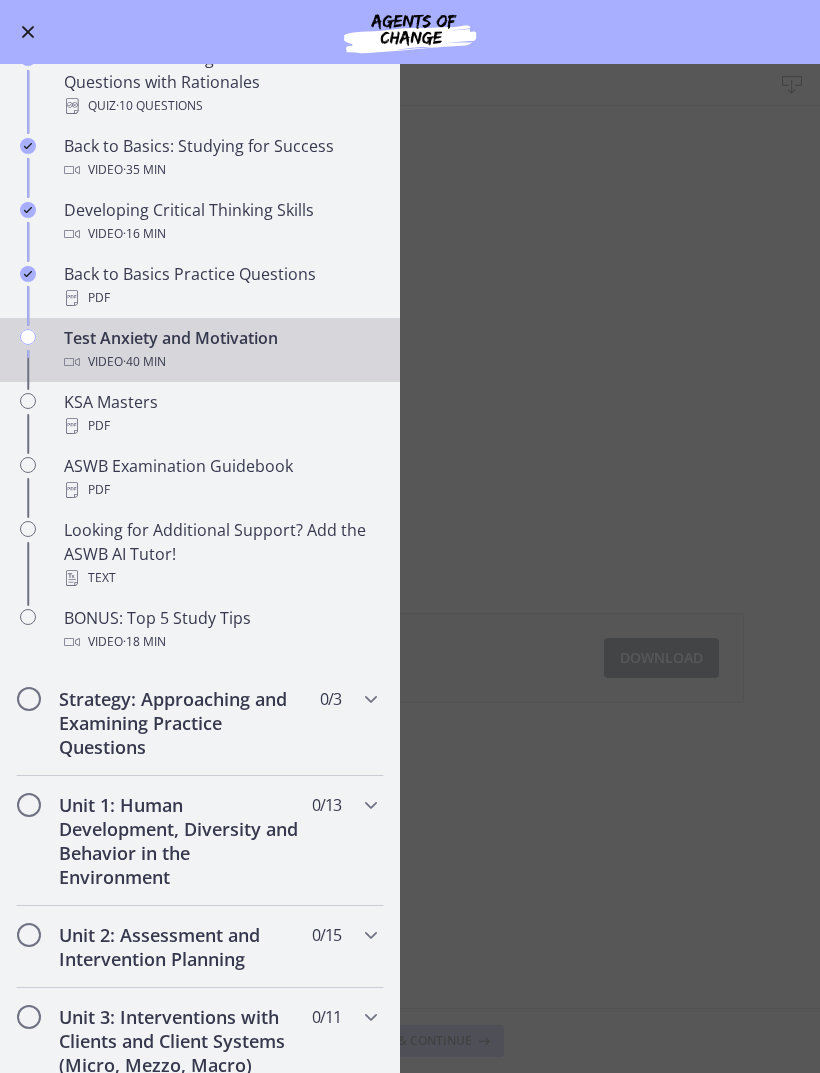 scroll, scrollTop: 593, scrollLeft: 0, axis: vertical 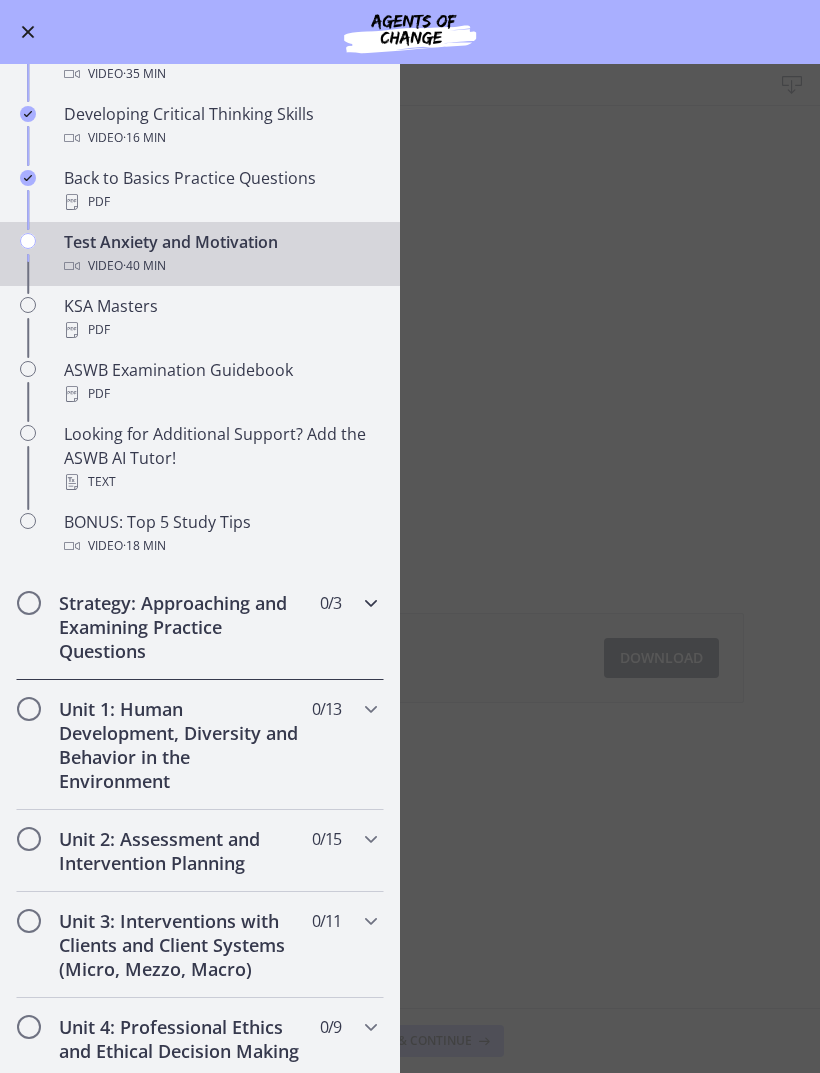 click at bounding box center [371, 603] 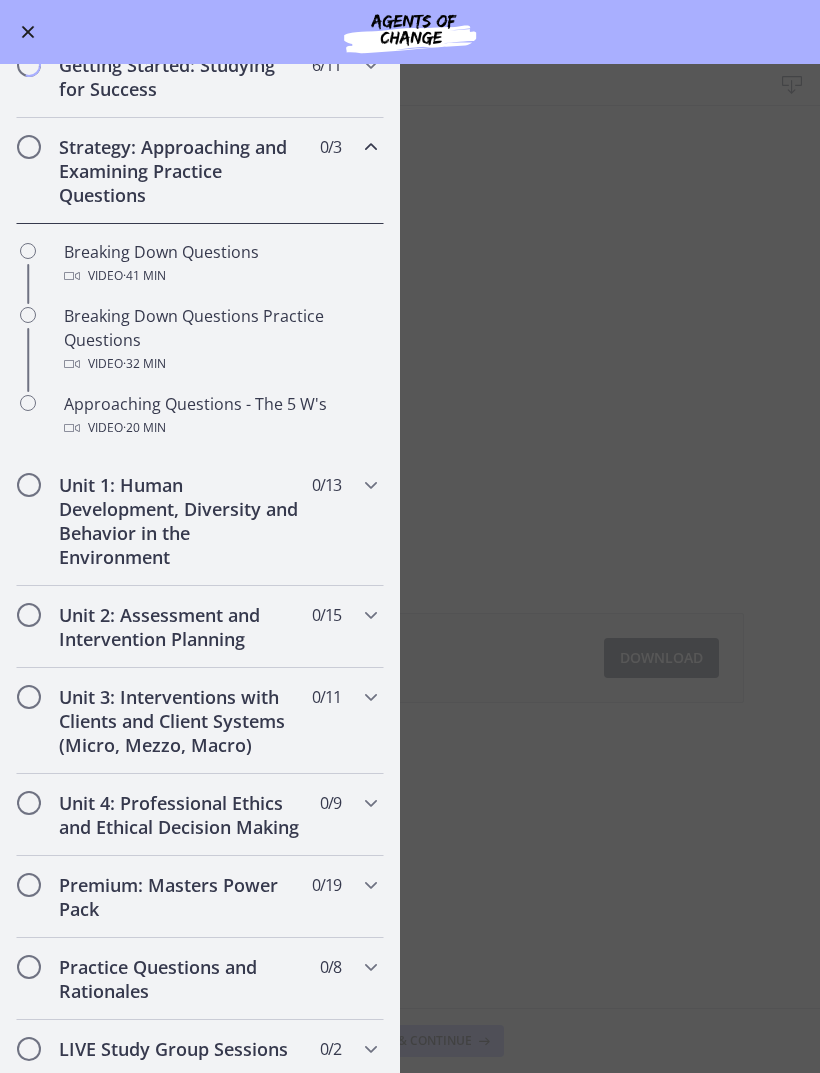 scroll, scrollTop: 255, scrollLeft: 0, axis: vertical 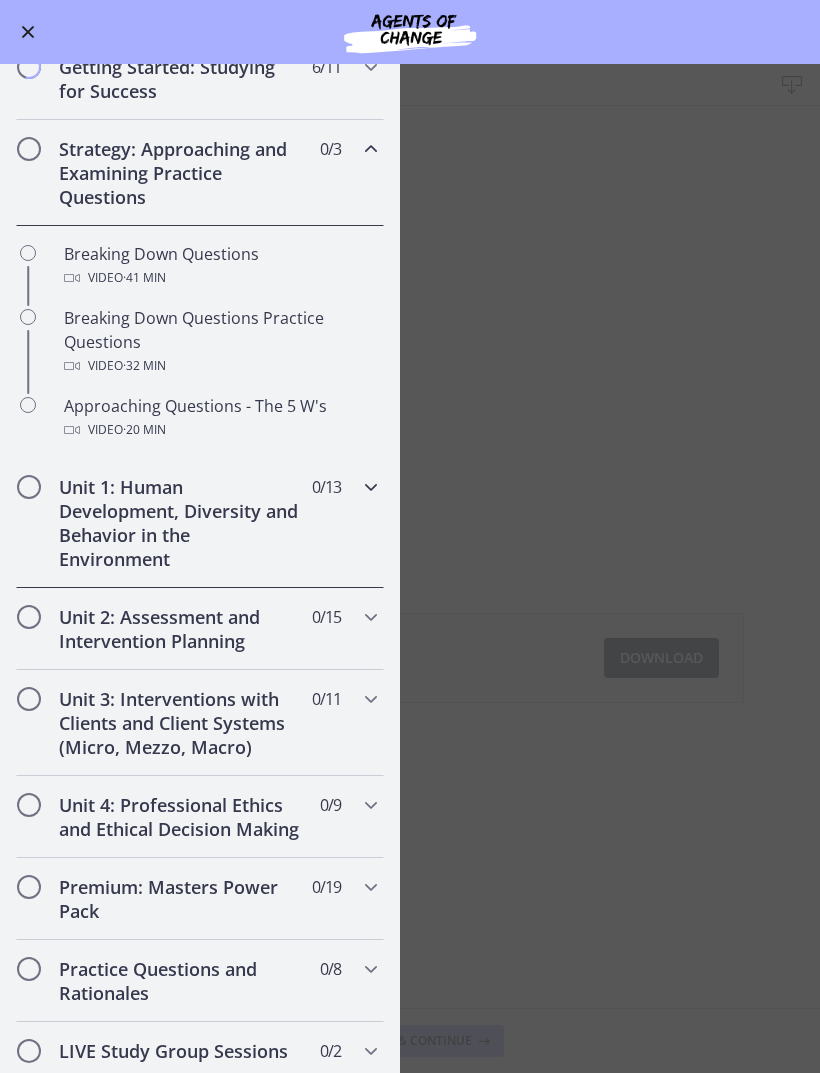 click at bounding box center [371, 487] 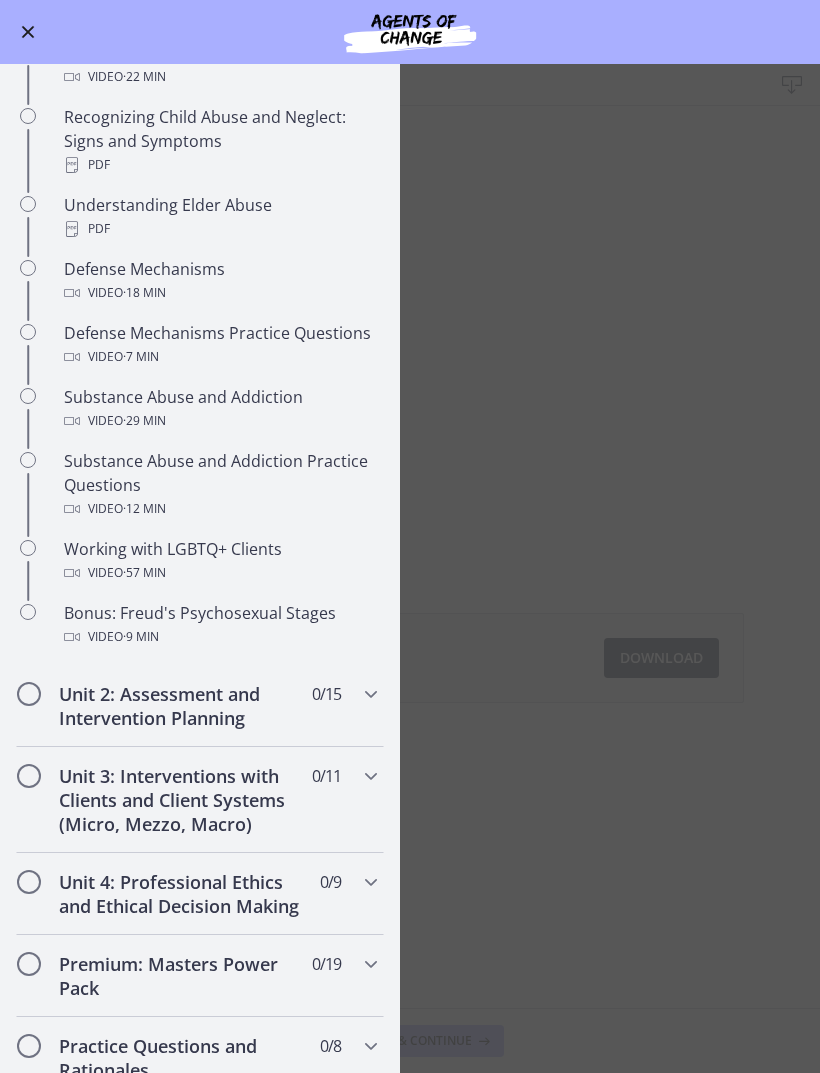 scroll, scrollTop: 899, scrollLeft: 0, axis: vertical 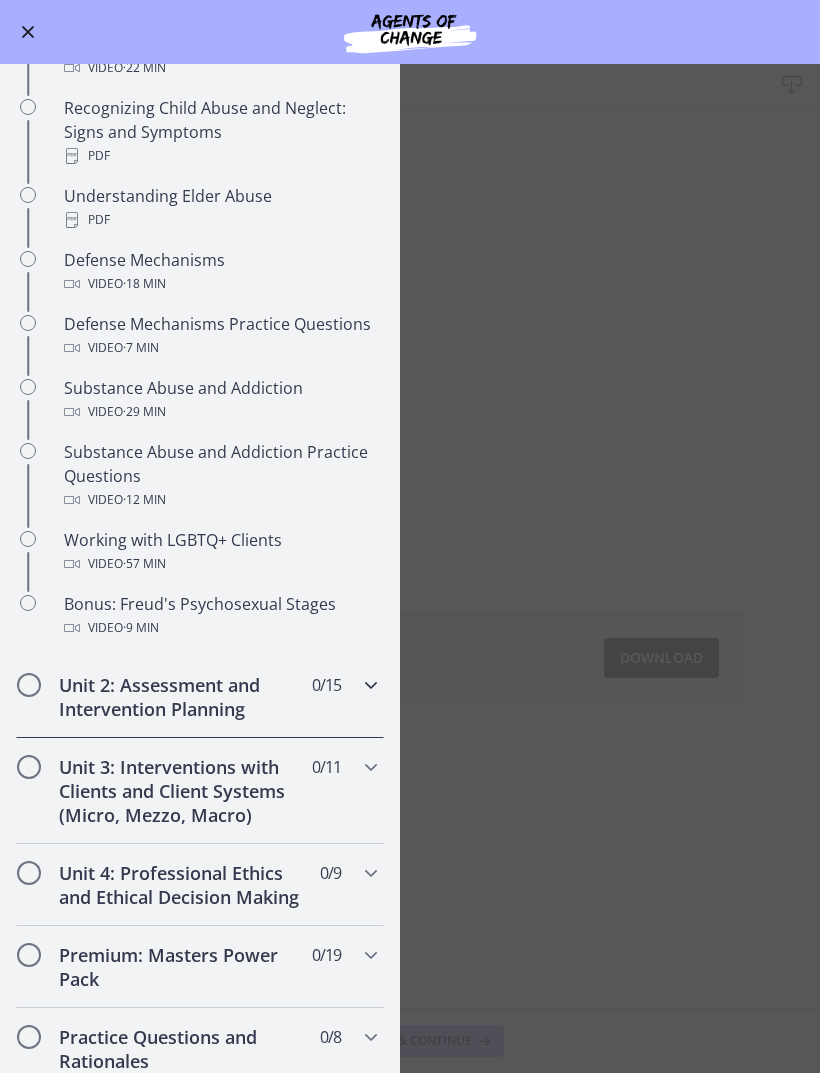 click at bounding box center (371, 685) 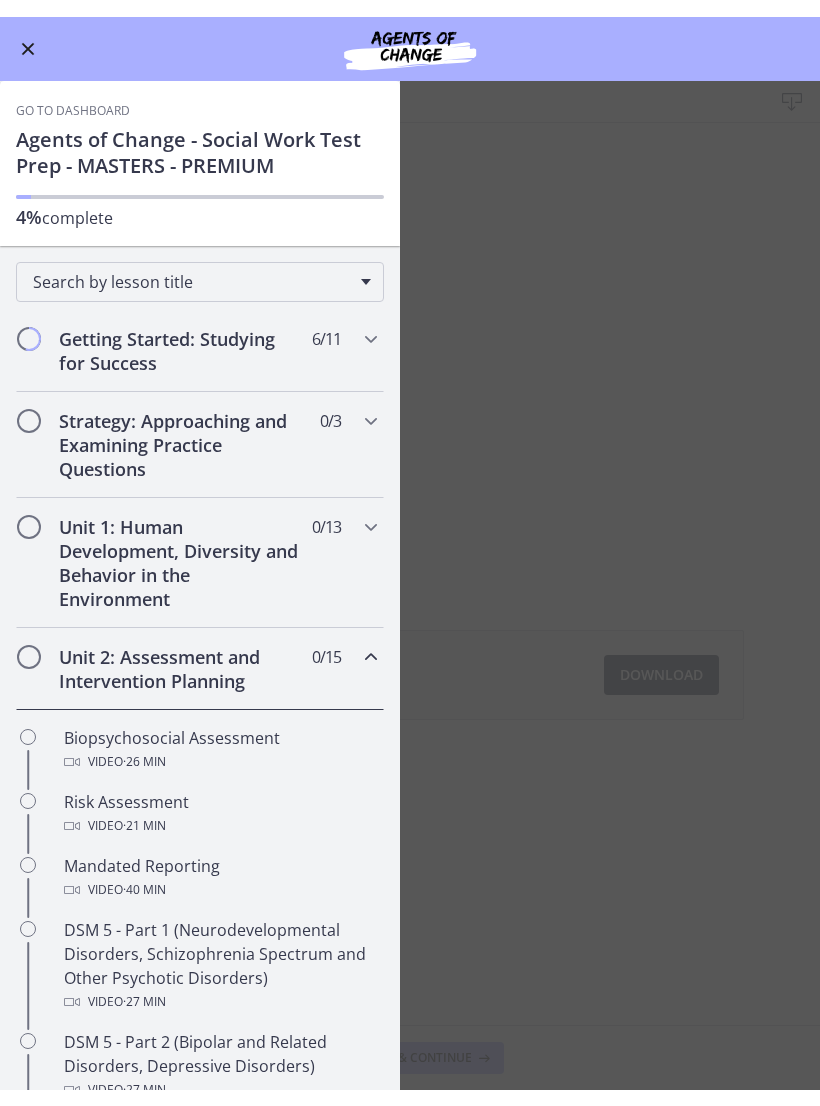 scroll, scrollTop: 0, scrollLeft: 0, axis: both 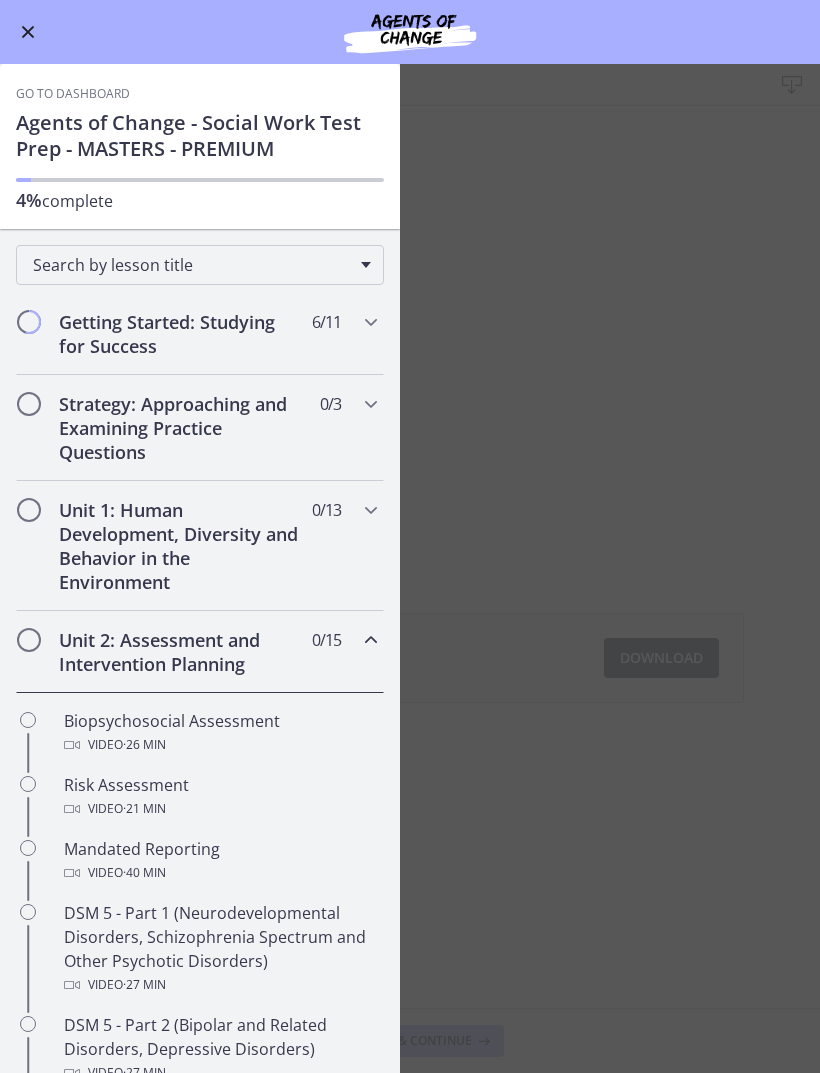 click at bounding box center [28, 32] 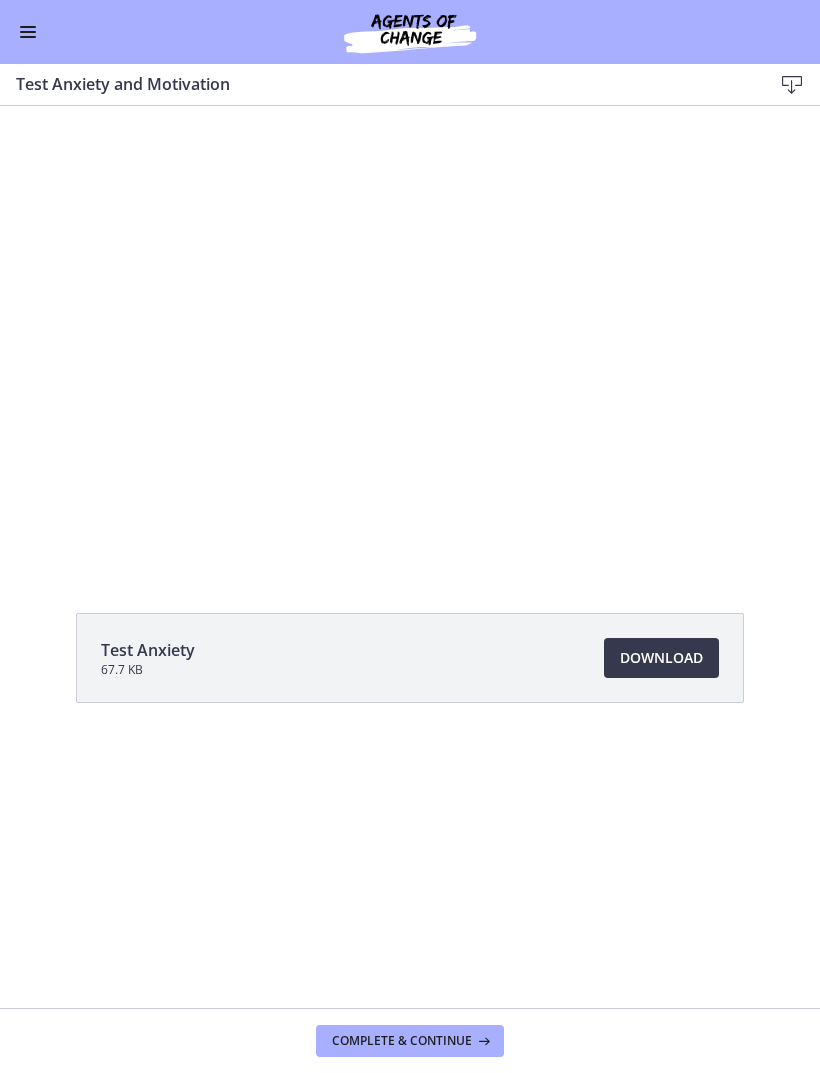 click at bounding box center [410, 336] 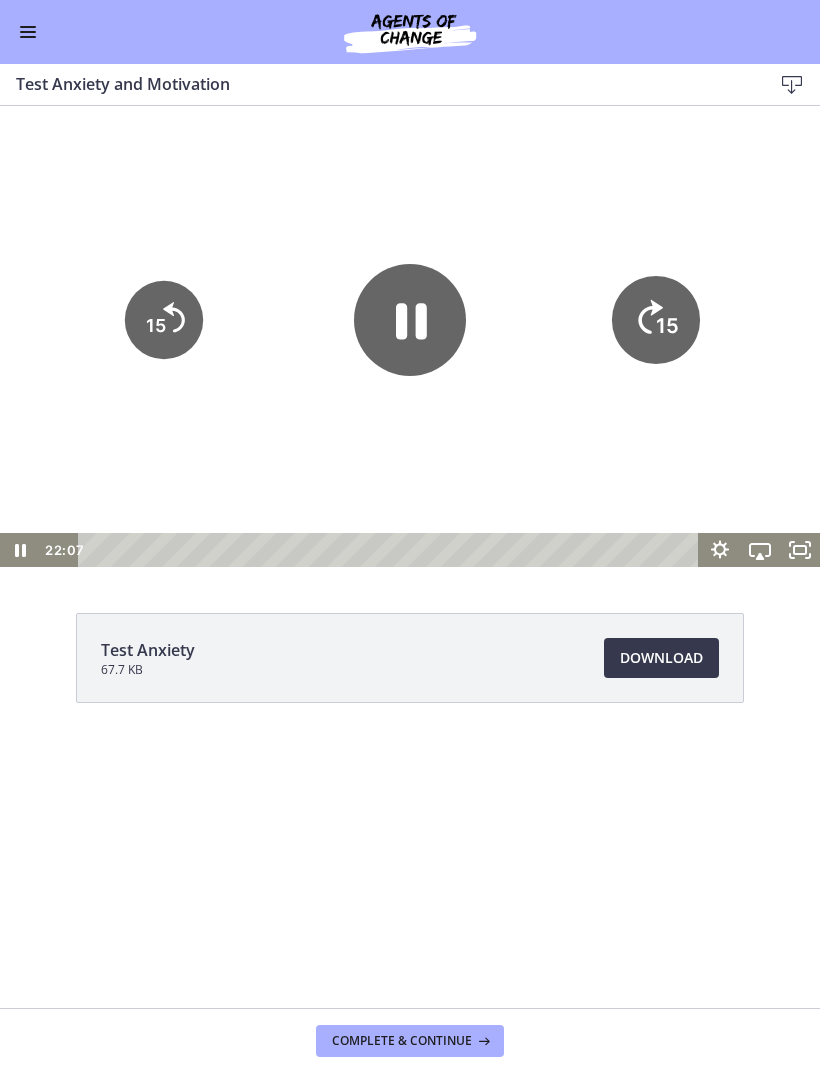 click on "15" 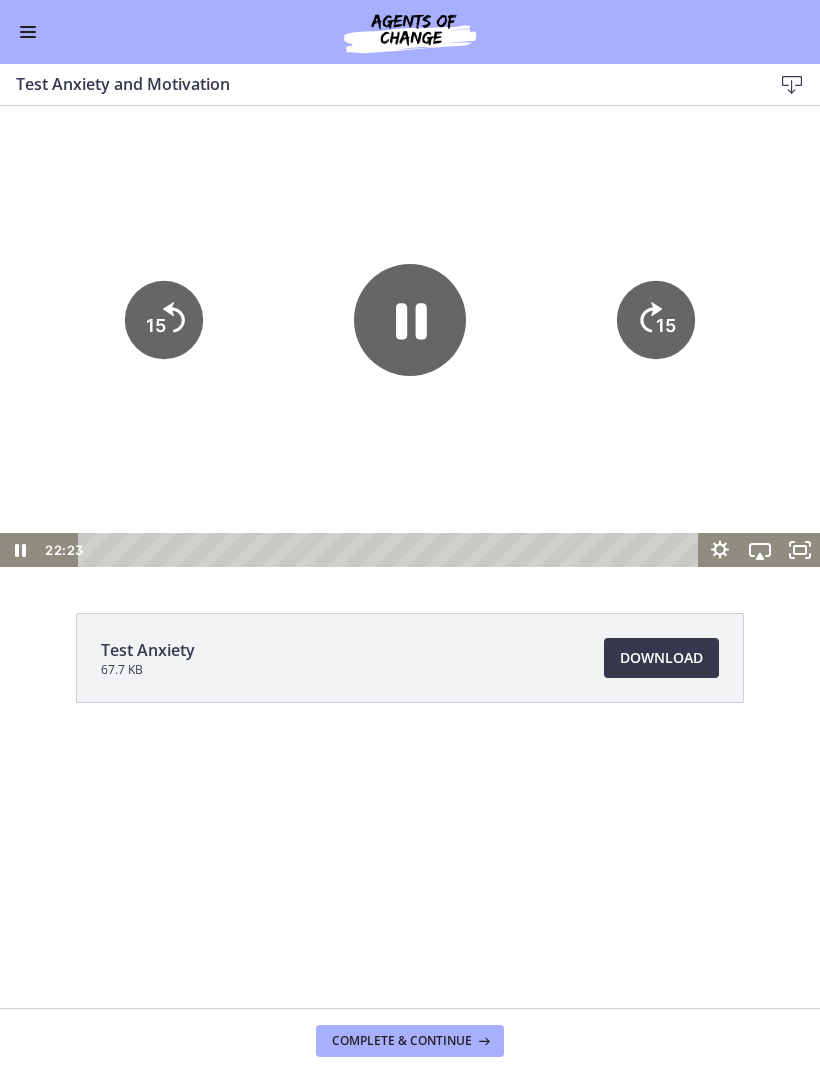 click on "15" 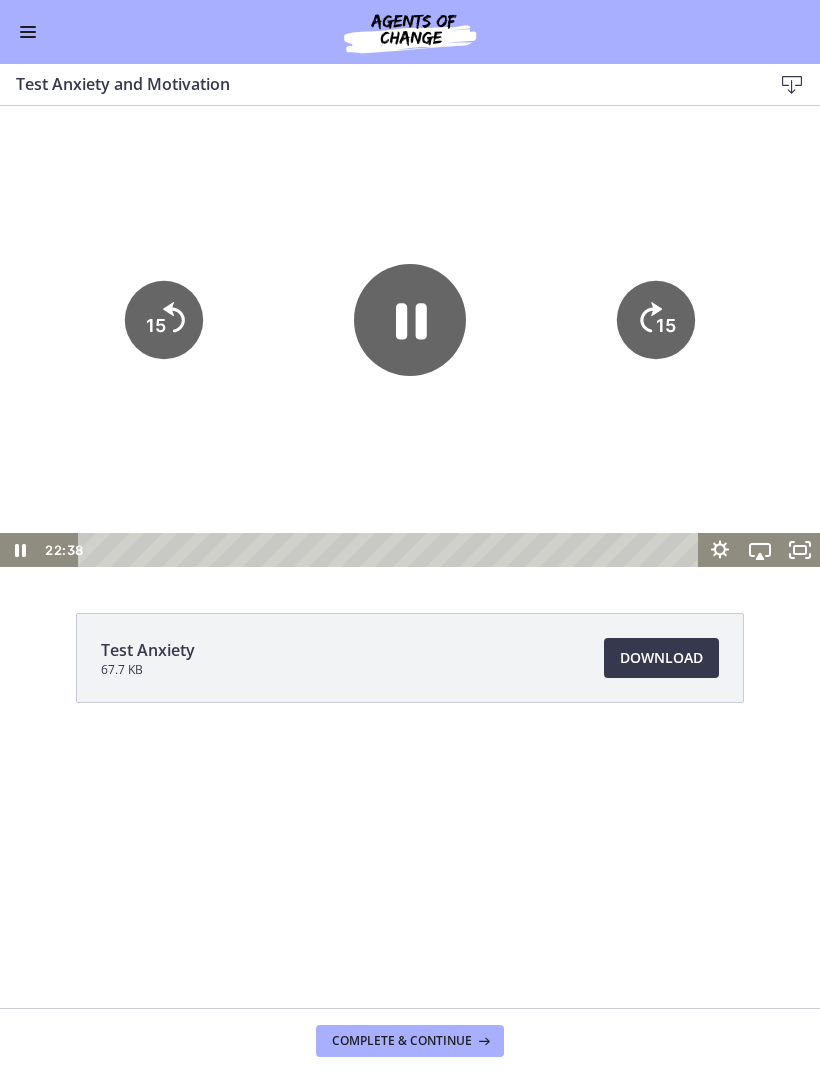 click on "15" 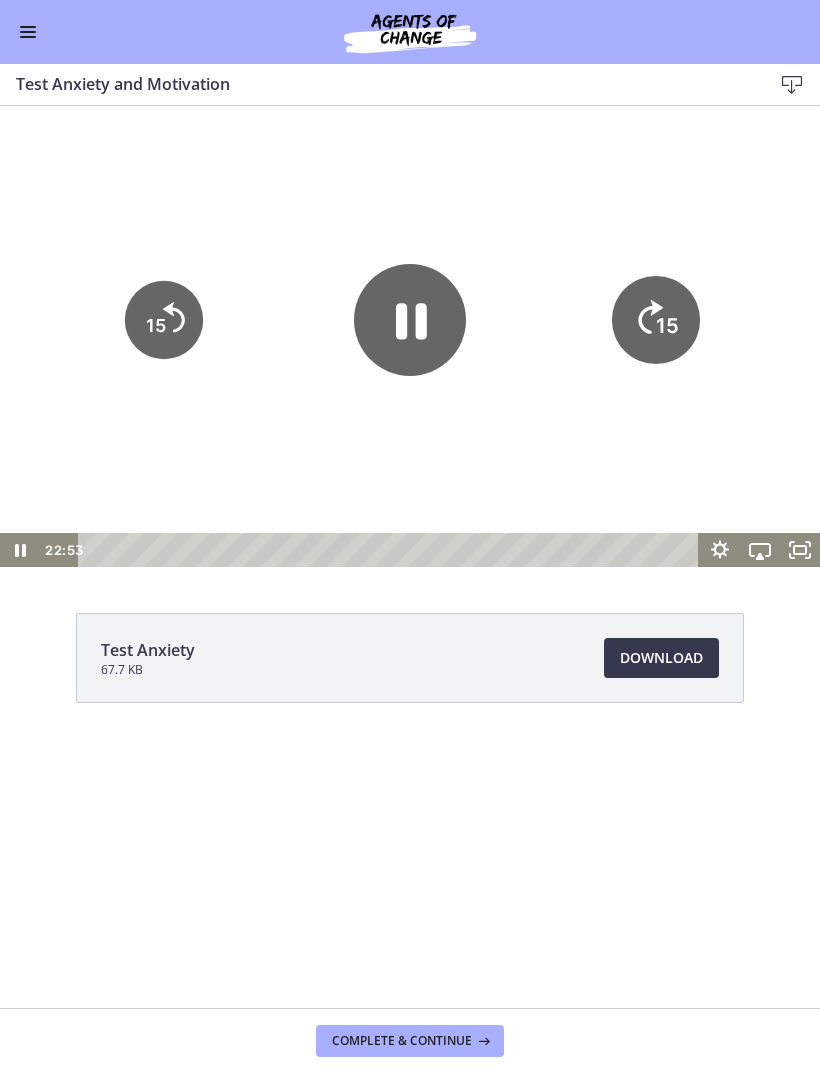 click 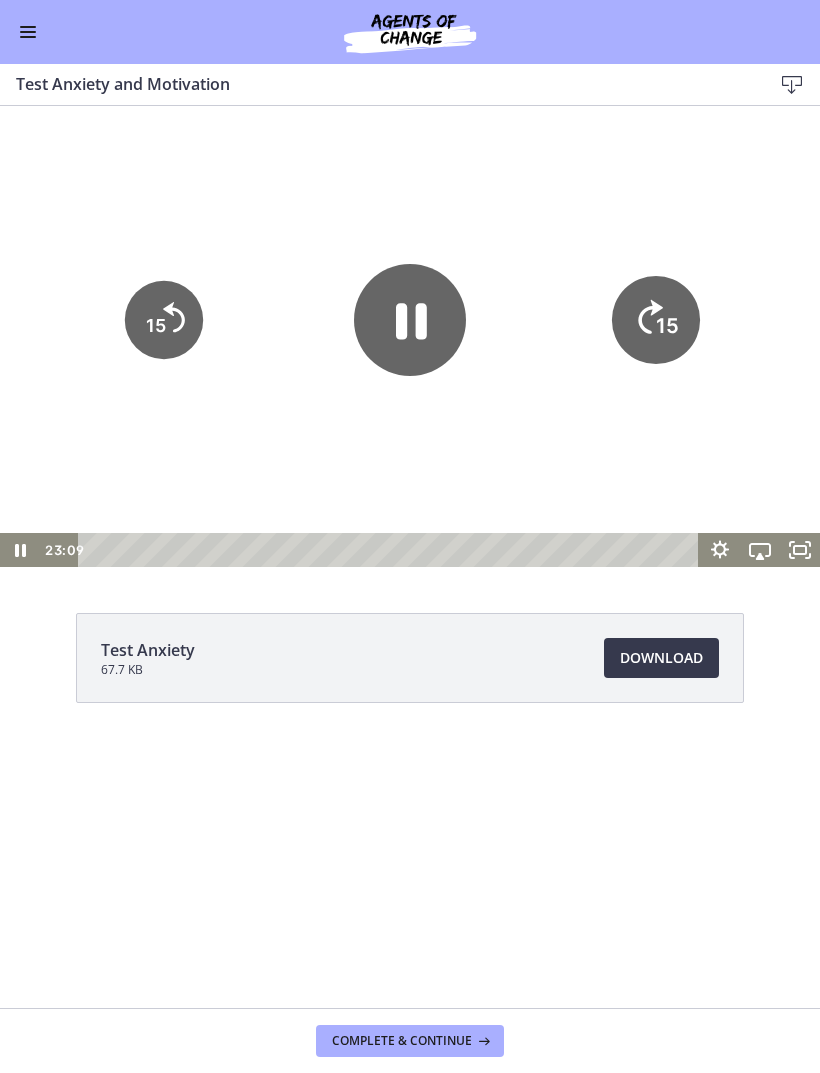 click on "15" 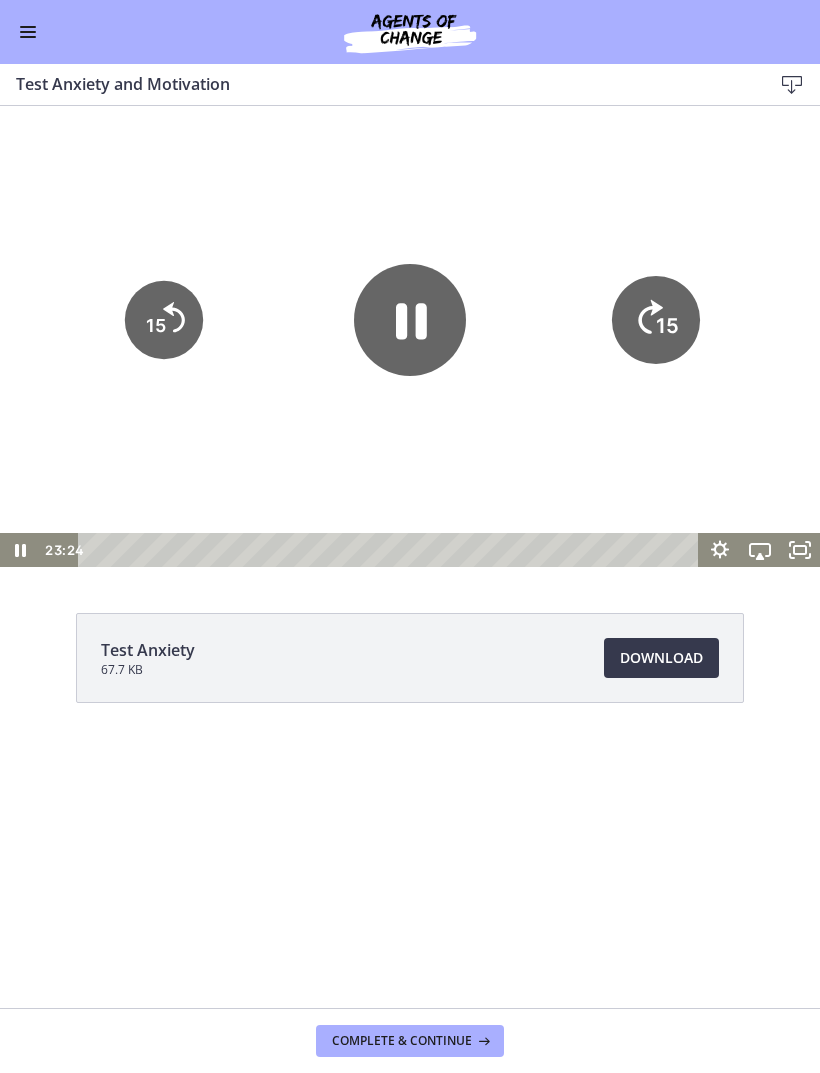 click on "15" 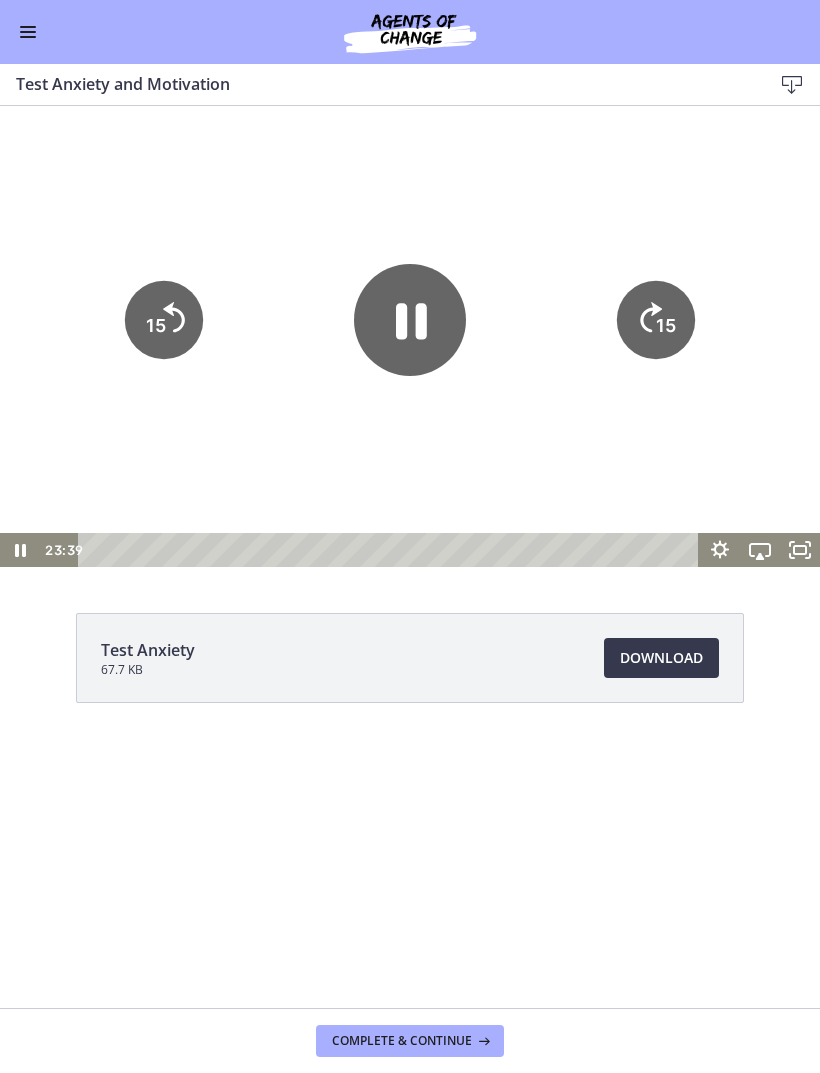 click 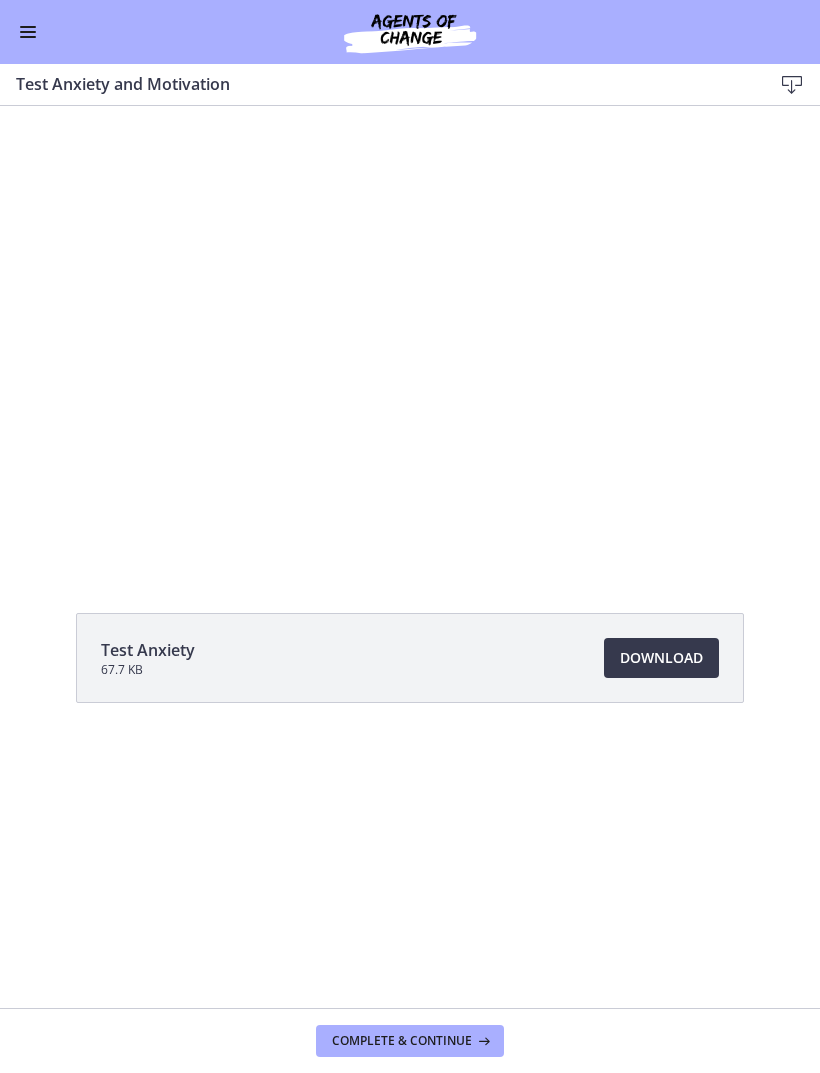 click at bounding box center [410, 336] 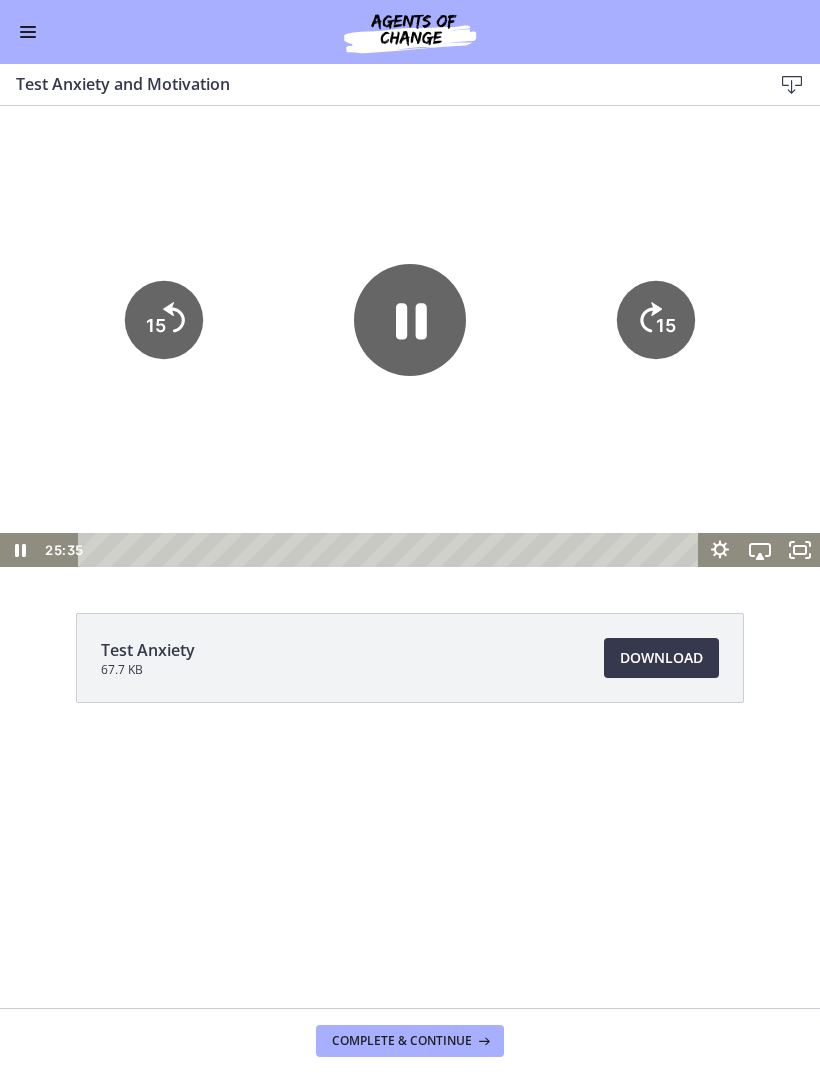 click on "15" 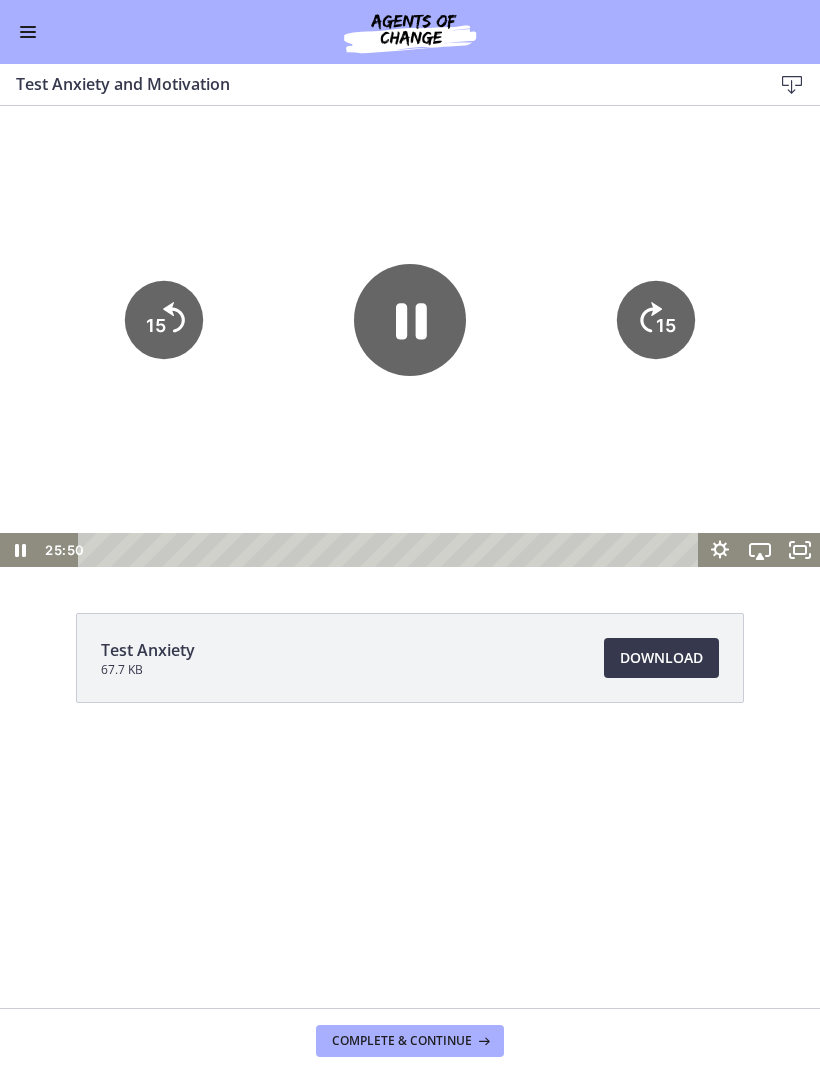 click on "15" 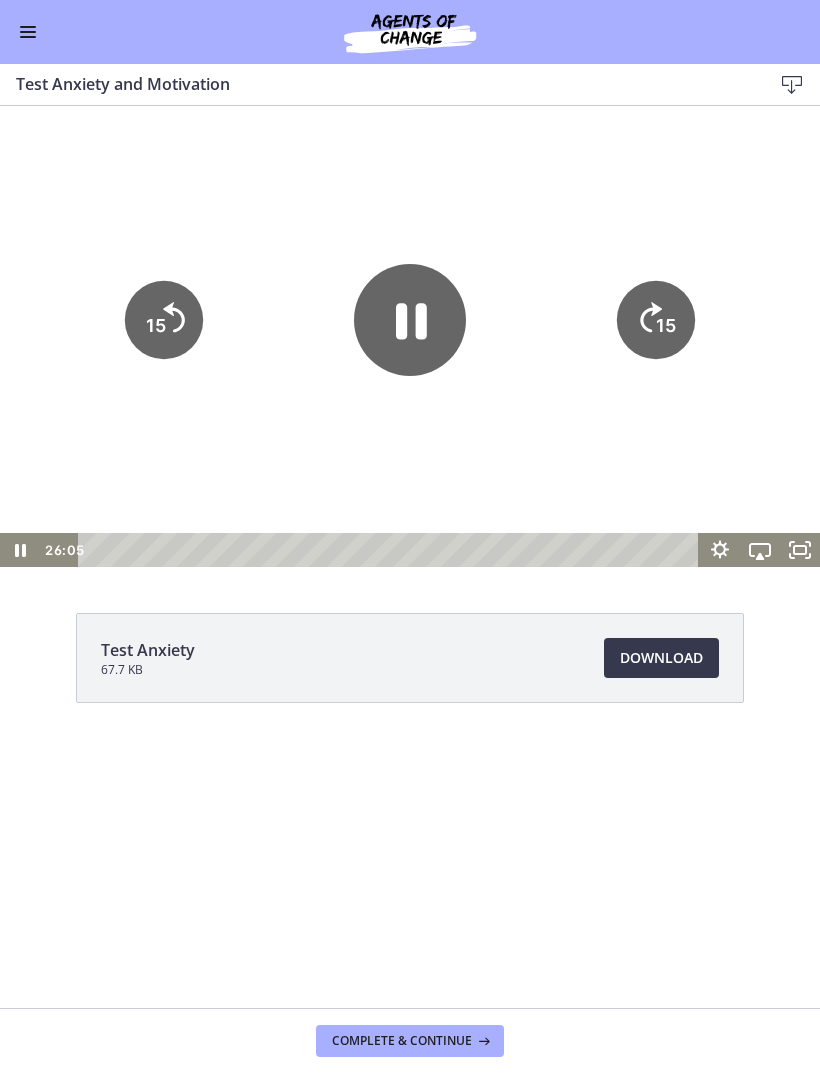 click on "15" 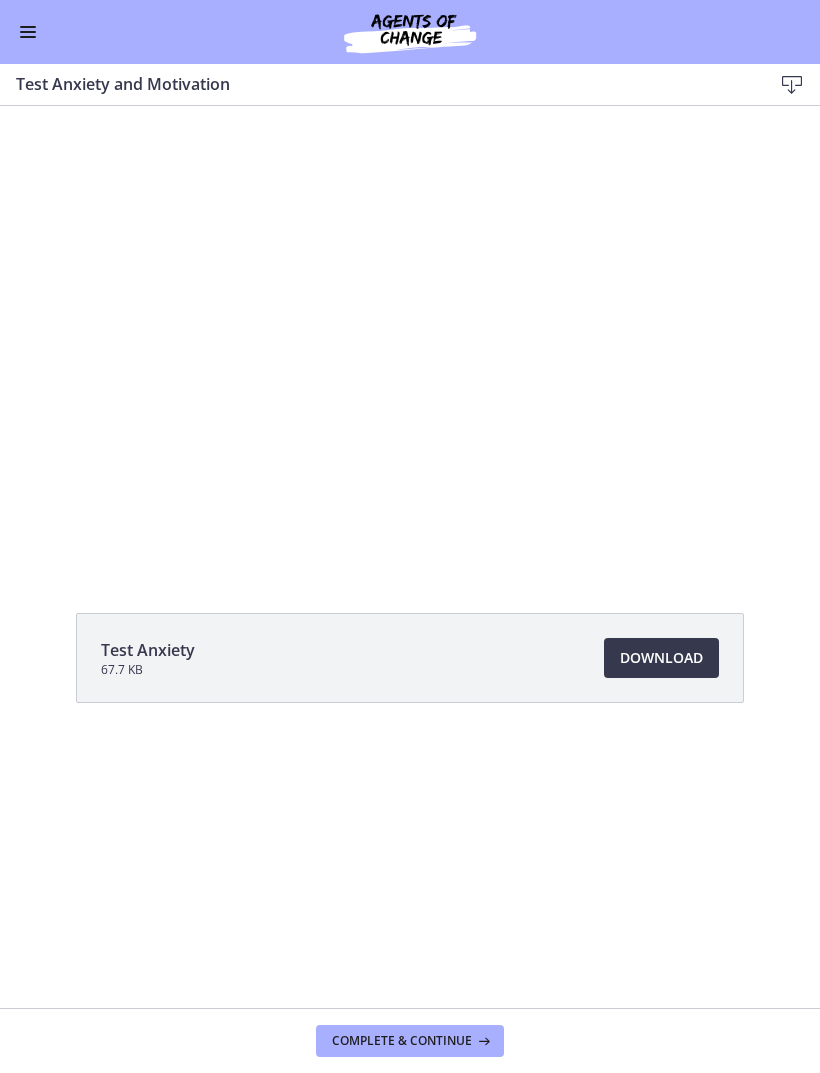 click at bounding box center [410, 336] 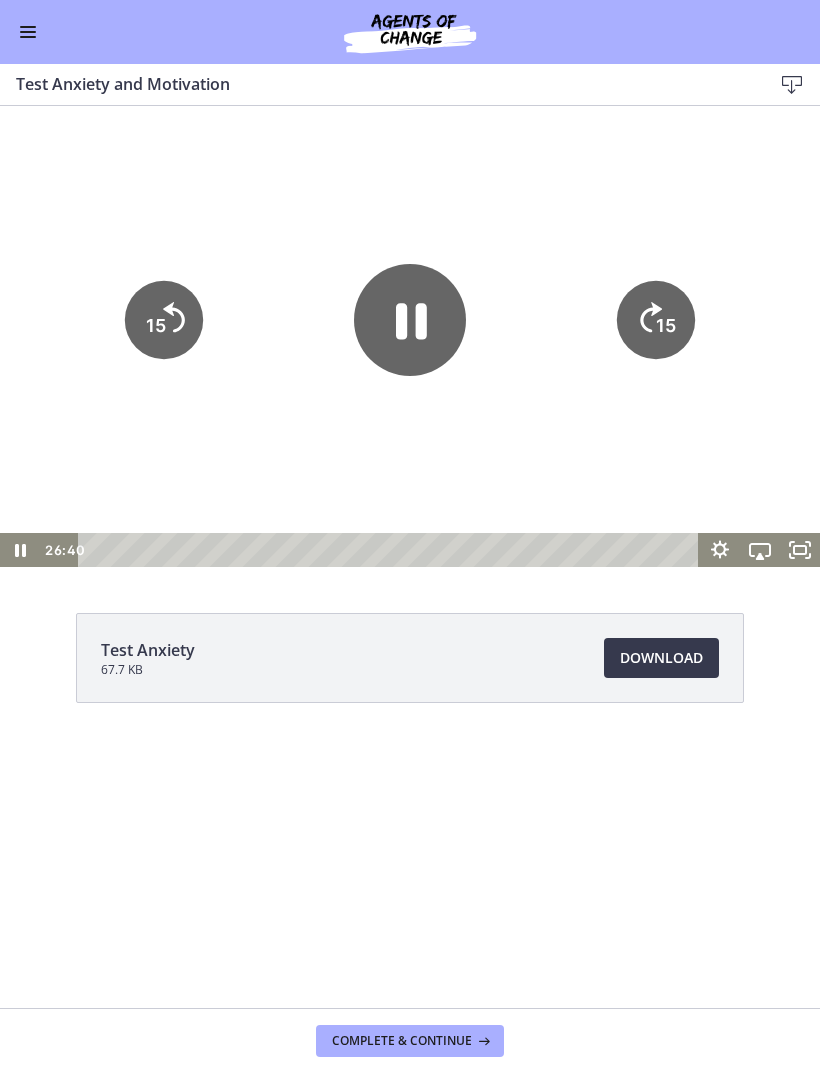 click on "15" 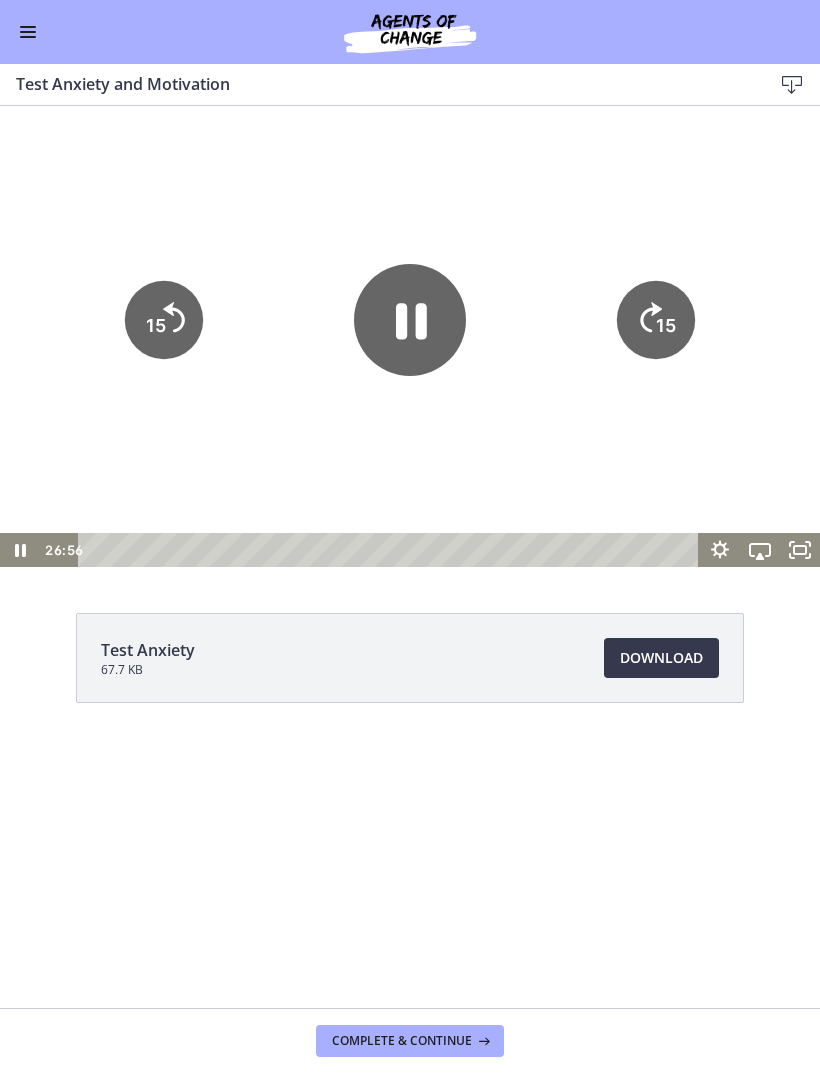 click on "15" 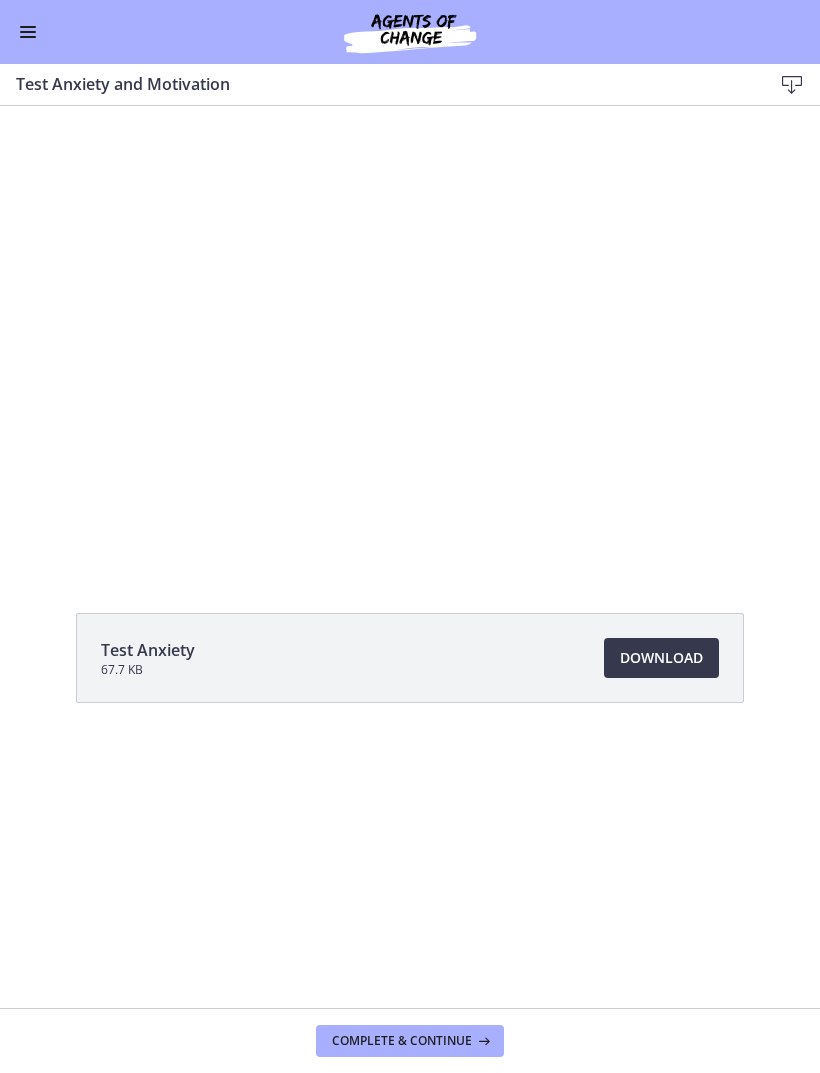 click at bounding box center [410, 336] 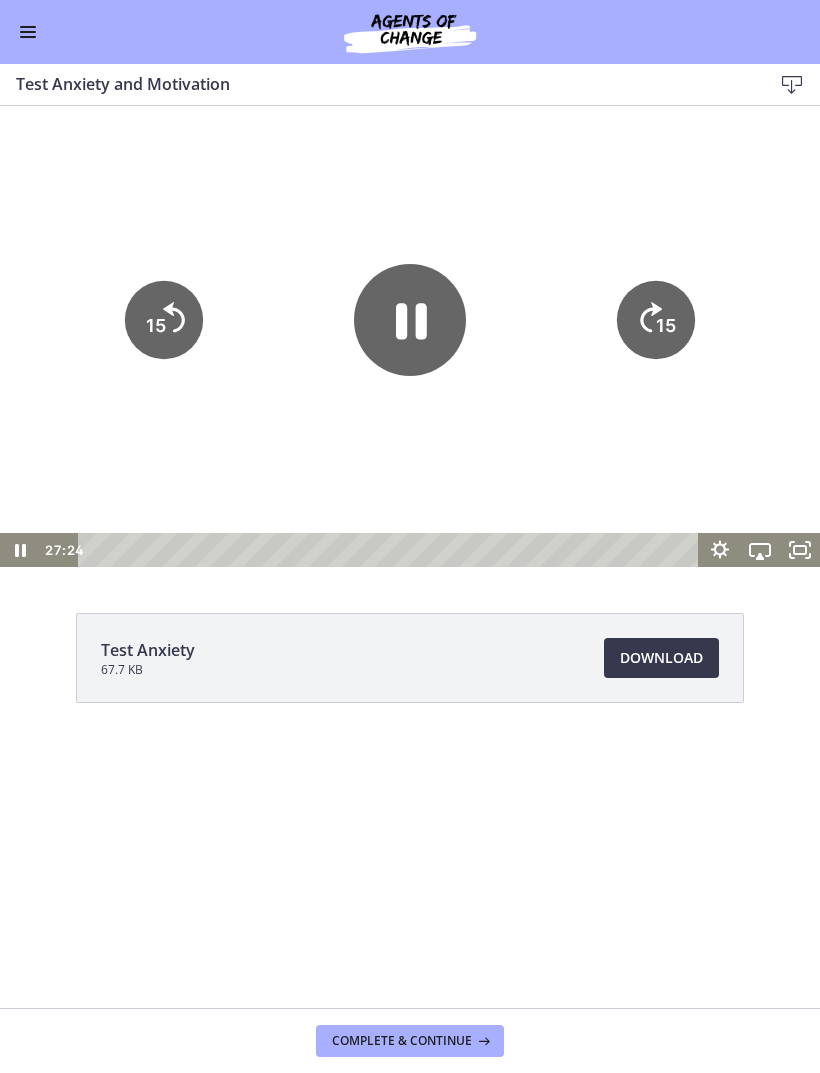 click 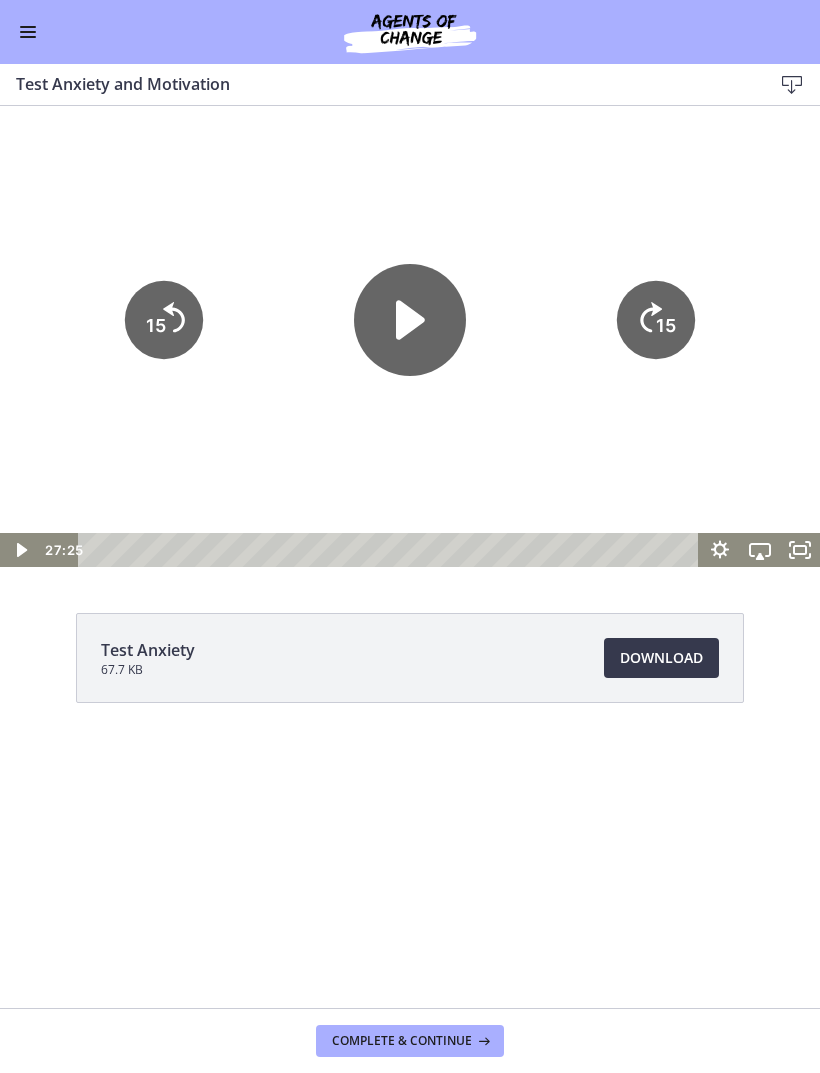 click 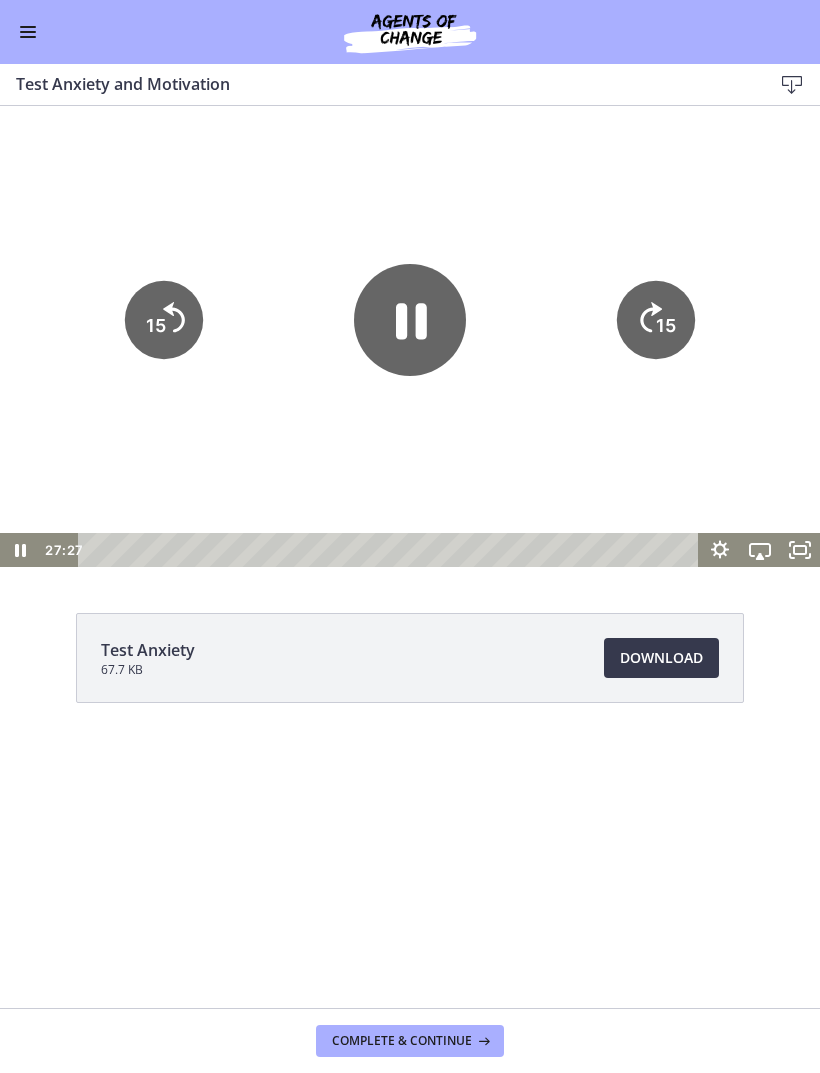 click at bounding box center [410, 336] 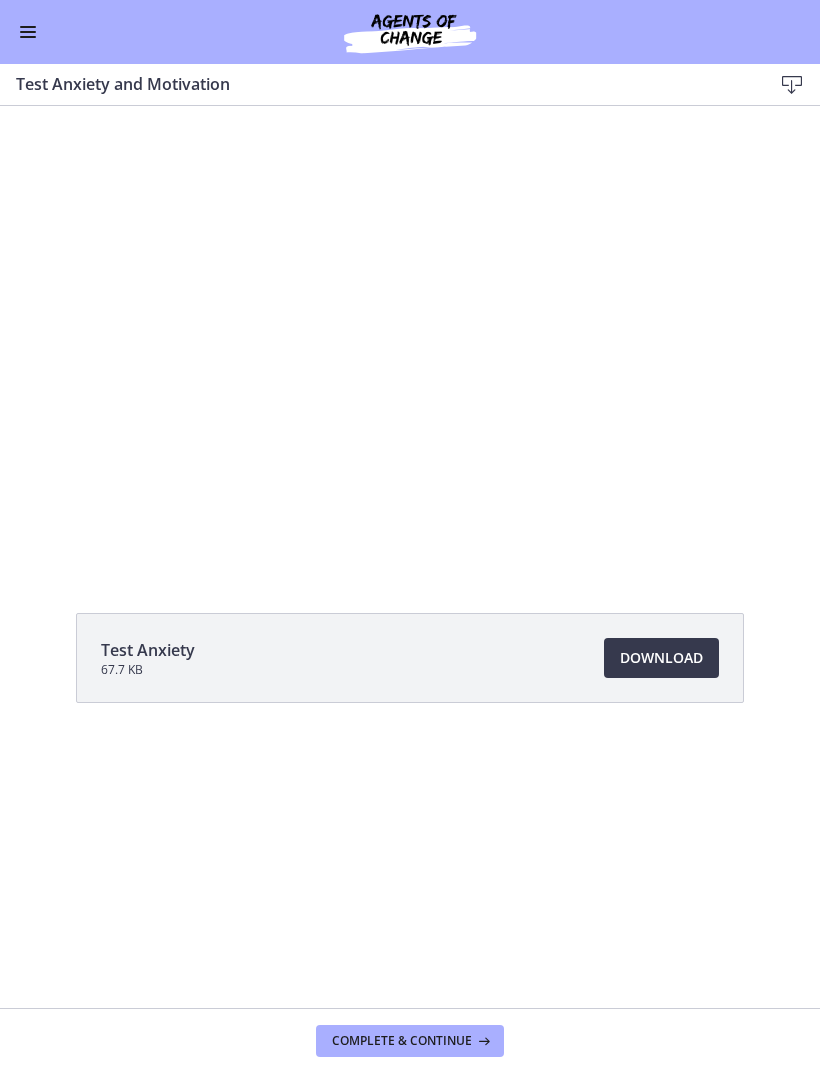 click at bounding box center [410, 336] 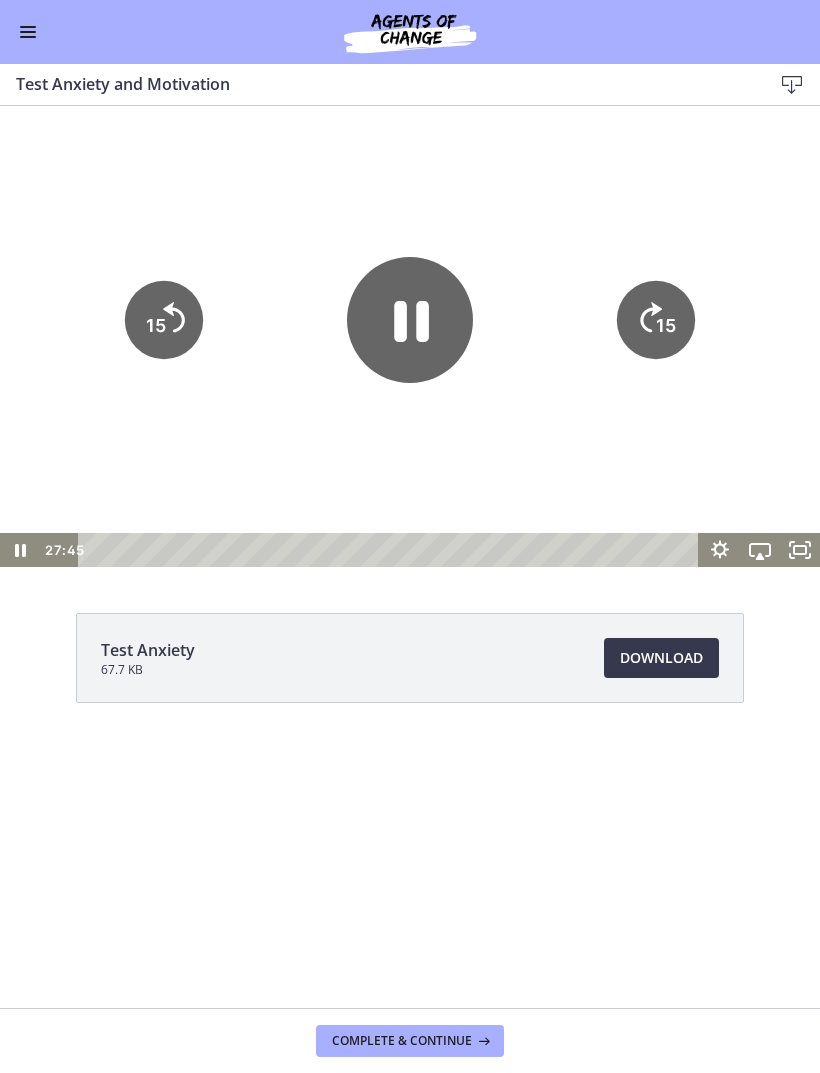 click 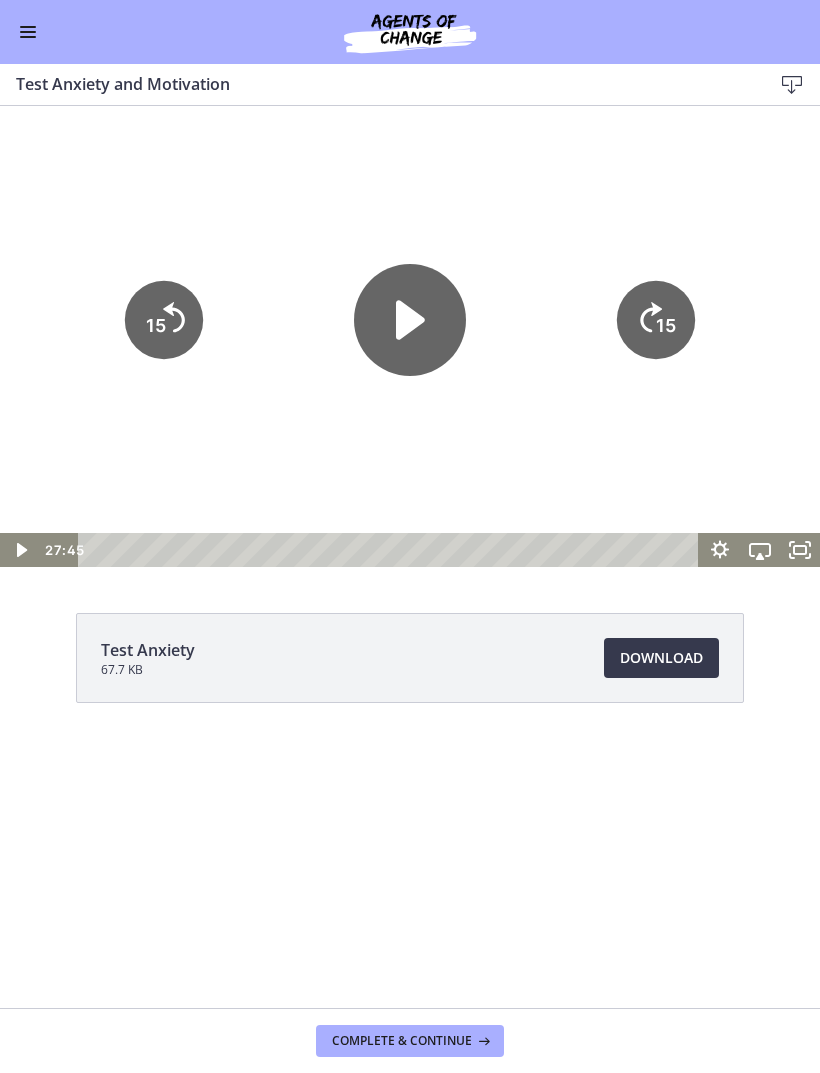 click 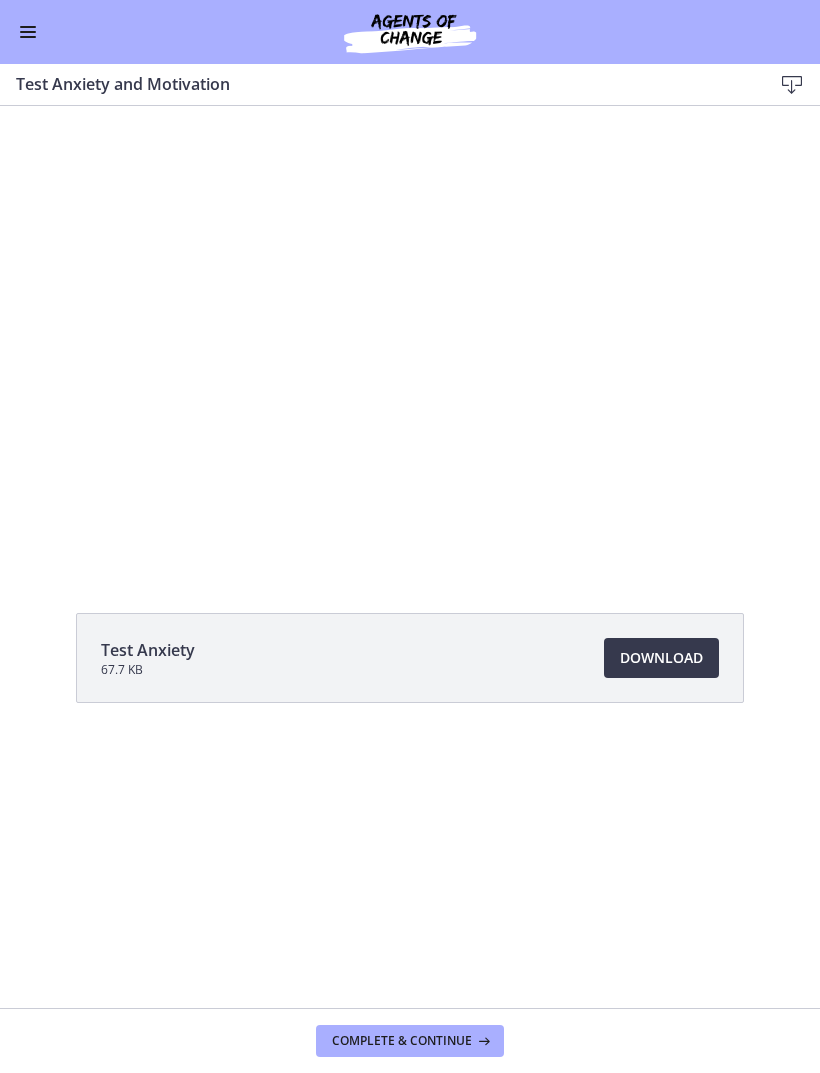 click at bounding box center [410, 336] 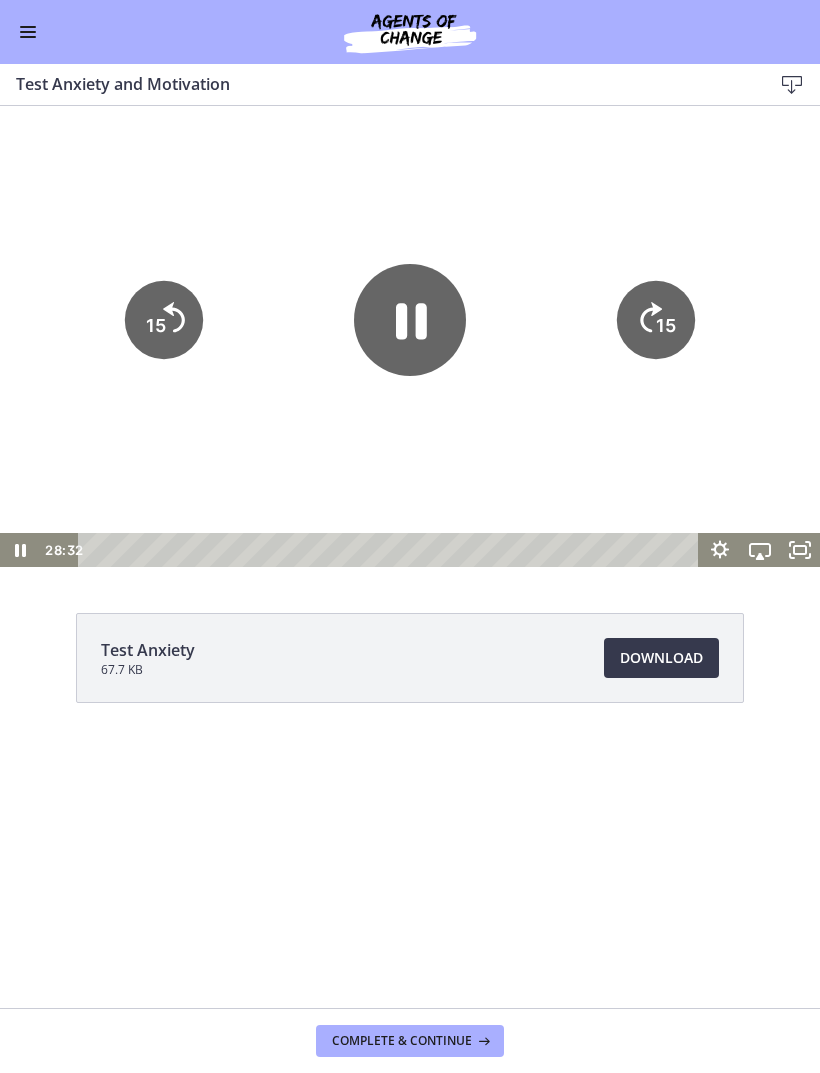 click 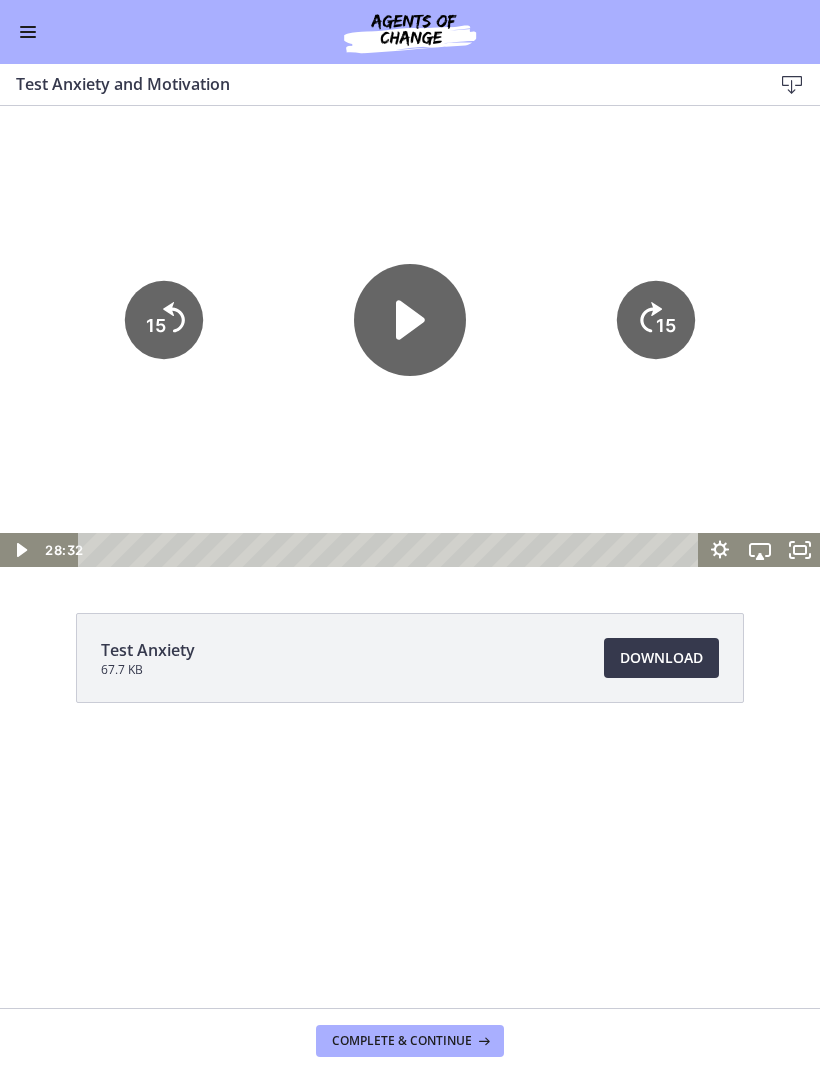 click 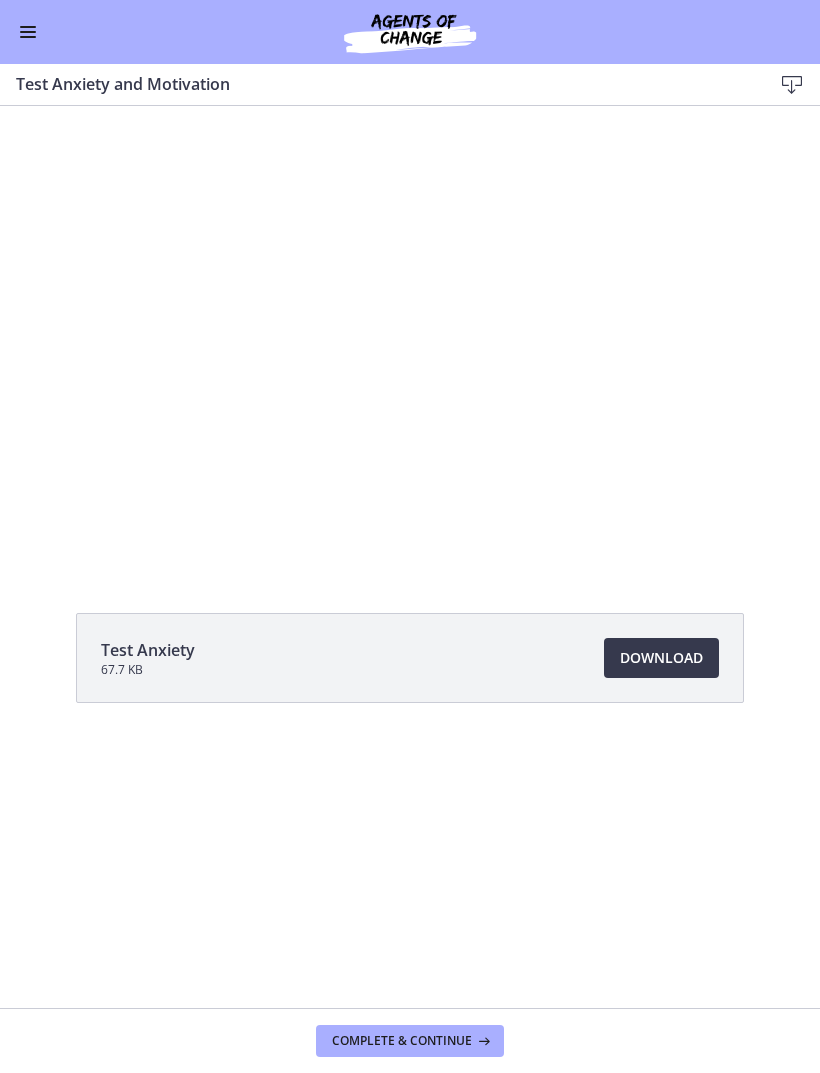 click at bounding box center [410, 336] 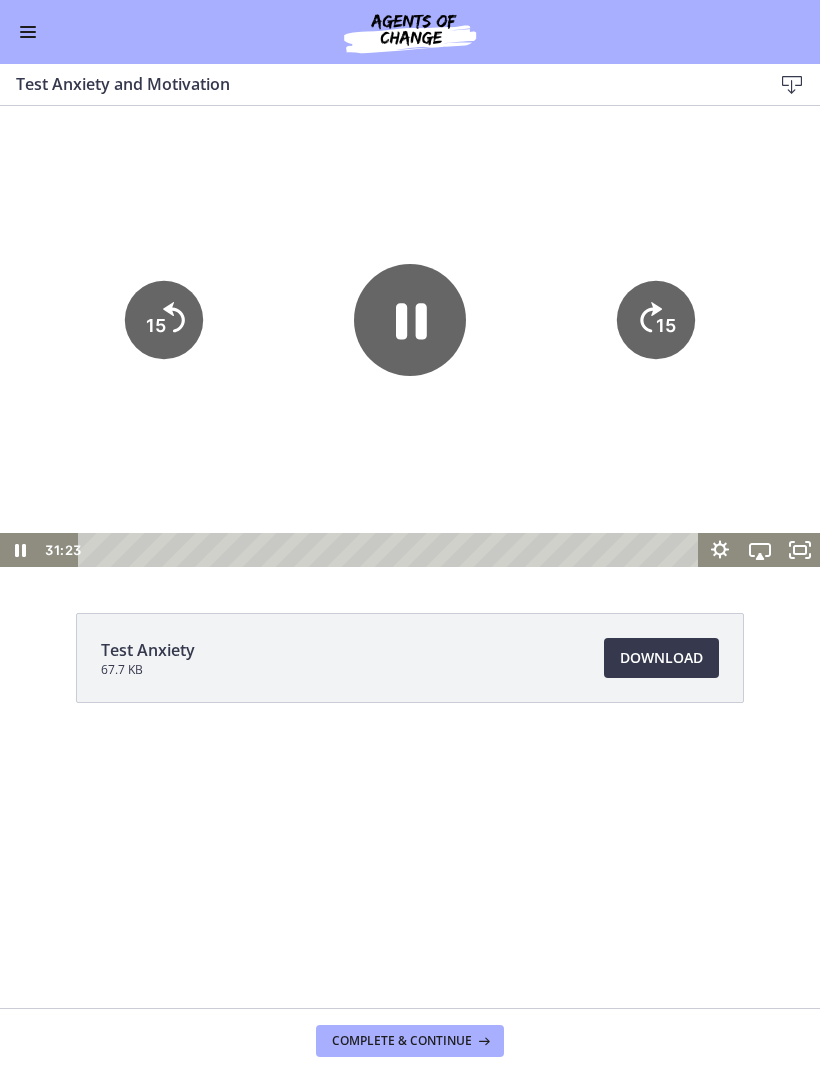 click on "15" 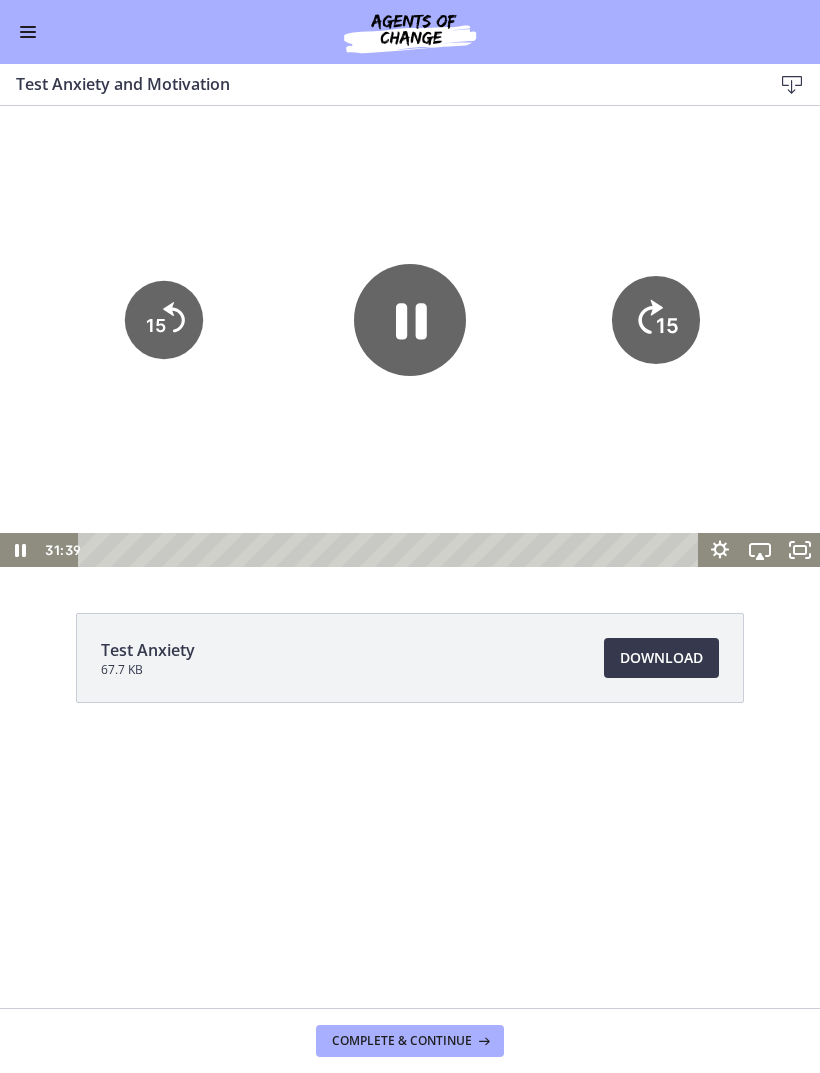 click on "15" 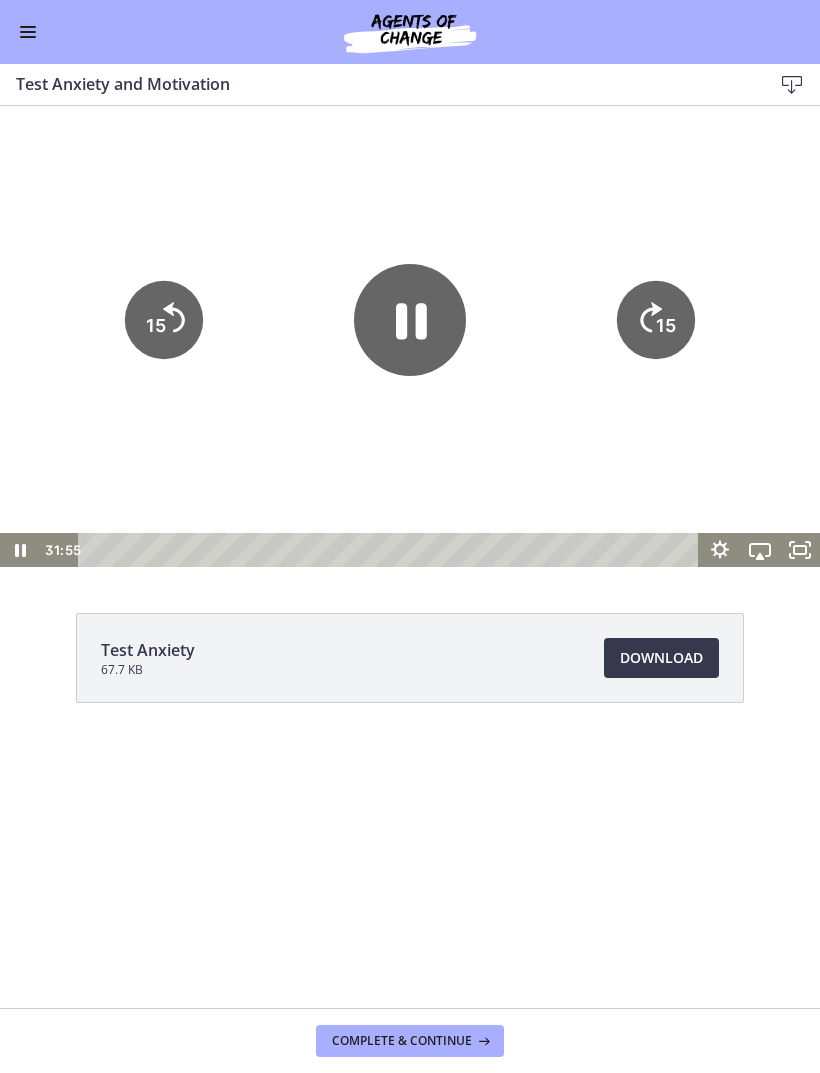 click on "15" 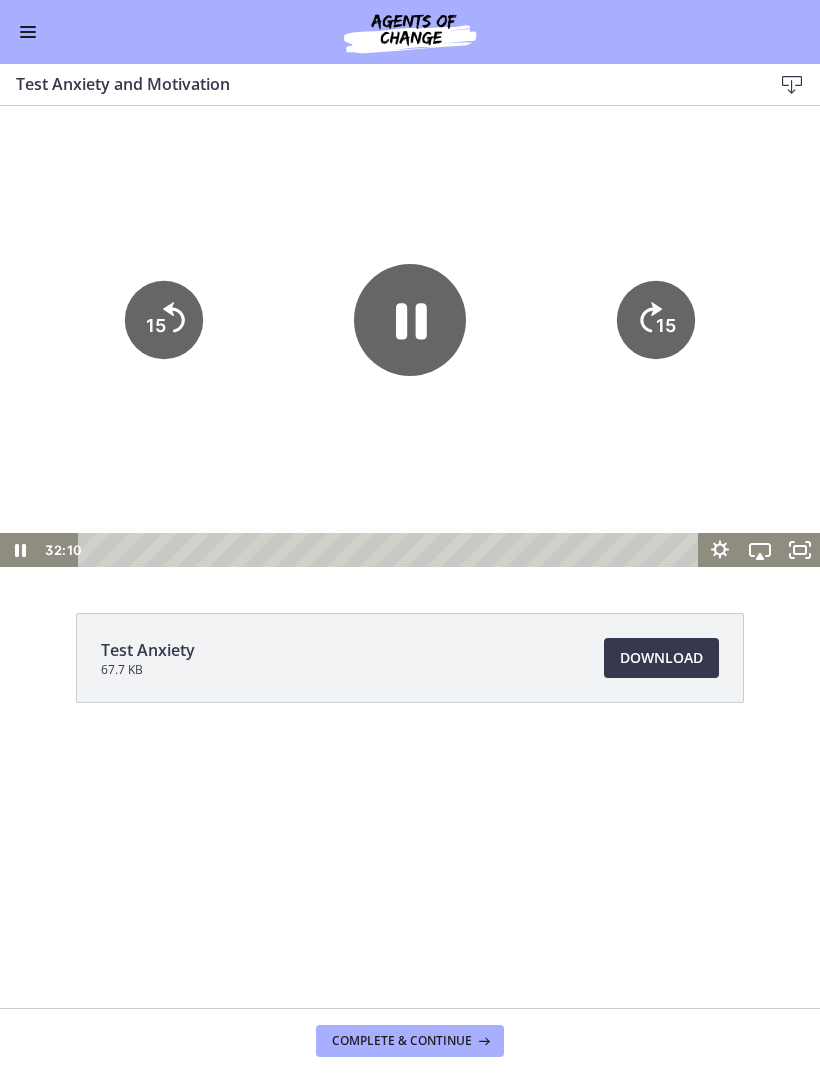 click on "15" 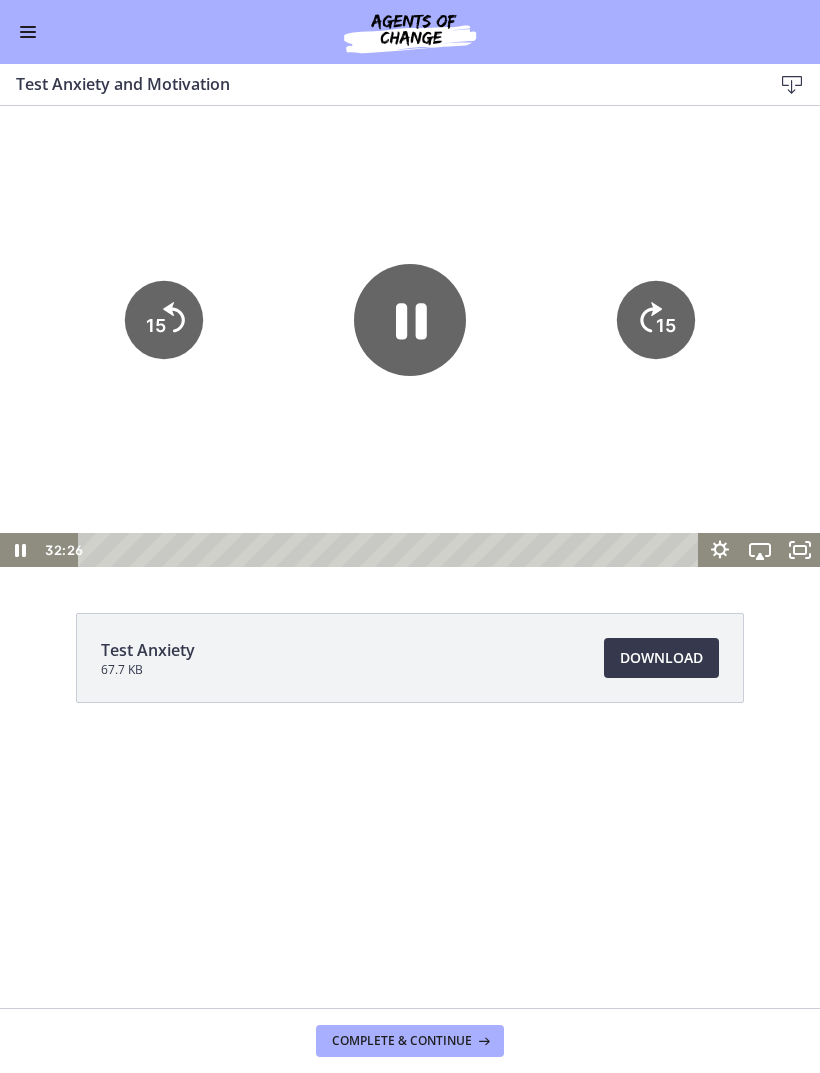 click on "15" 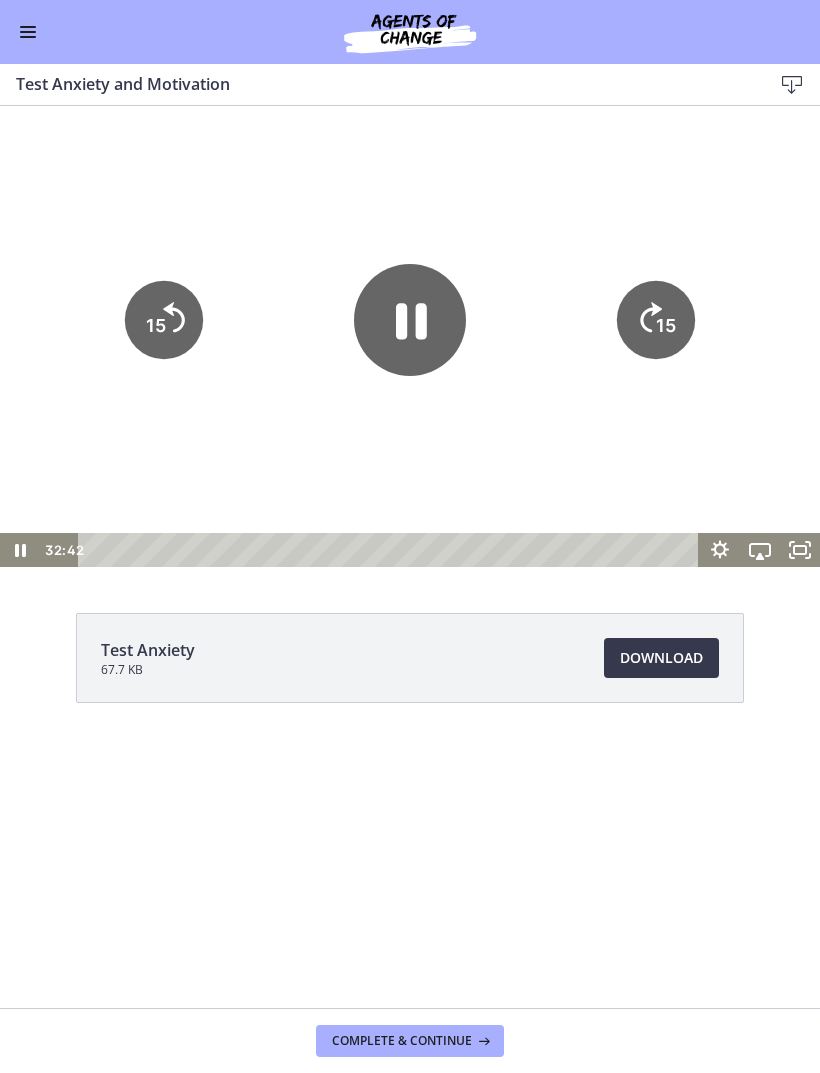 click on "15" 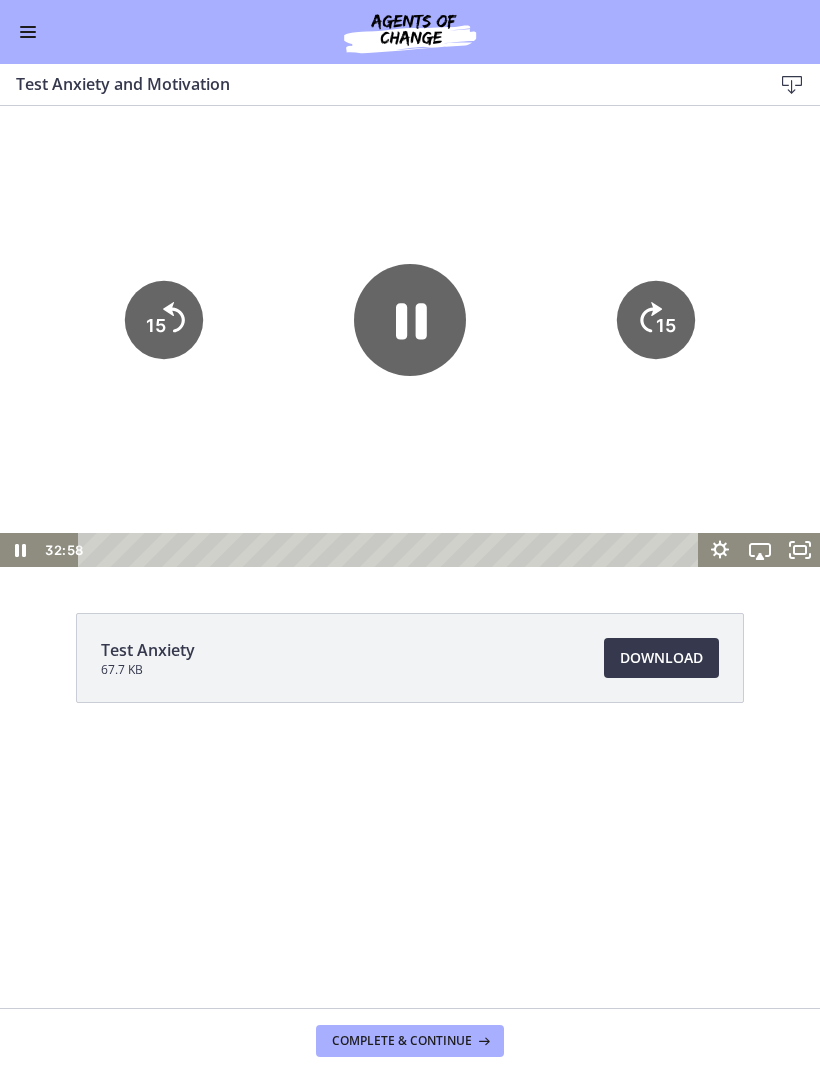 click 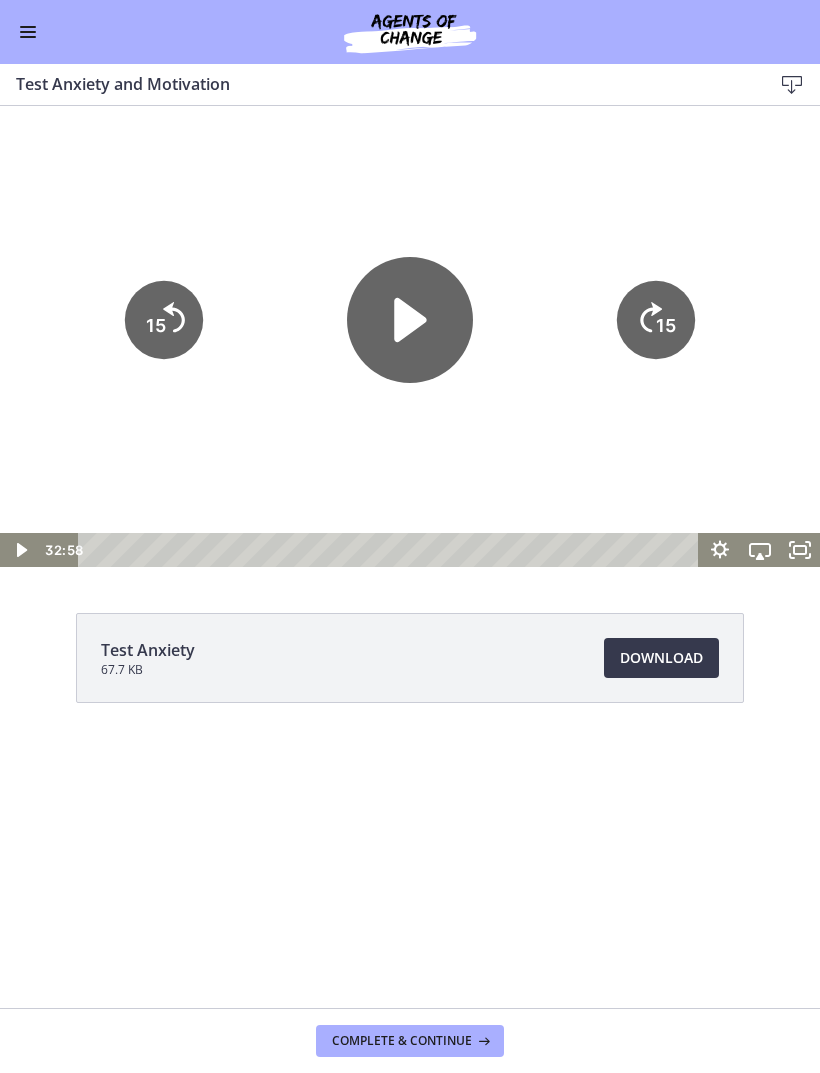 click 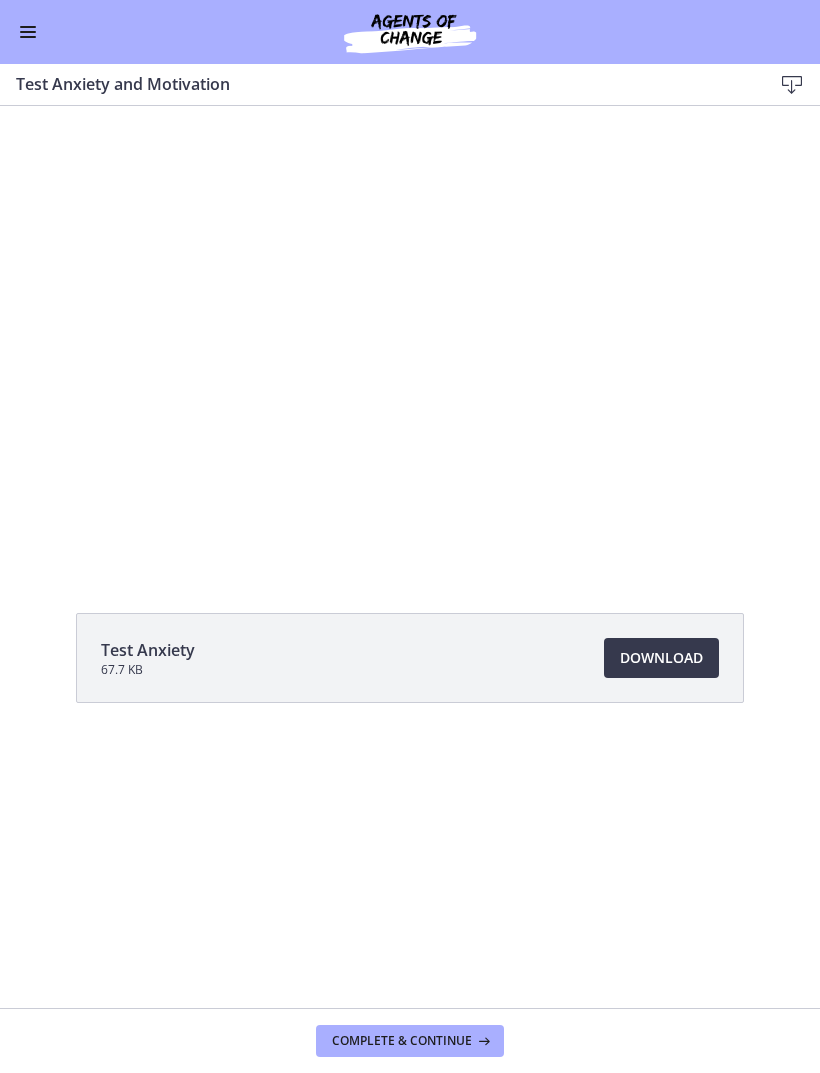 click at bounding box center (410, 336) 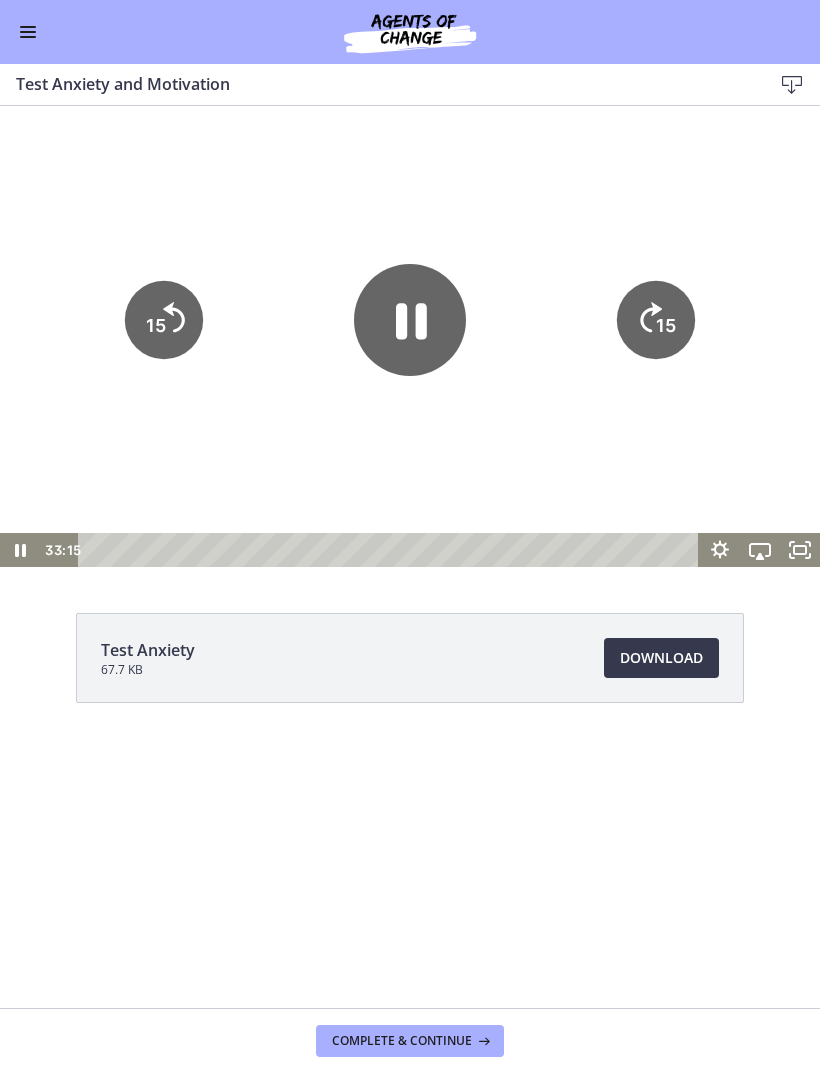 click on "15" 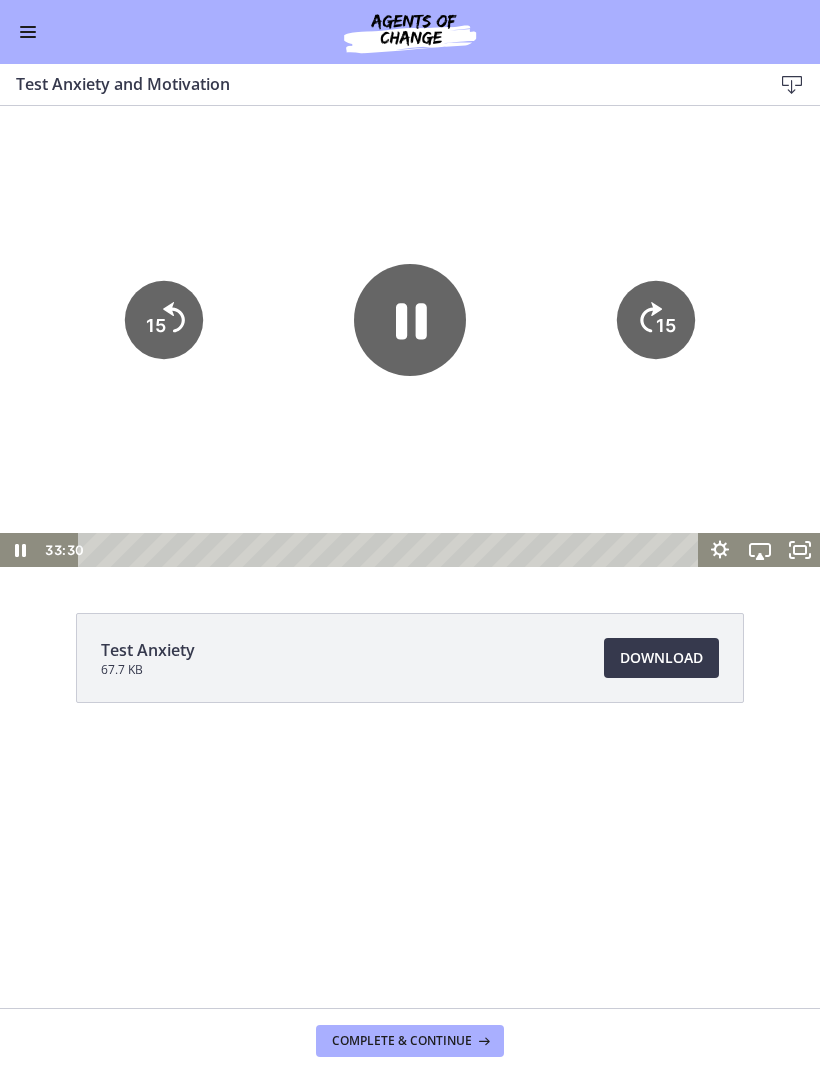 click on "15" 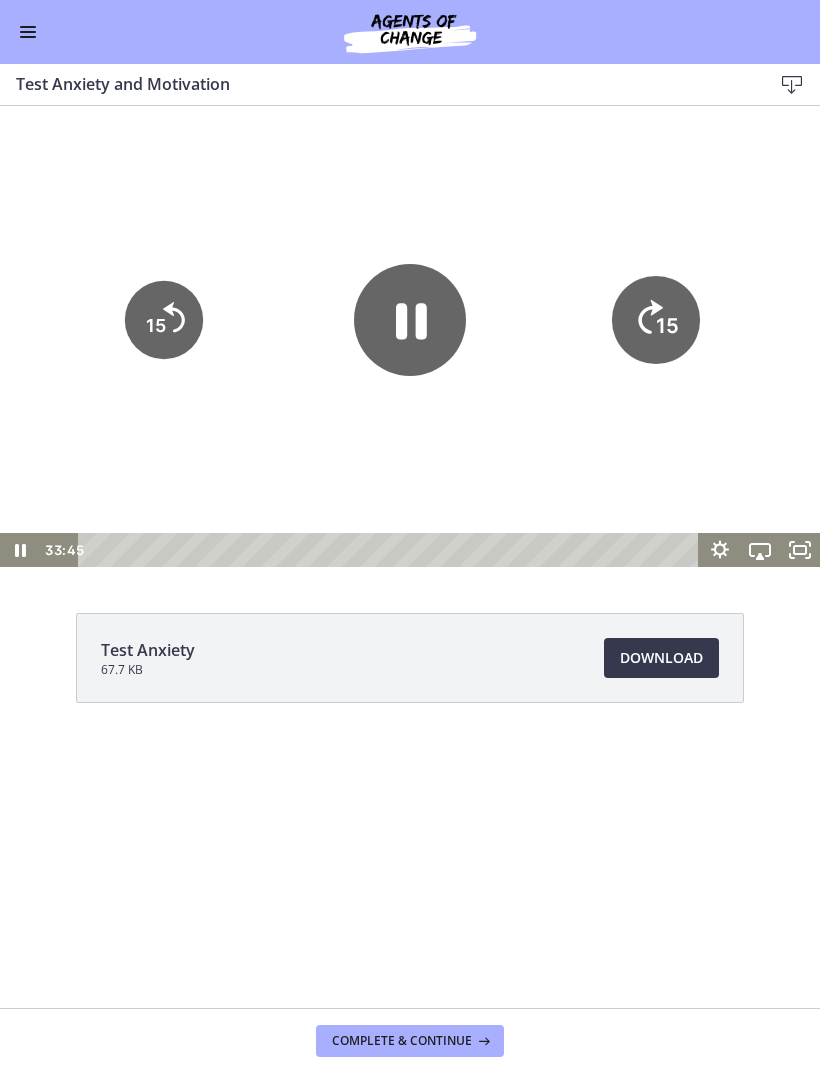 click on "15" 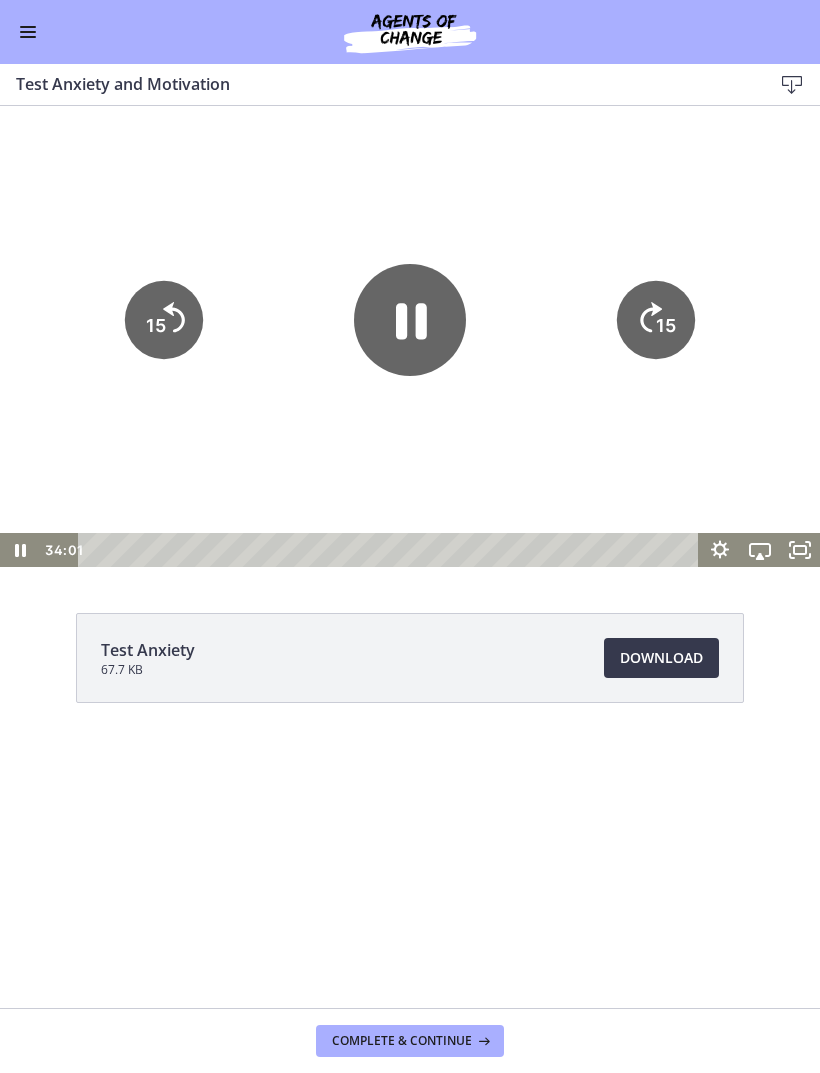 click on "15" 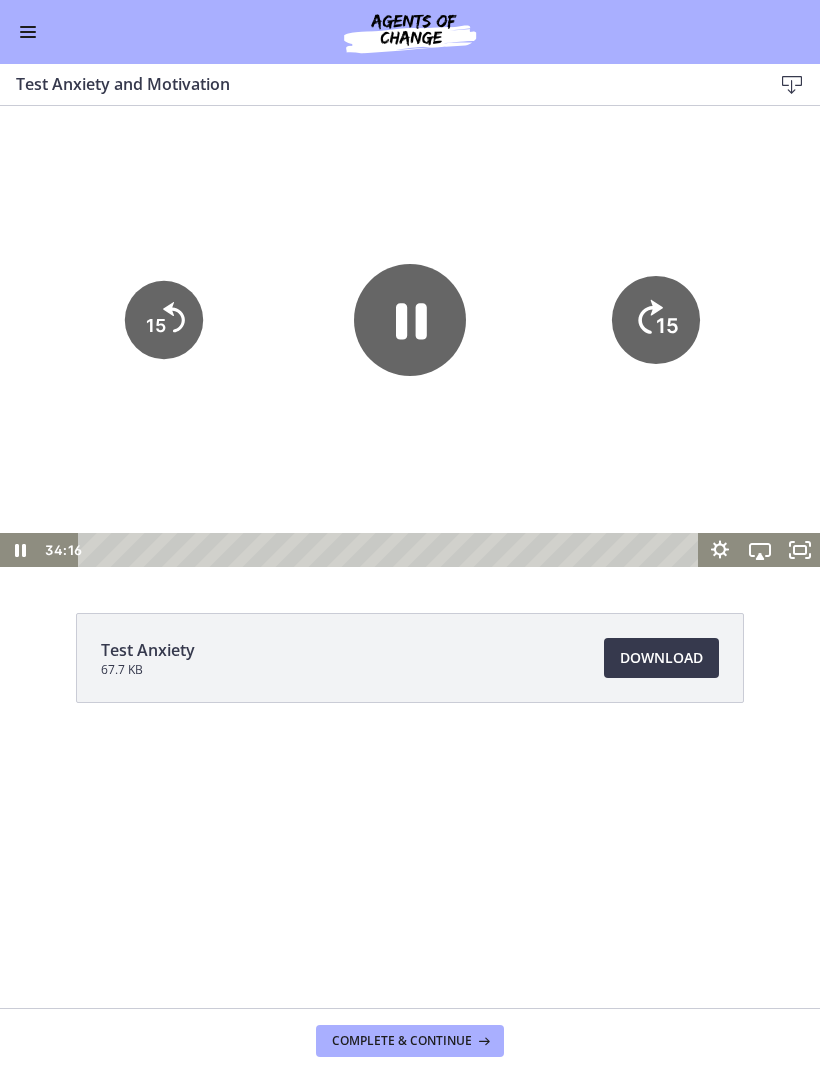 click on "15" 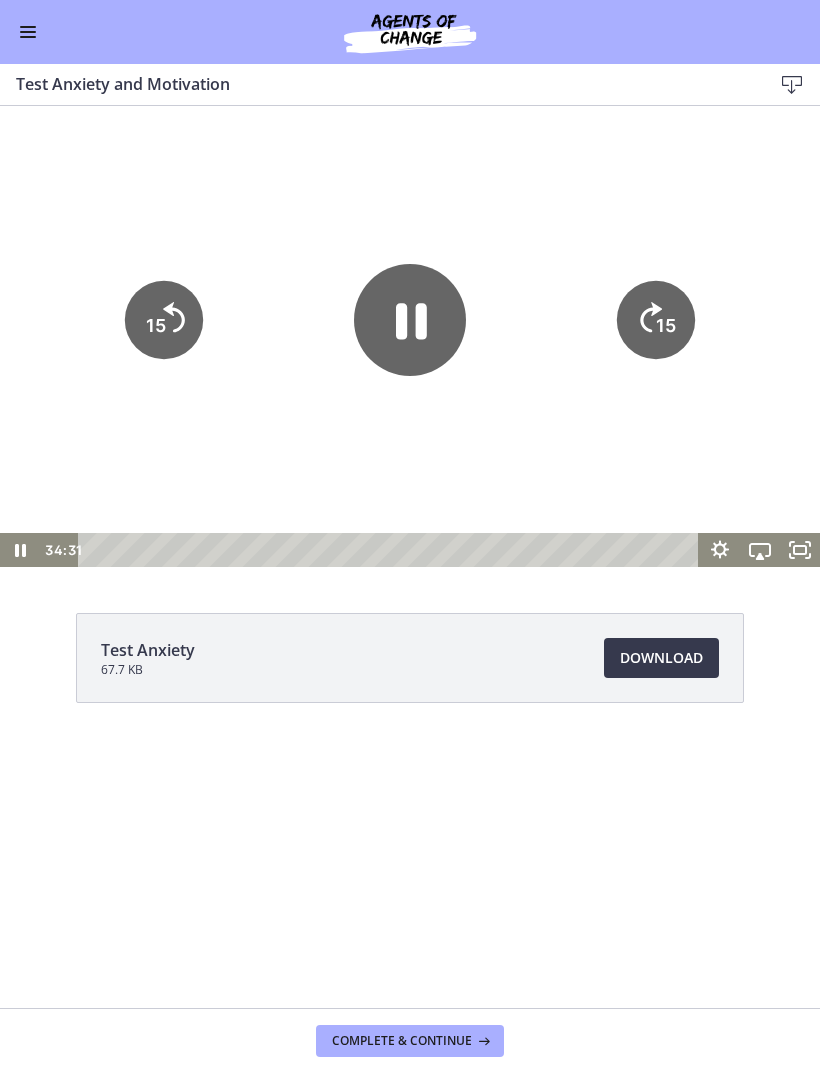 click on "15" 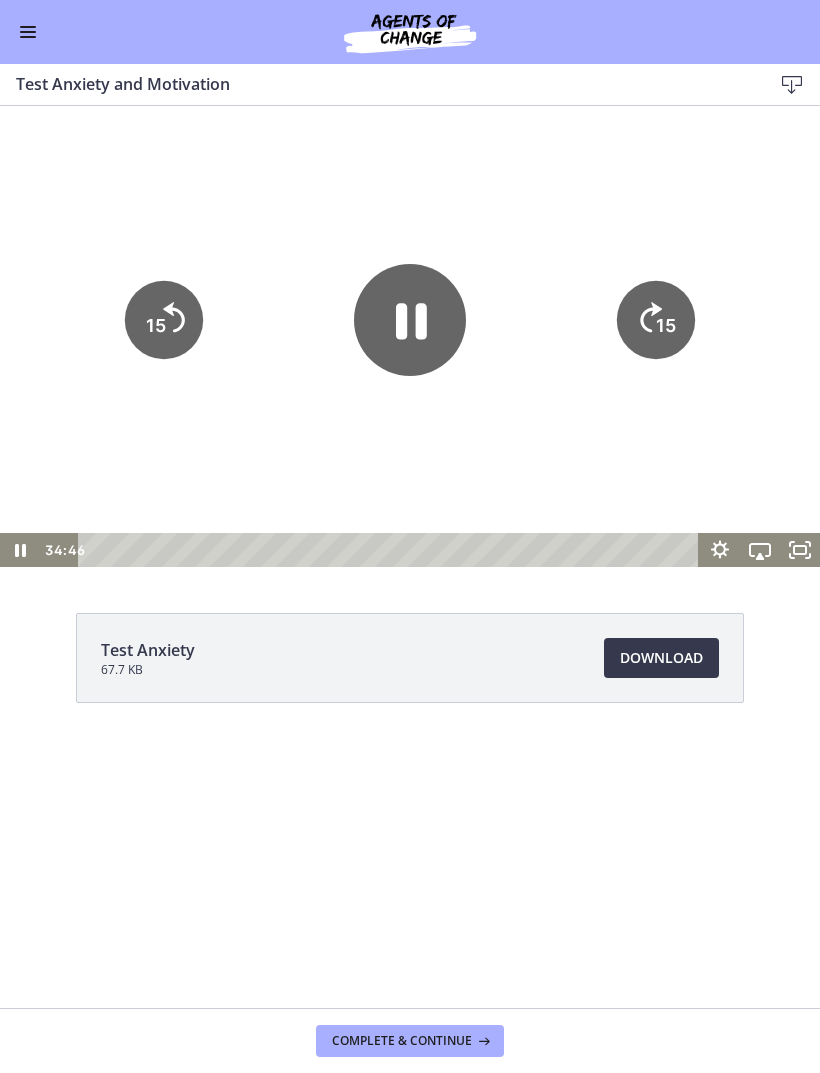 click on "15" 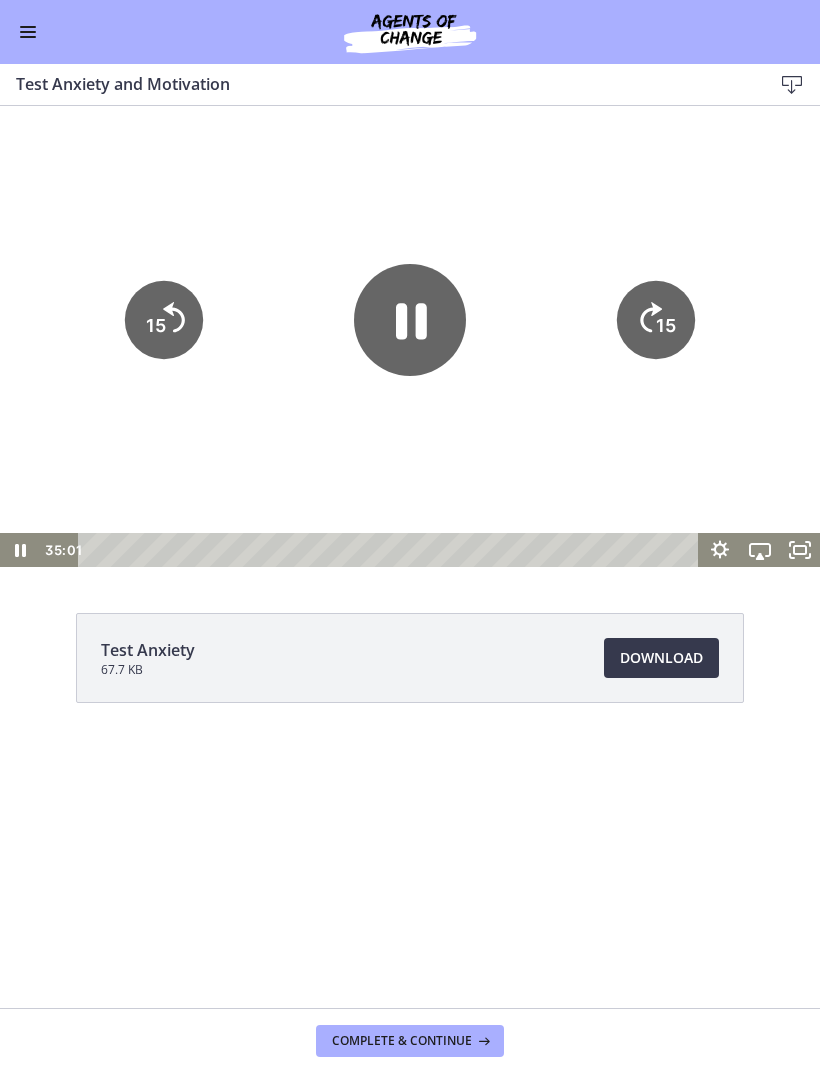 click on "15" 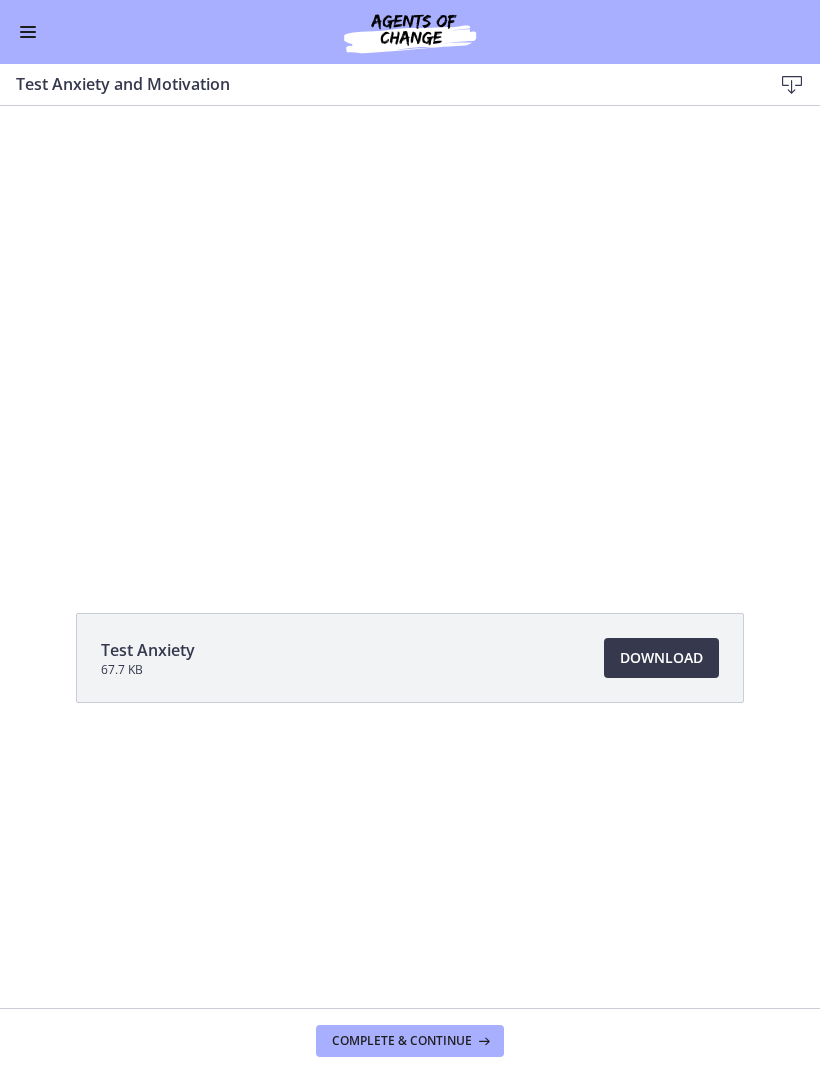 click at bounding box center [410, 336] 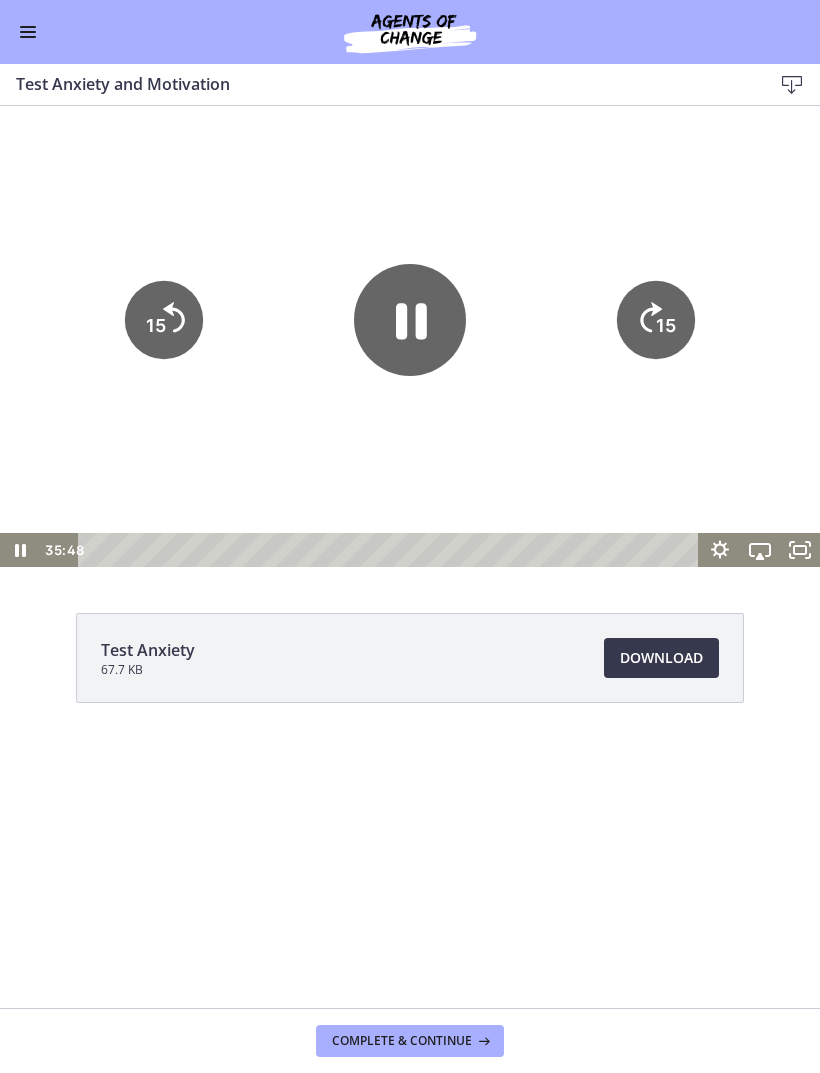 click on "15" 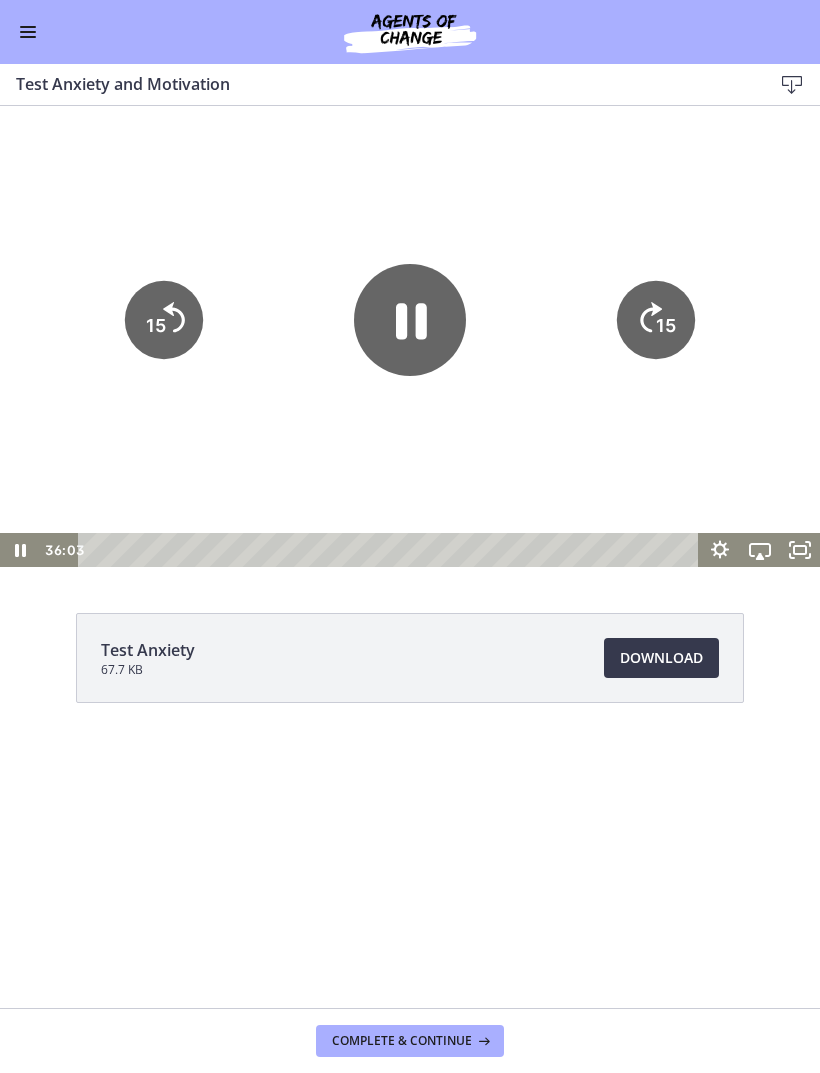 click on "15" 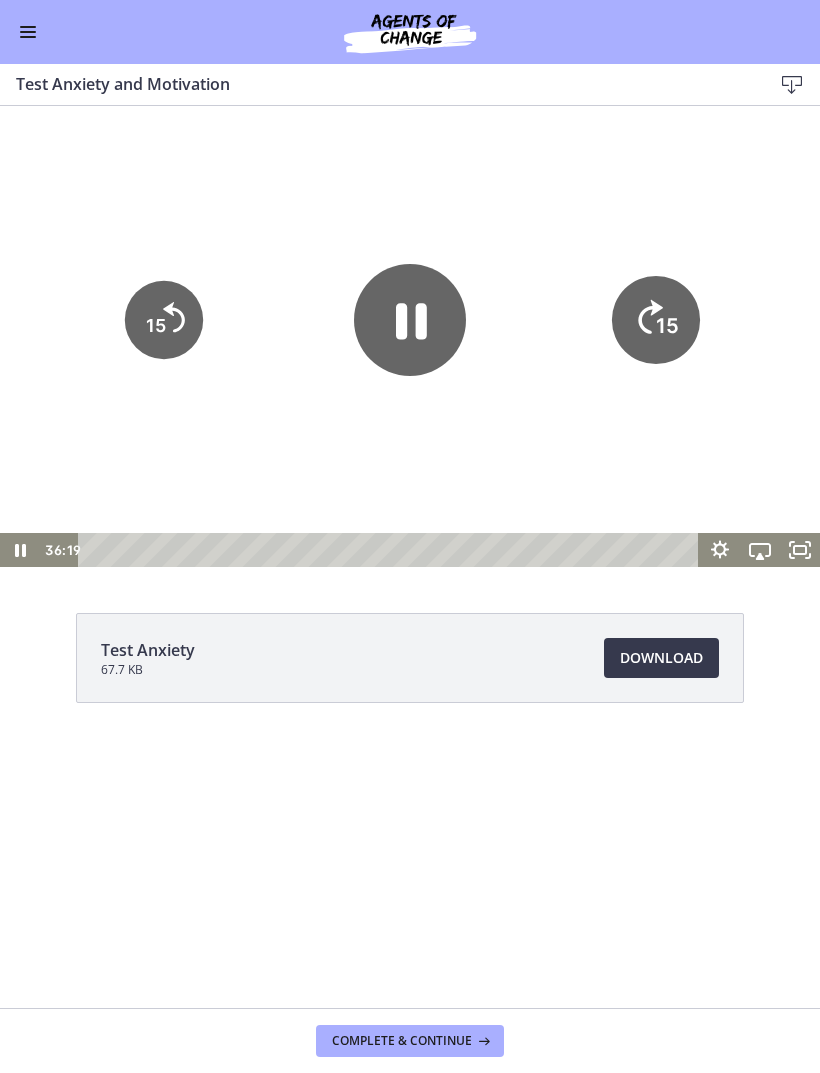 click on "15" 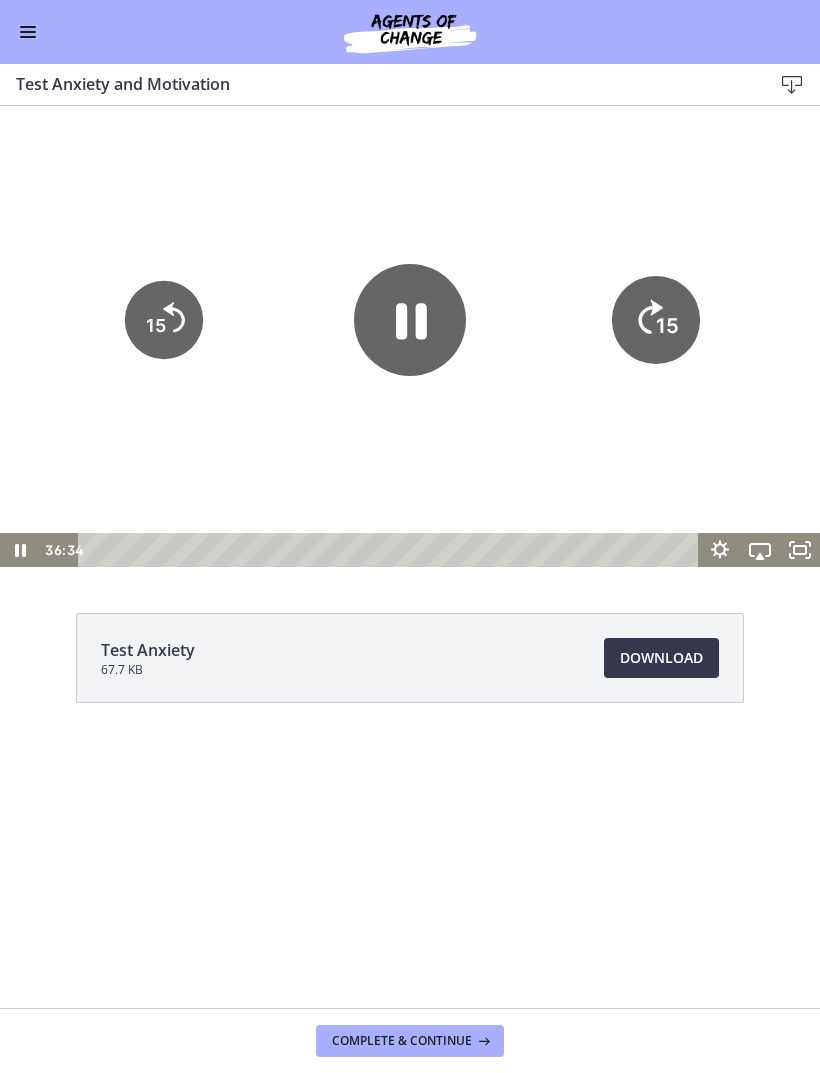 click on "15" 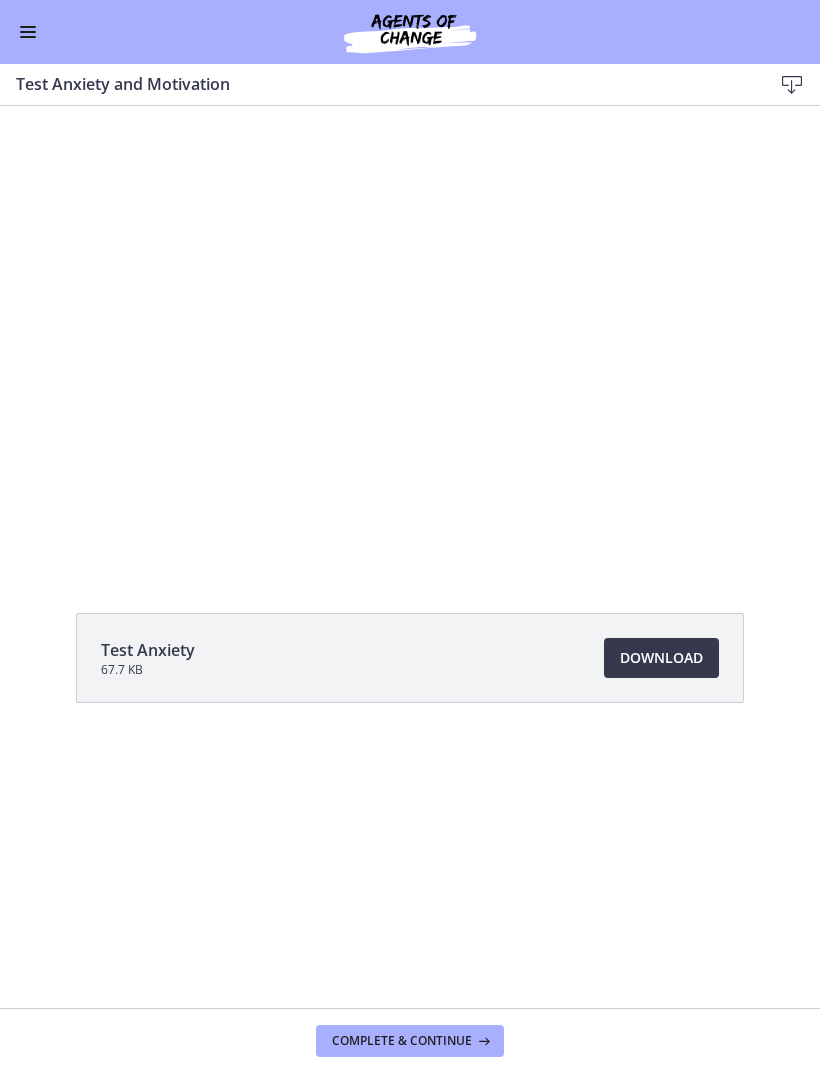 click at bounding box center (410, 336) 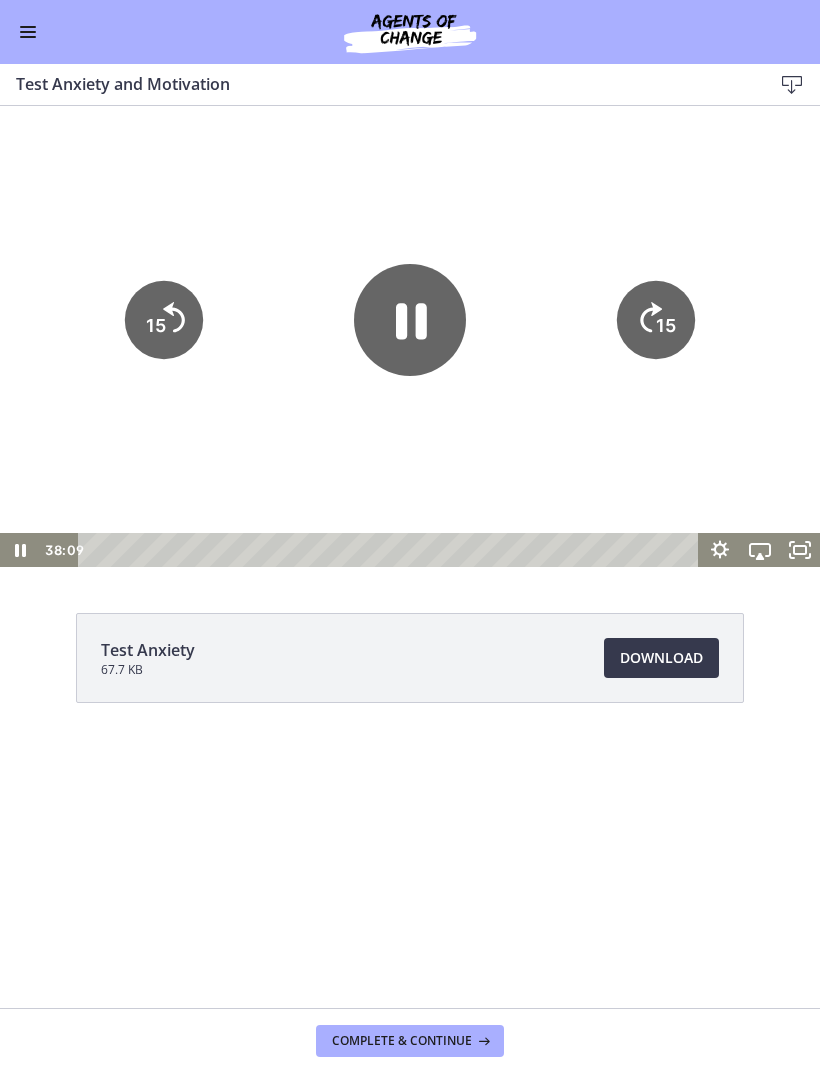 click on "15" 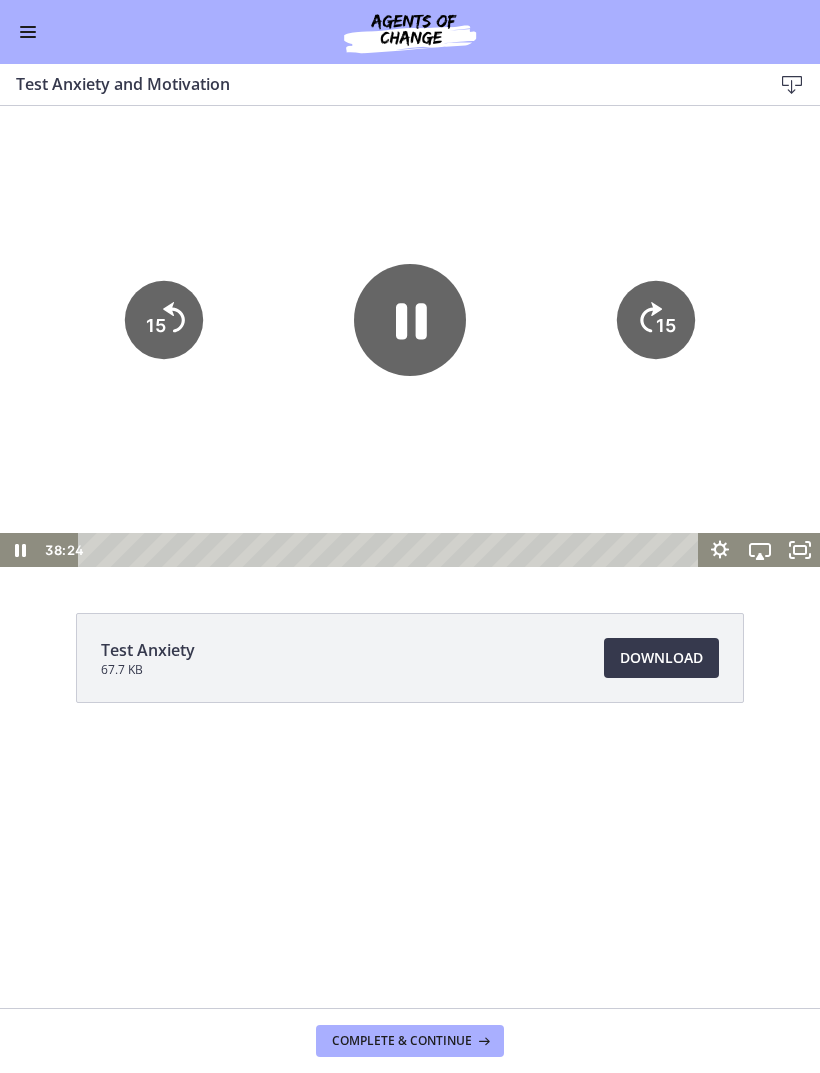 click on "15" 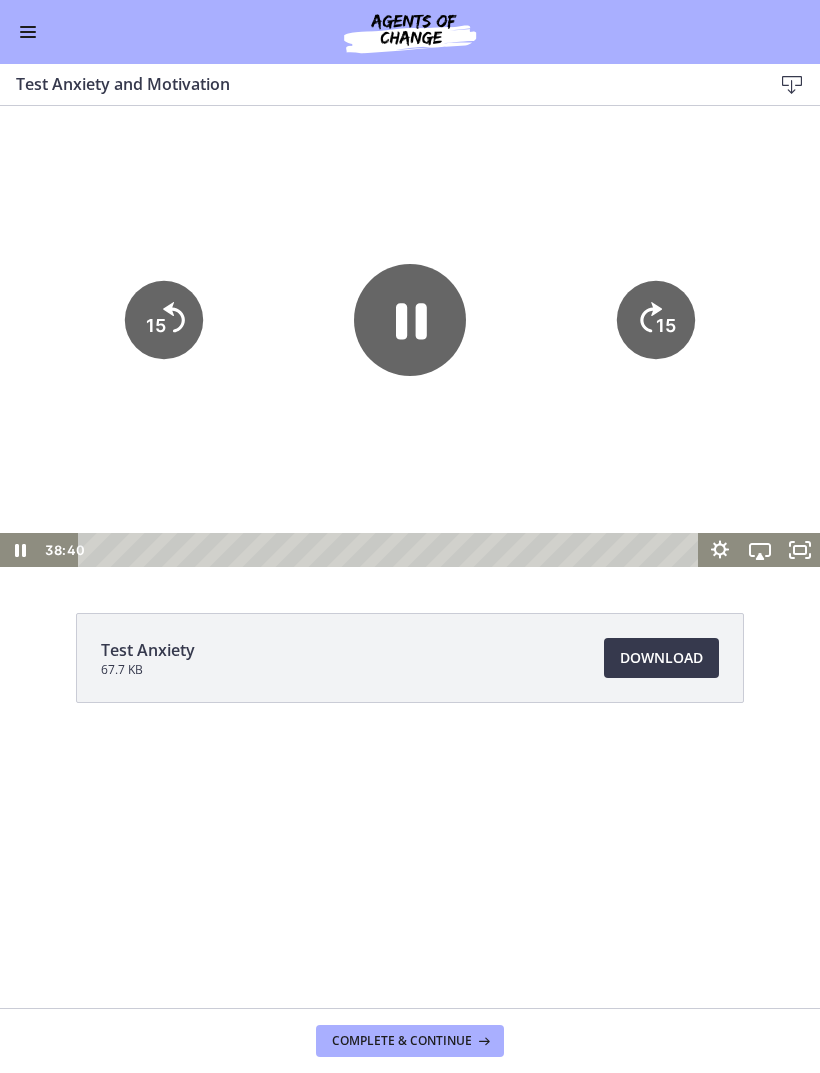 click on "15" 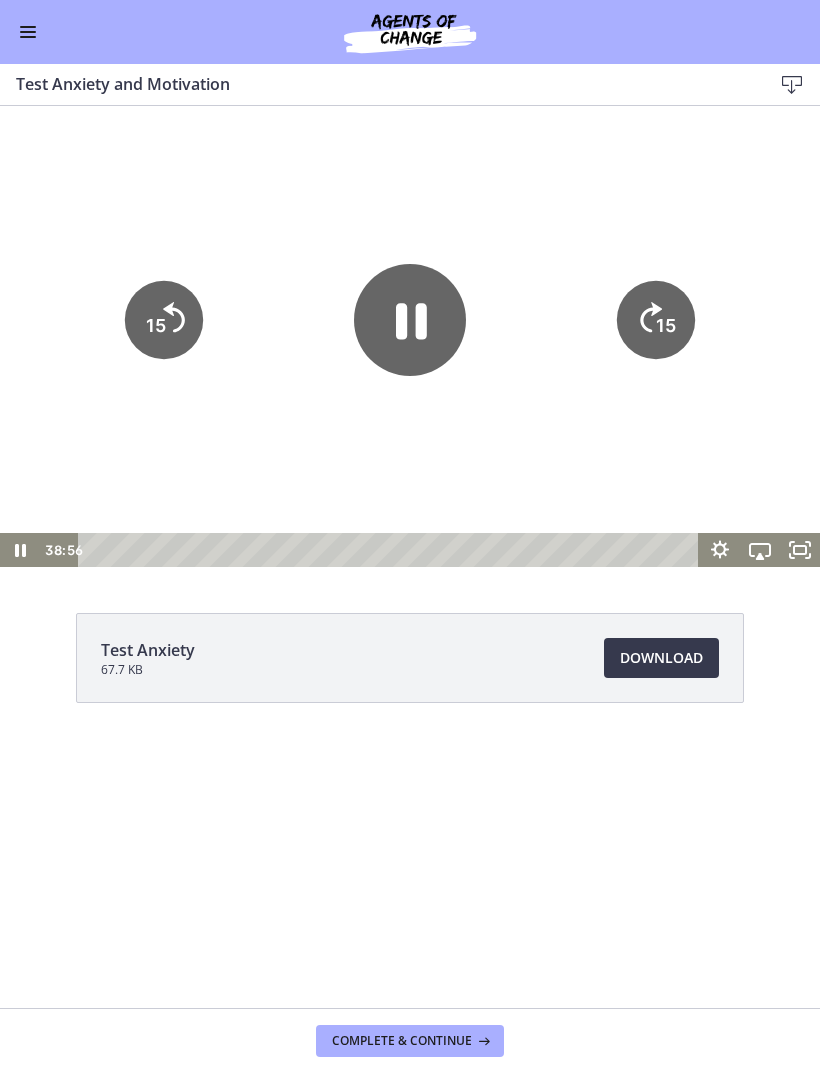click on "15" 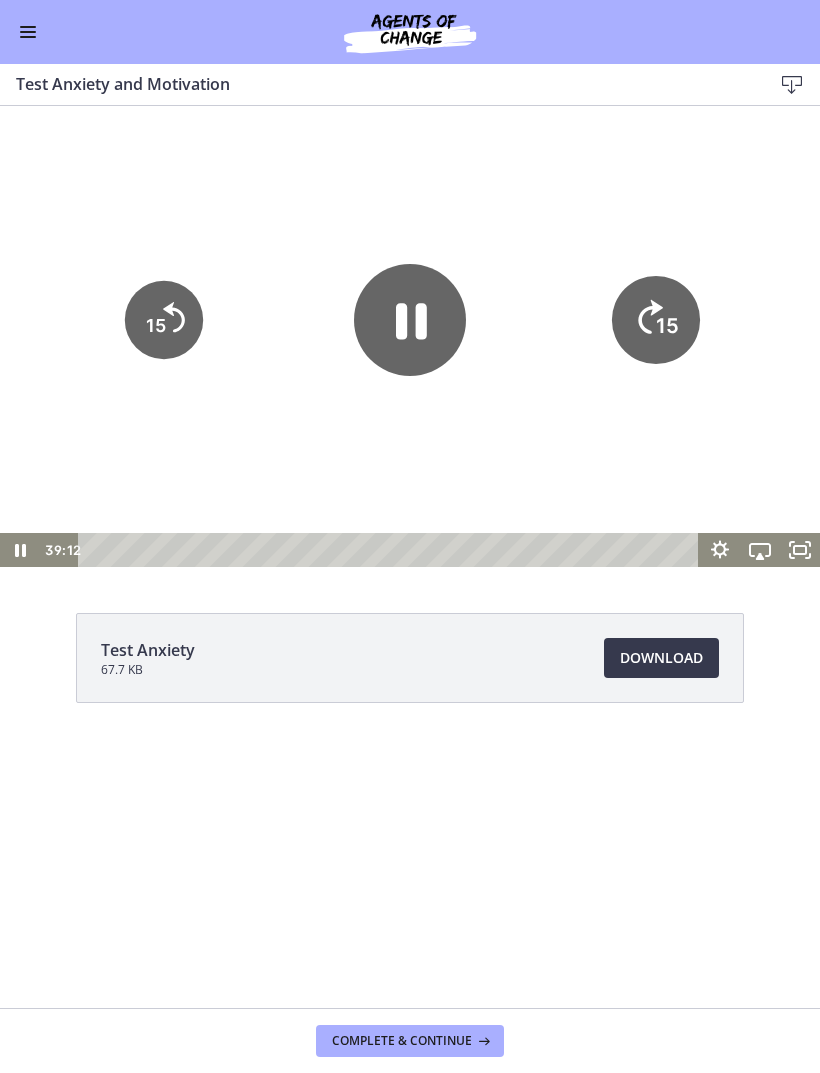 click on "15" 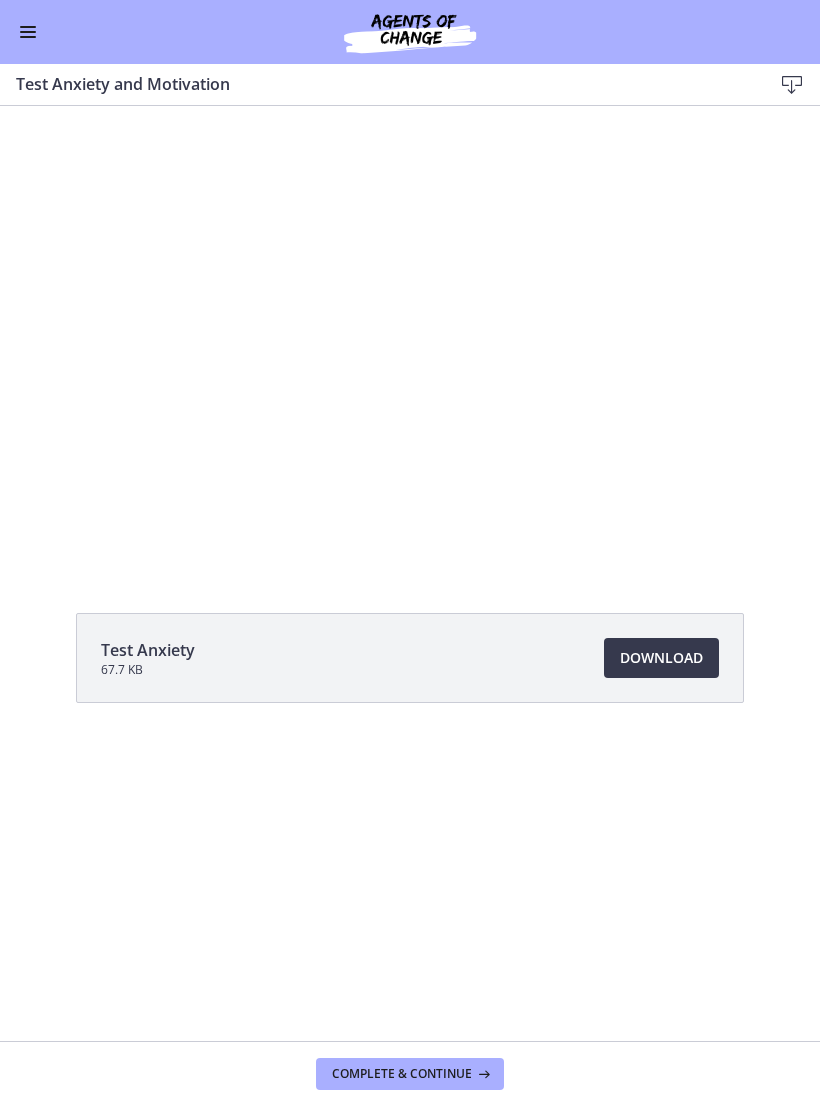 click at bounding box center (28, 32) 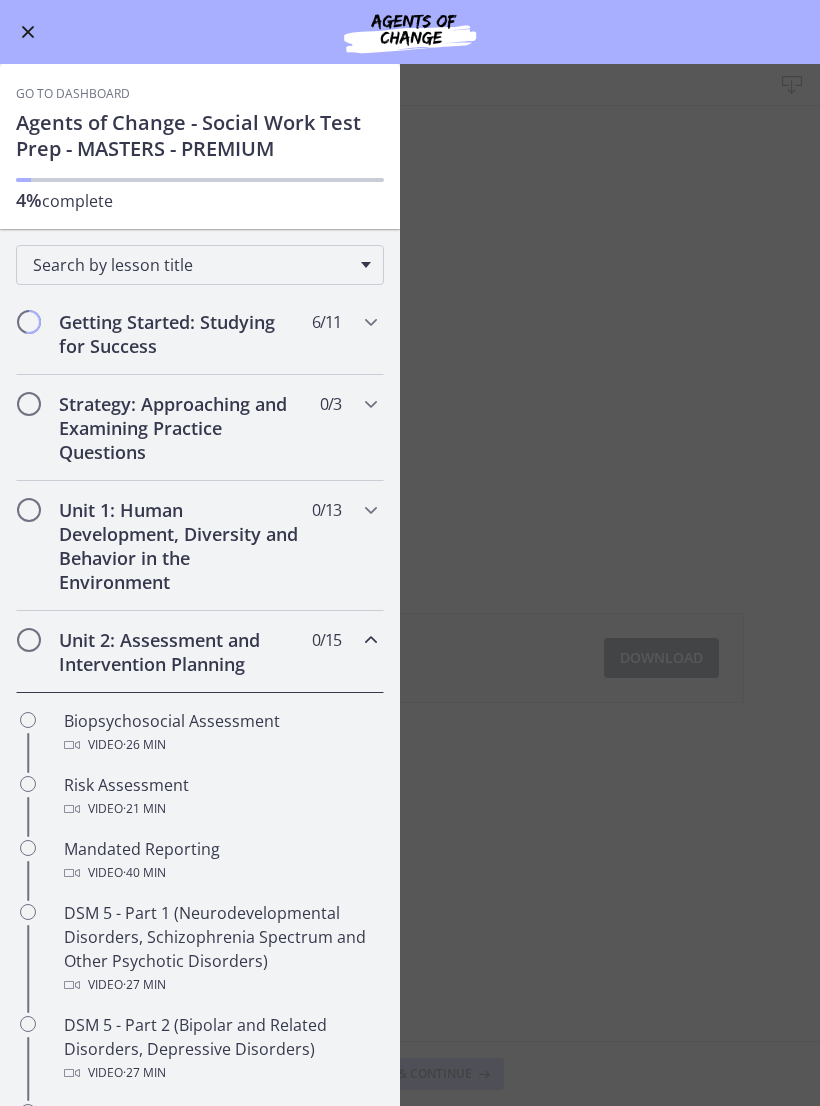 click on "Test Anxiety and Motivation
Download
Enable fullscreen
Test Anxiety
67.7 KB
Download
Opens in a new window
Complete & continue" at bounding box center (410, 585) 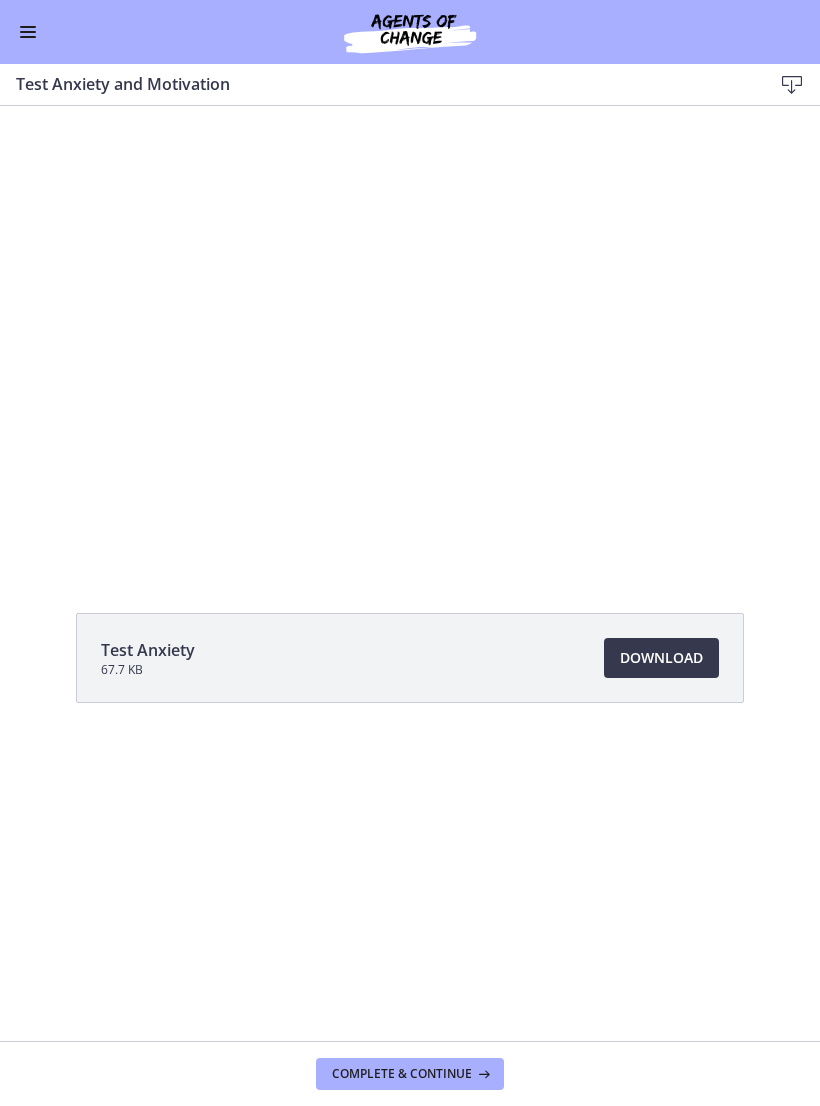 click on "Complete & continue" at bounding box center (402, 1074) 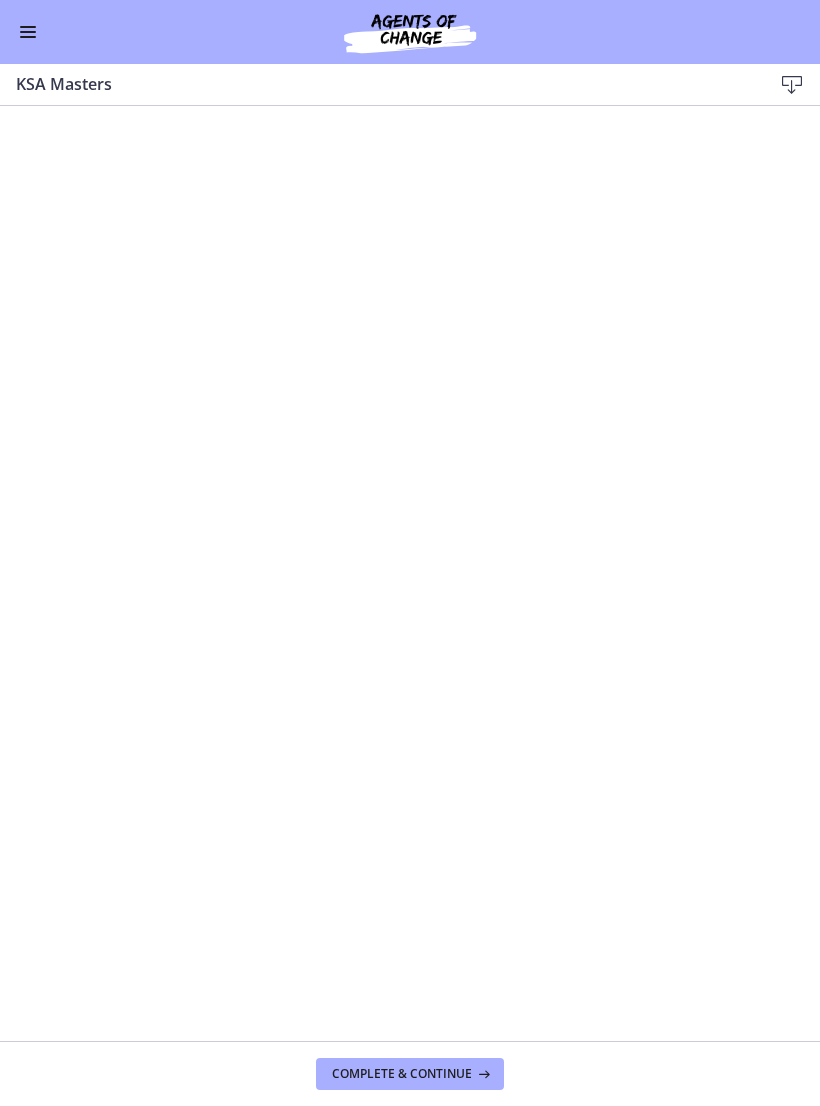 click on "Complete & continue" at bounding box center [402, 1074] 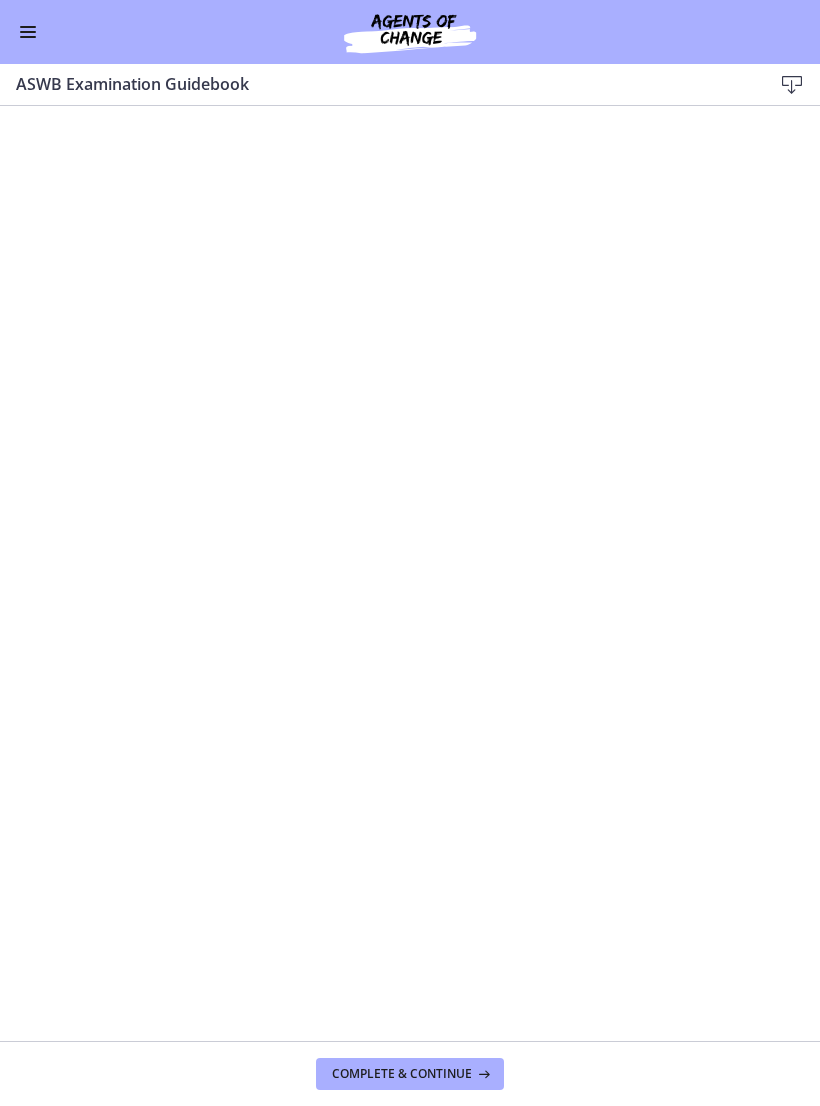 click on "Complete & continue" at bounding box center (402, 1074) 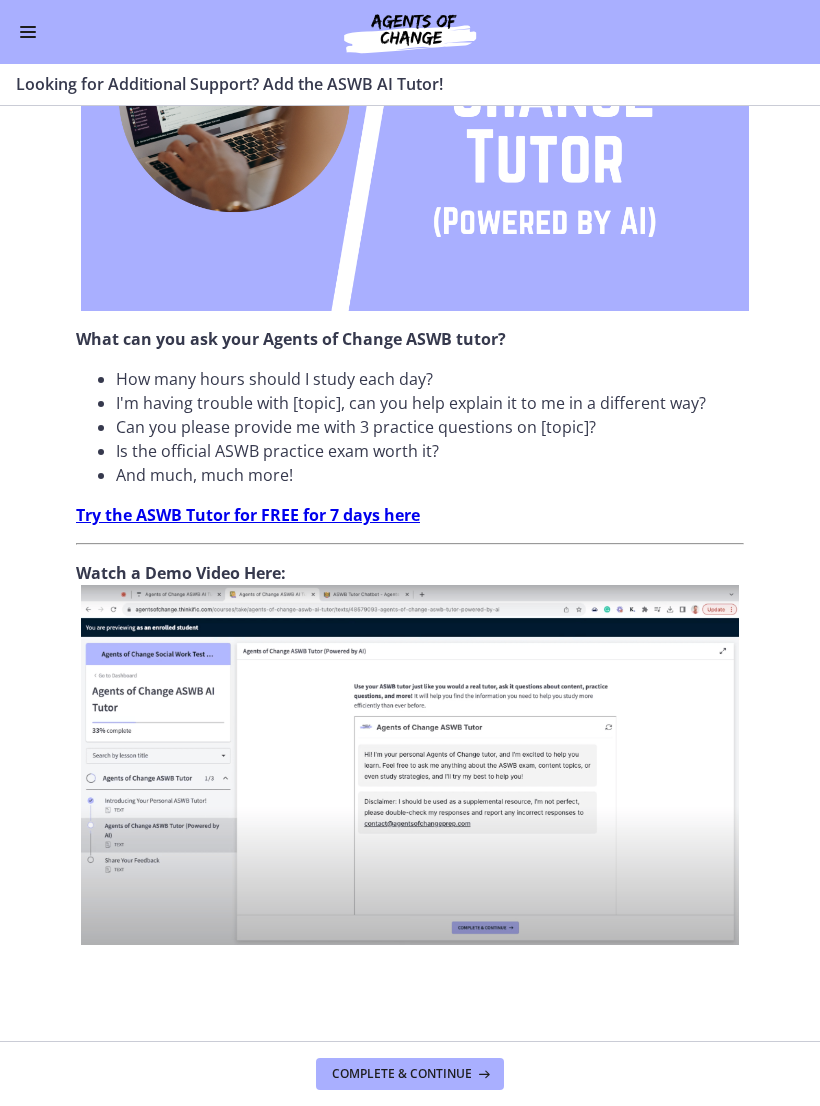 scroll, scrollTop: 416, scrollLeft: 0, axis: vertical 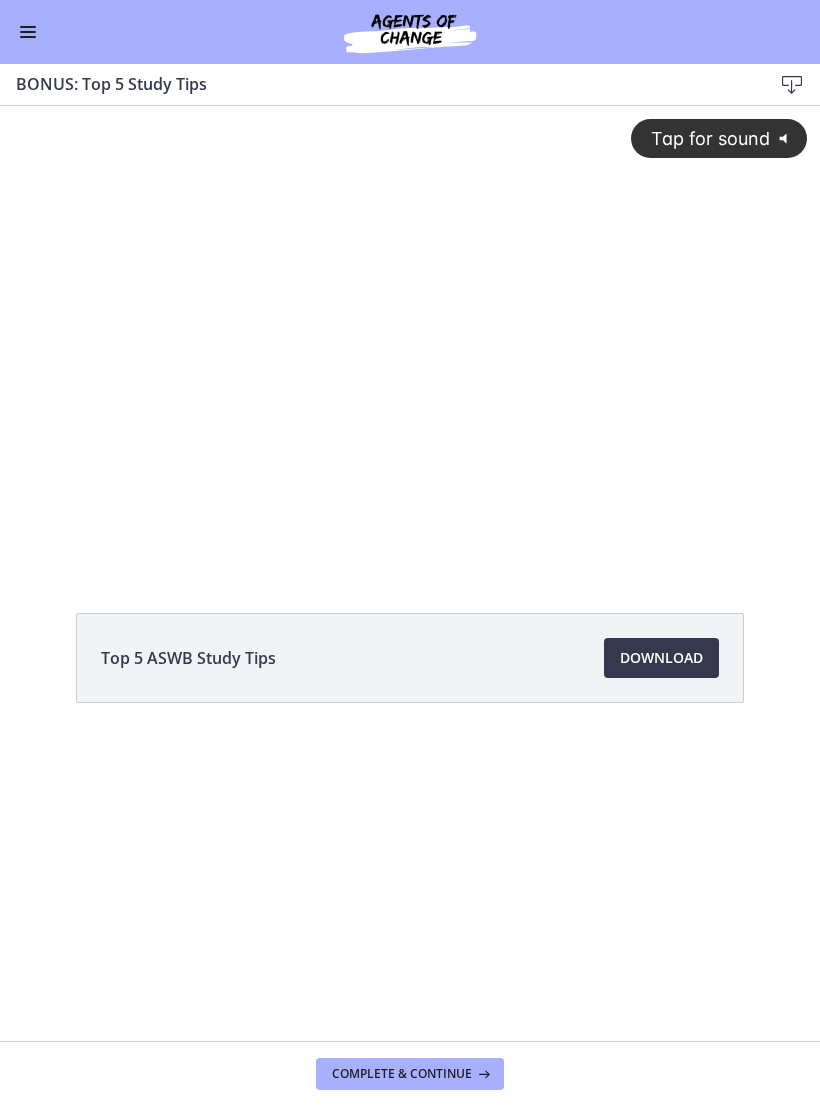 click on "Download
Opens in a new window" at bounding box center (661, 658) 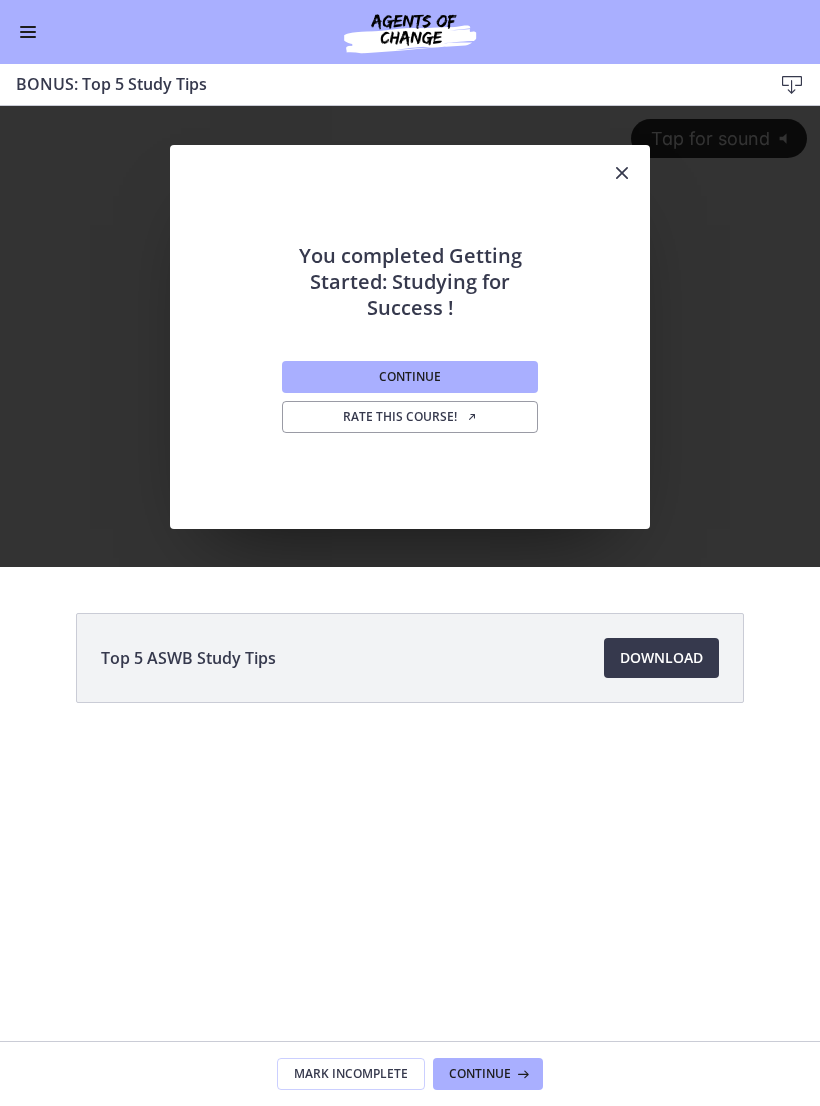 click on "Continue" at bounding box center (410, 377) 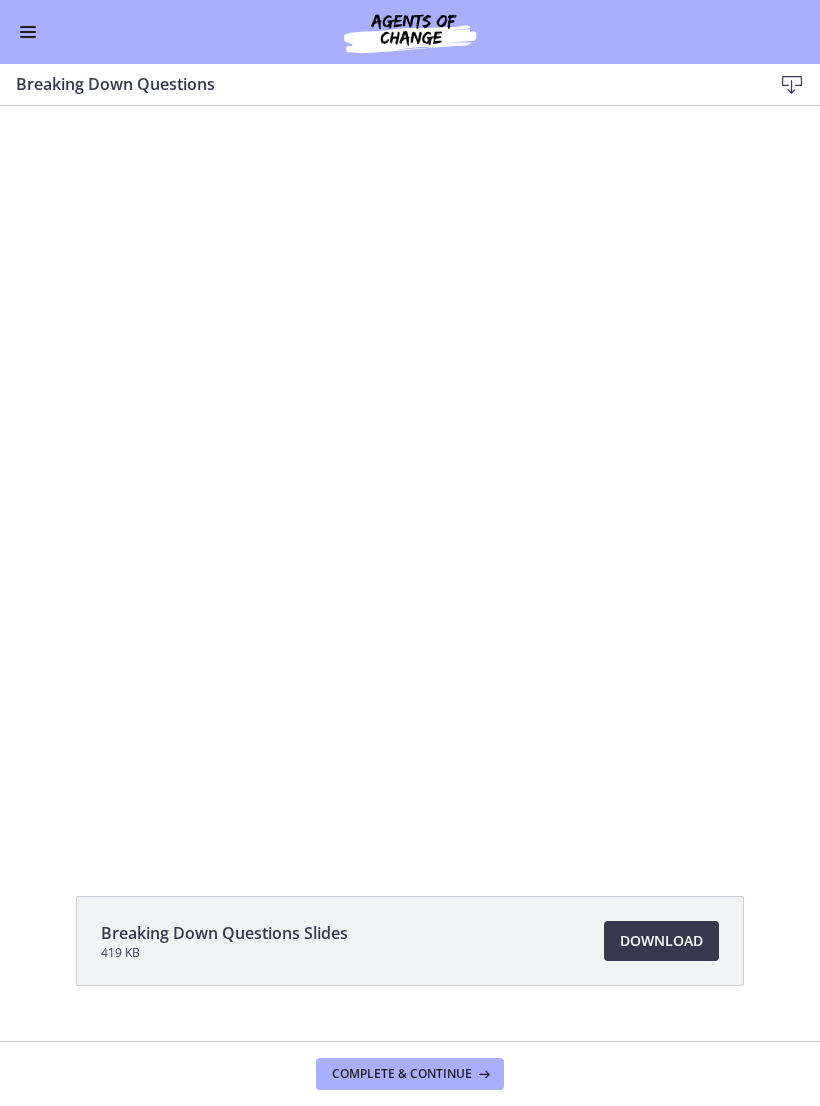 scroll, scrollTop: 0, scrollLeft: 0, axis: both 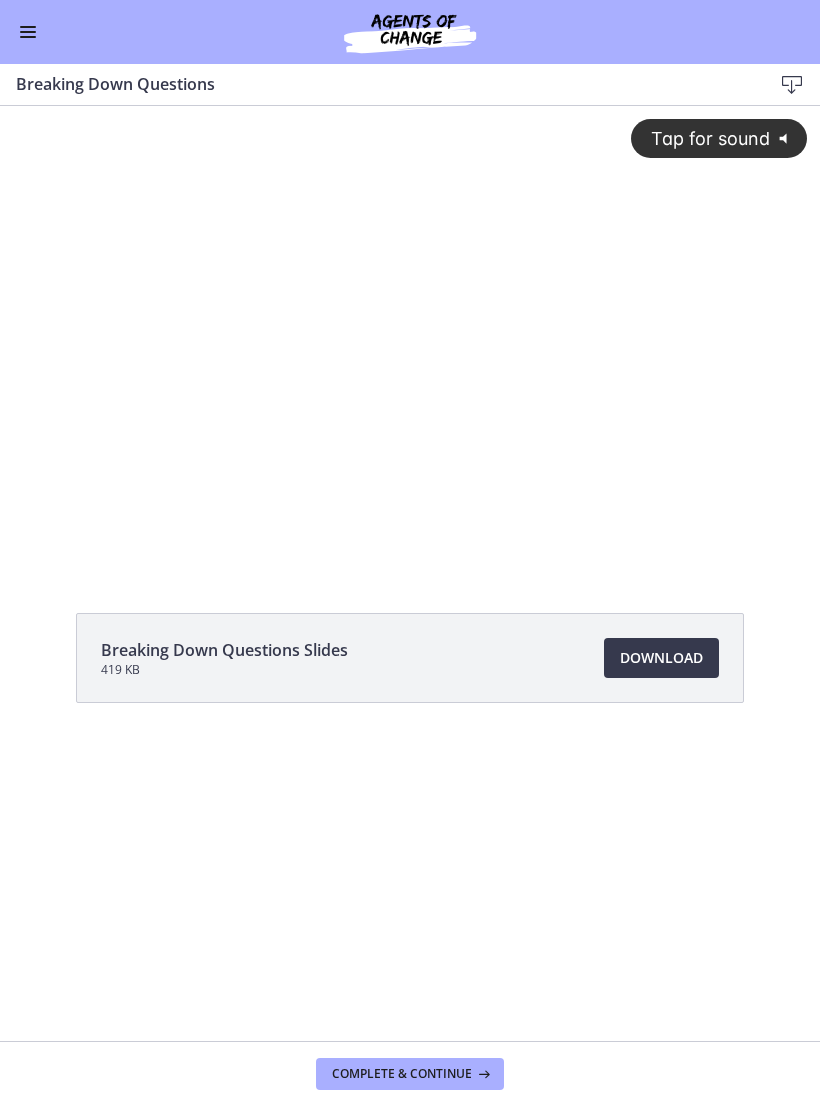 click on "@keyframes VOLUME_SMALL_WAVE_FLASH {
0% { opacity: 0; }
33% { opacity: 1; }
66% { opacity: 1; }
100% { opacity: 0; }
}
@keyframes VOLUME_LARGE_WAVE_FLASH {
0% { opacity: 0; }
33% { opacity: 1; }
66% { opacity: 1; }
100% { opacity: 0; }
}
.volume__small-wave {
animation: VOLUME_SMALL_WAVE_FLASH 2s infinite;
opacity: 0;
}
.volume__large-wave {
animation: VOLUME_LARGE_WAVE_FLASH 2s infinite .3s;
opacity: 0;
}" 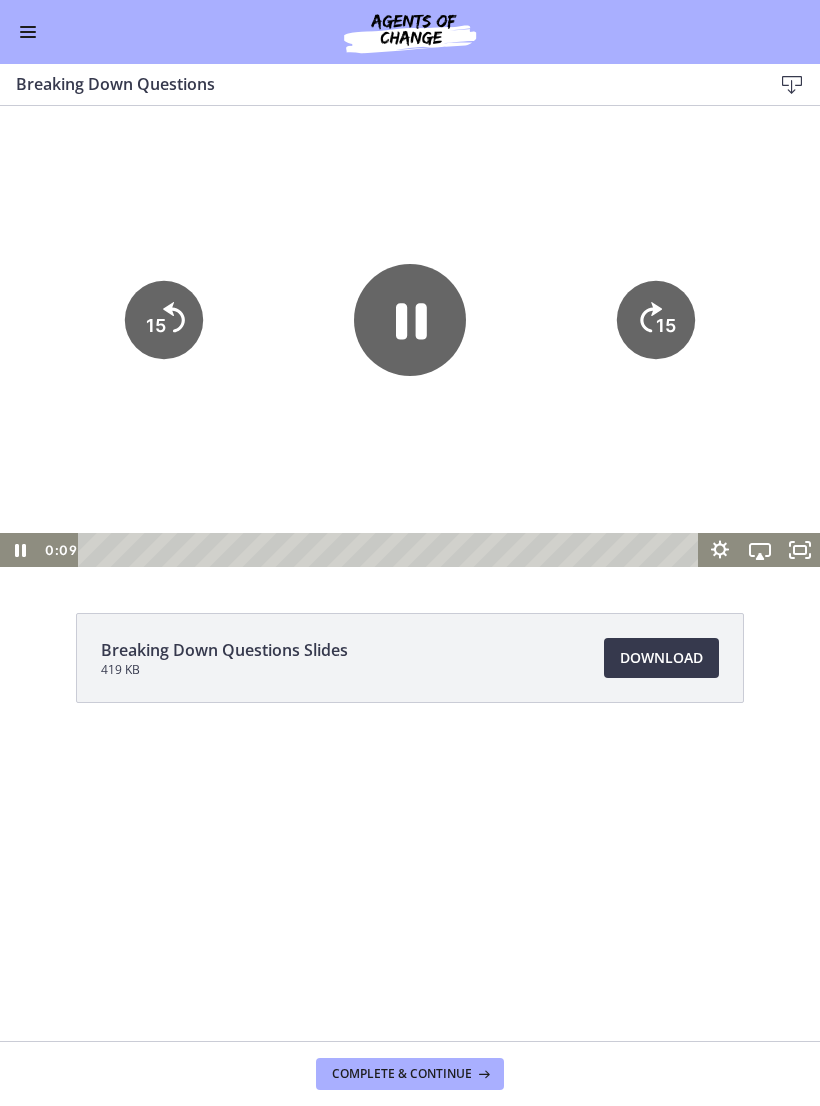 click at bounding box center (28, 32) 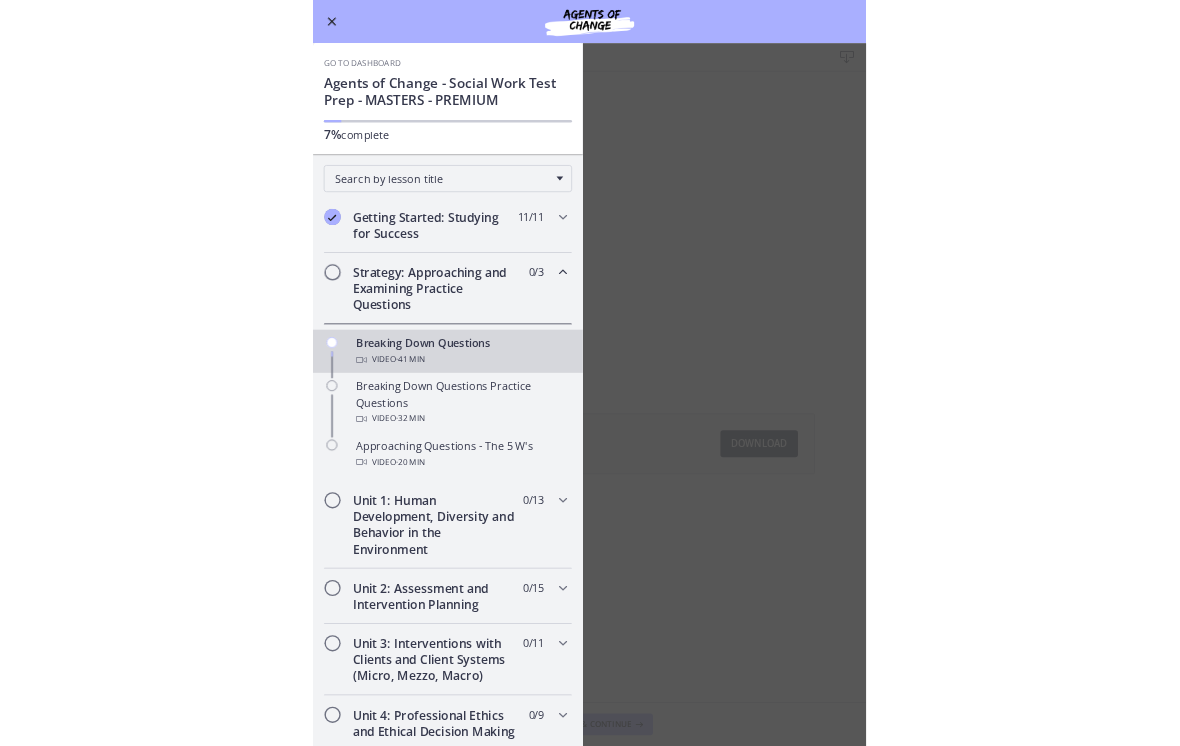 scroll, scrollTop: 0, scrollLeft: 0, axis: both 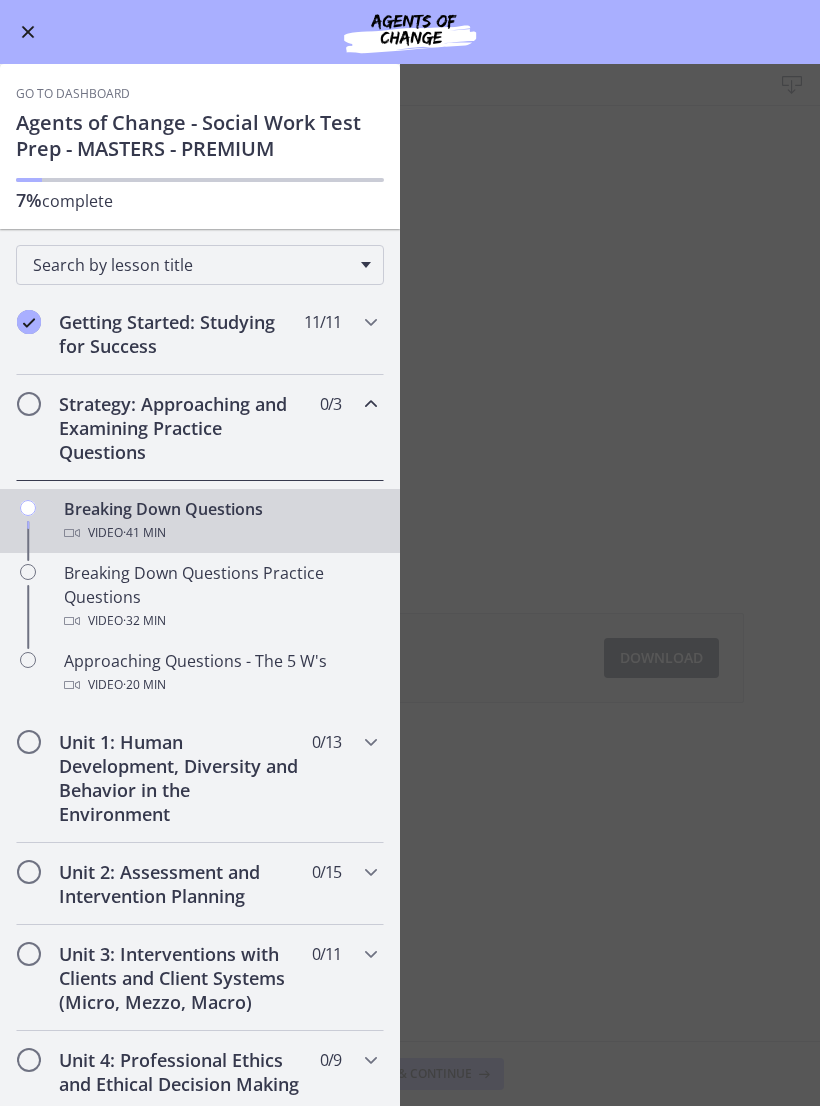 click on "Go to Dashboard" at bounding box center [410, 32] 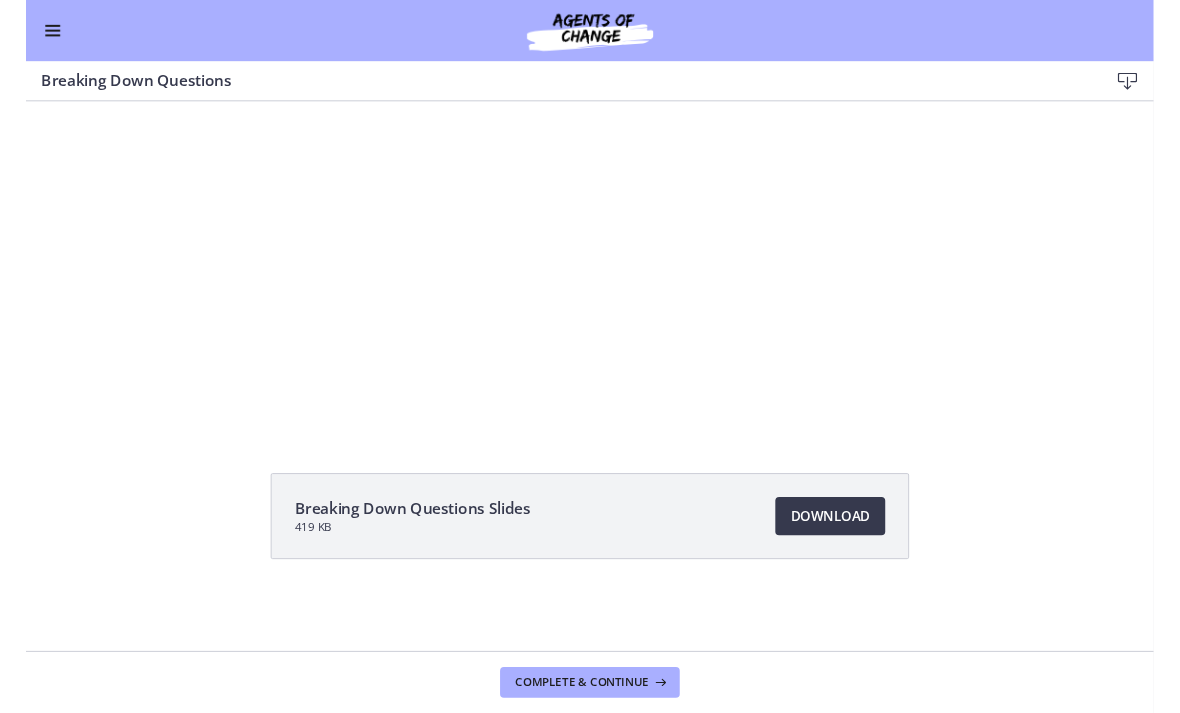 scroll, scrollTop: 118, scrollLeft: 0, axis: vertical 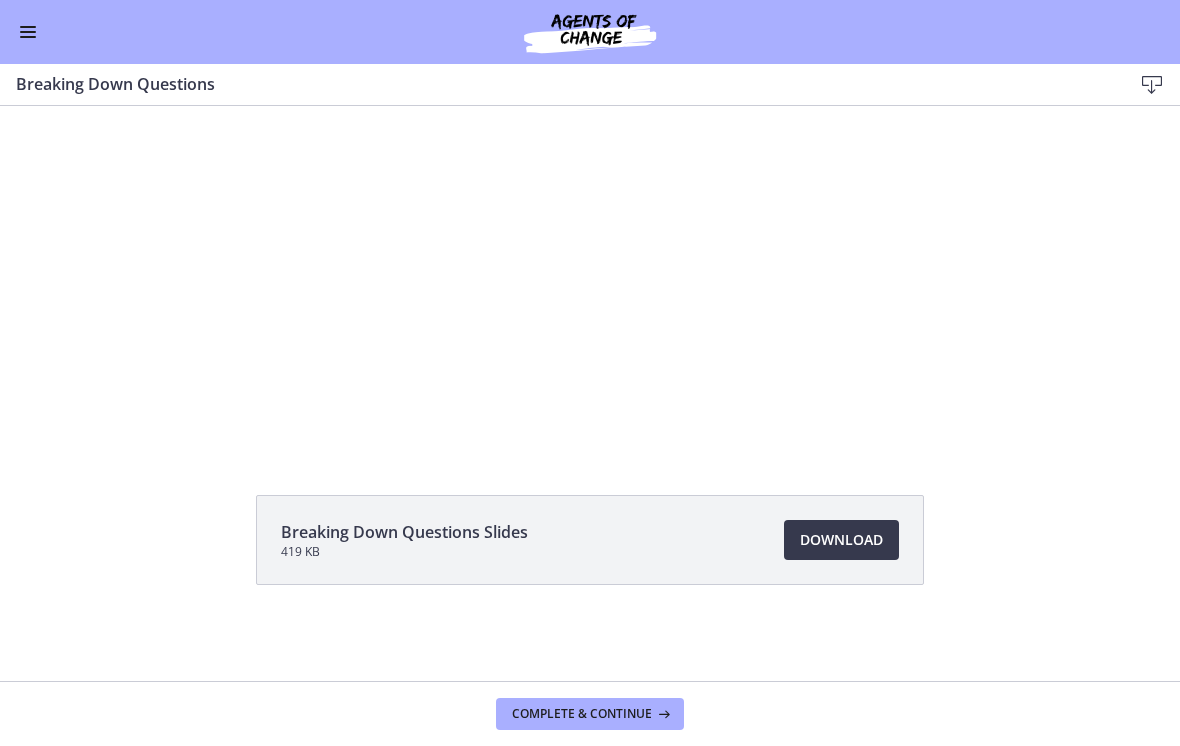 click on "Download
Opens in a new window" at bounding box center (841, 540) 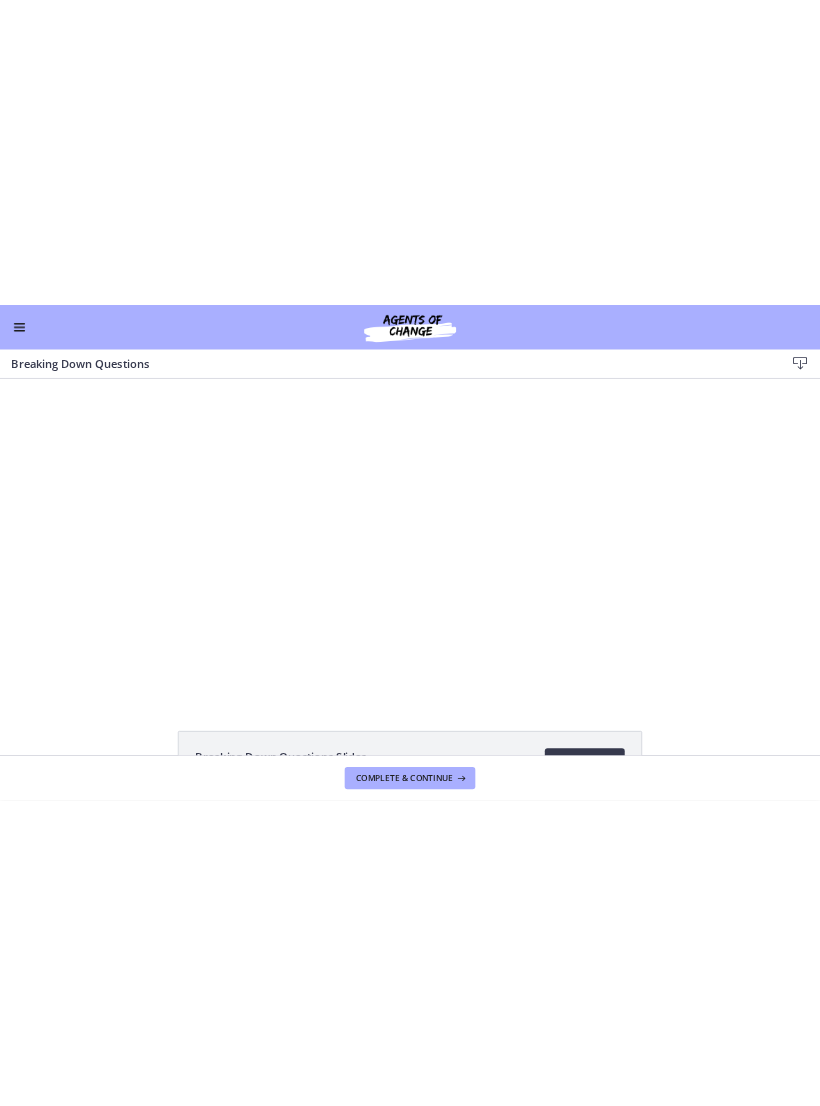 scroll, scrollTop: 0, scrollLeft: 0, axis: both 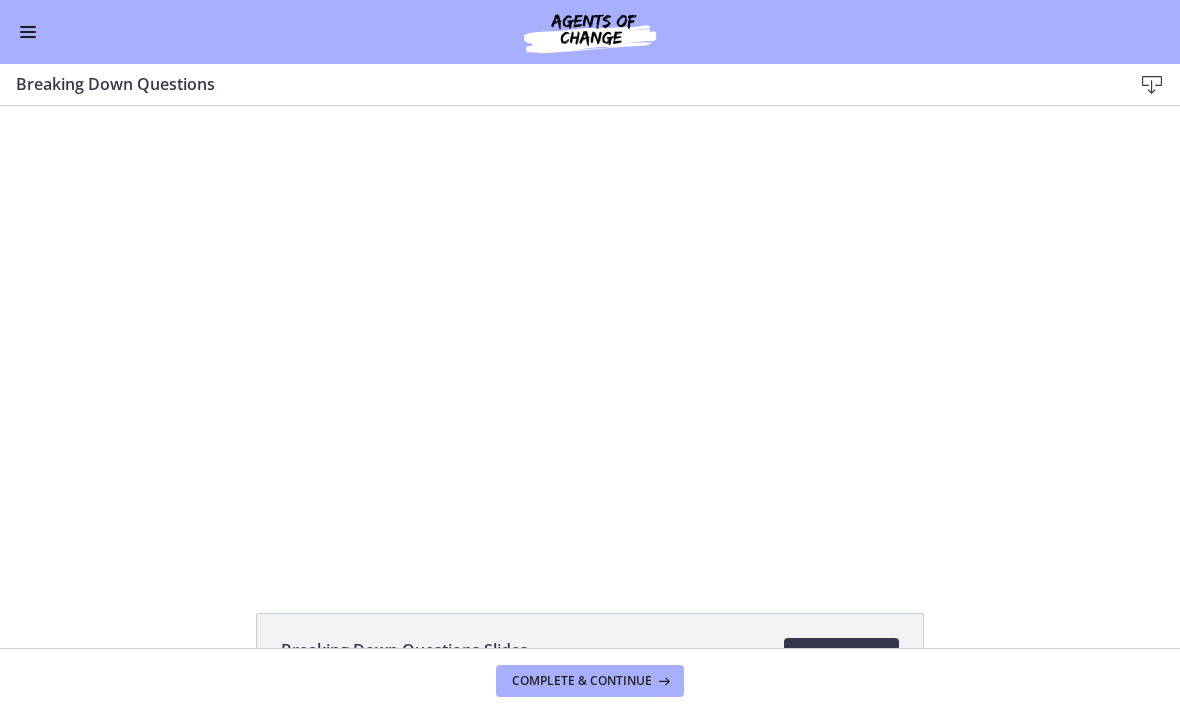 click at bounding box center (590, 337) 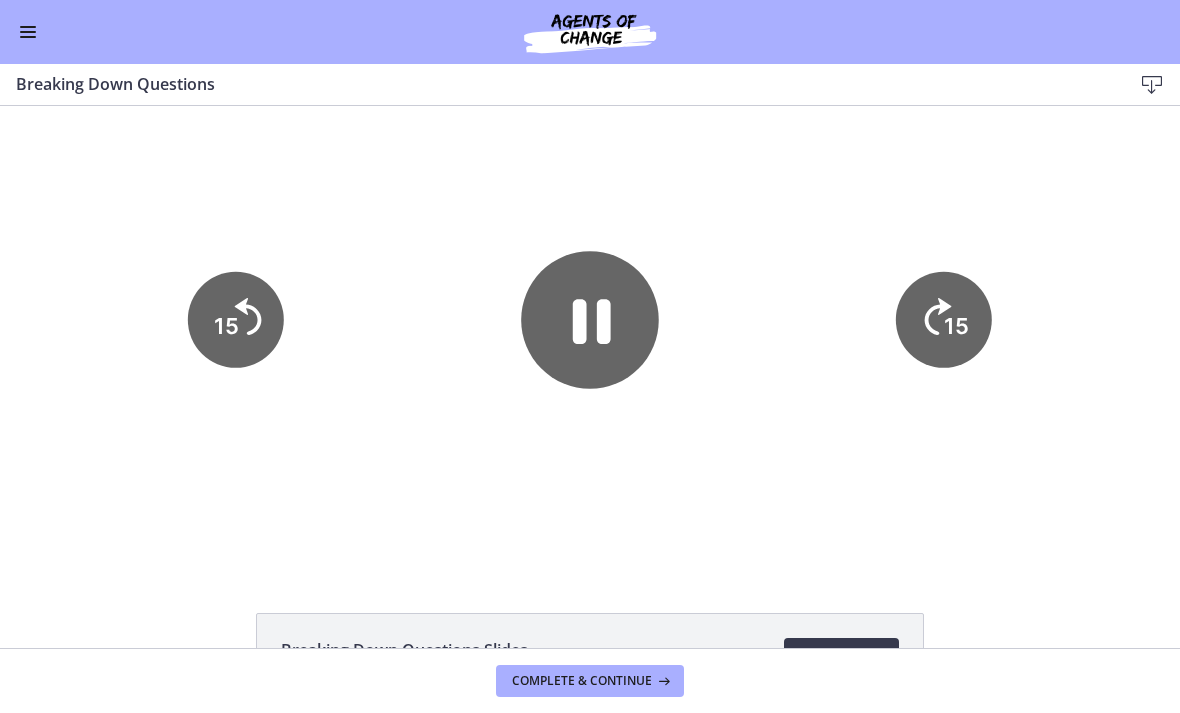 click 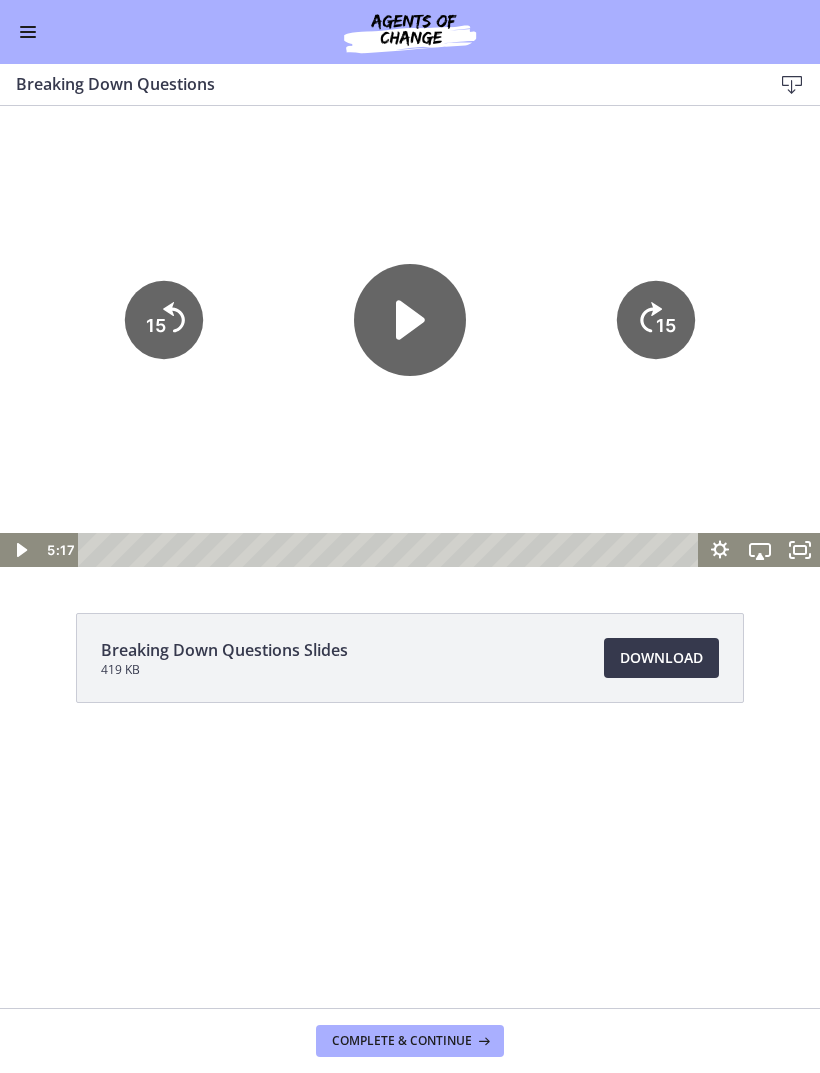 click 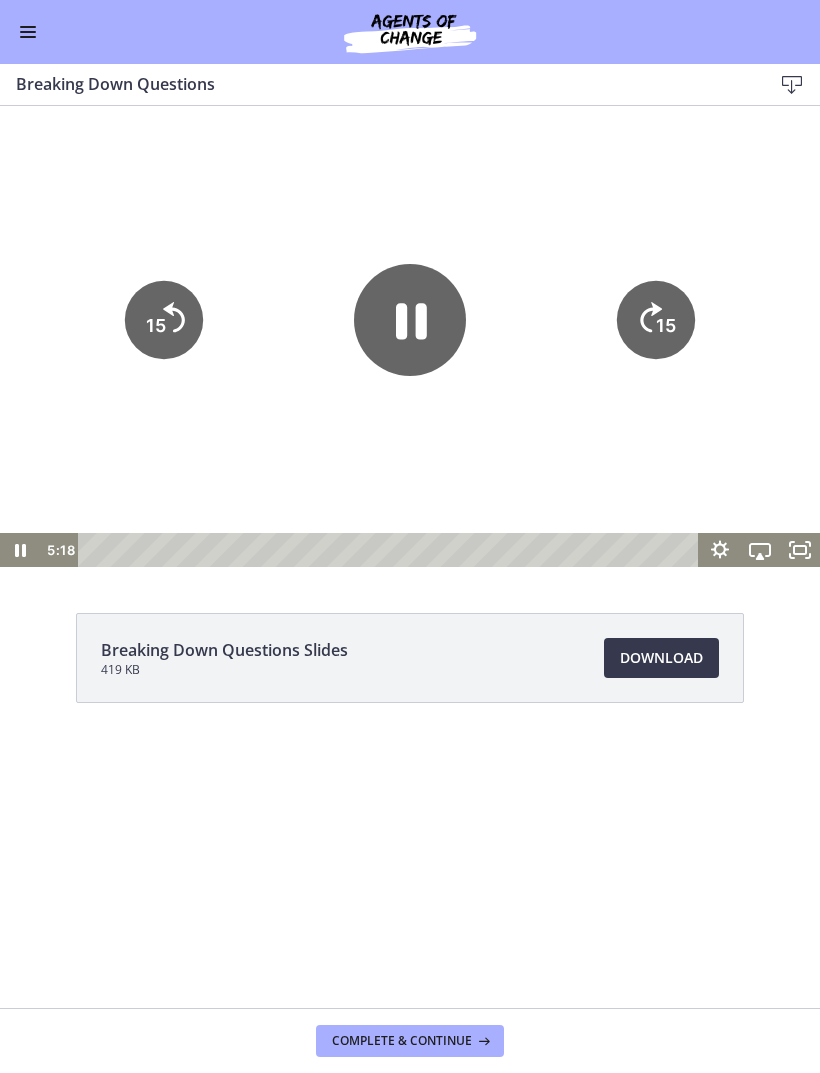 click on "15" 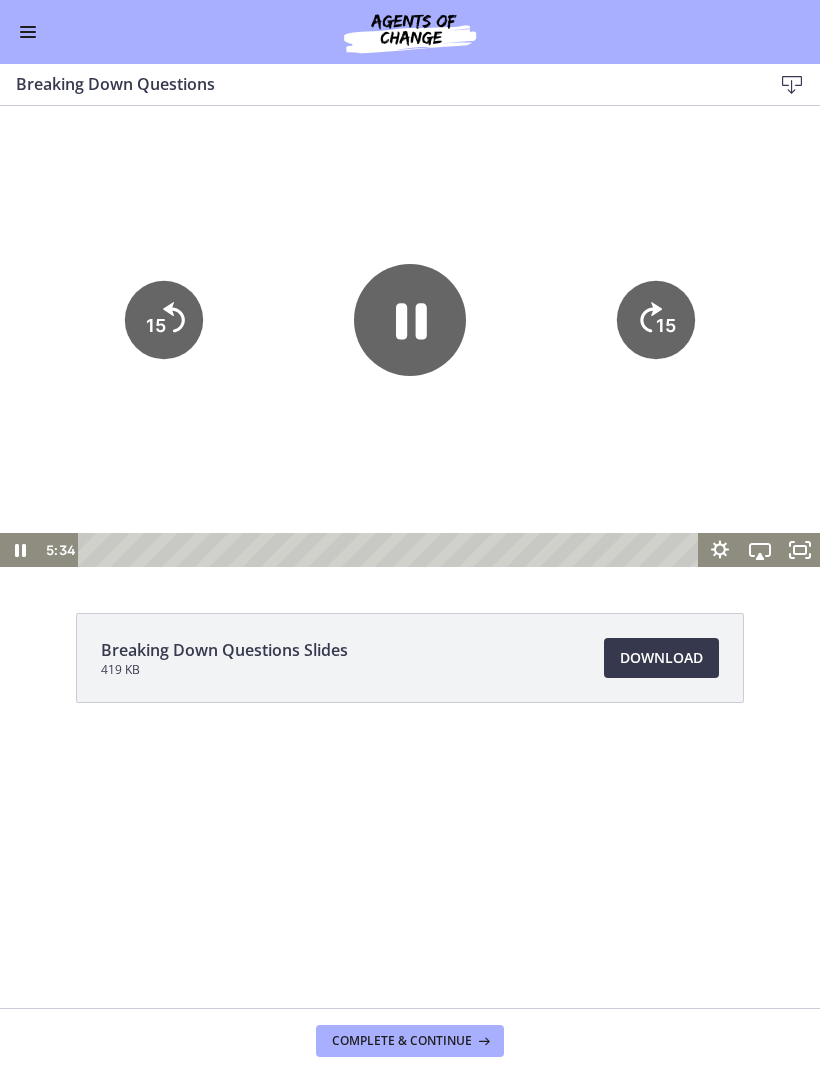 click on "15" 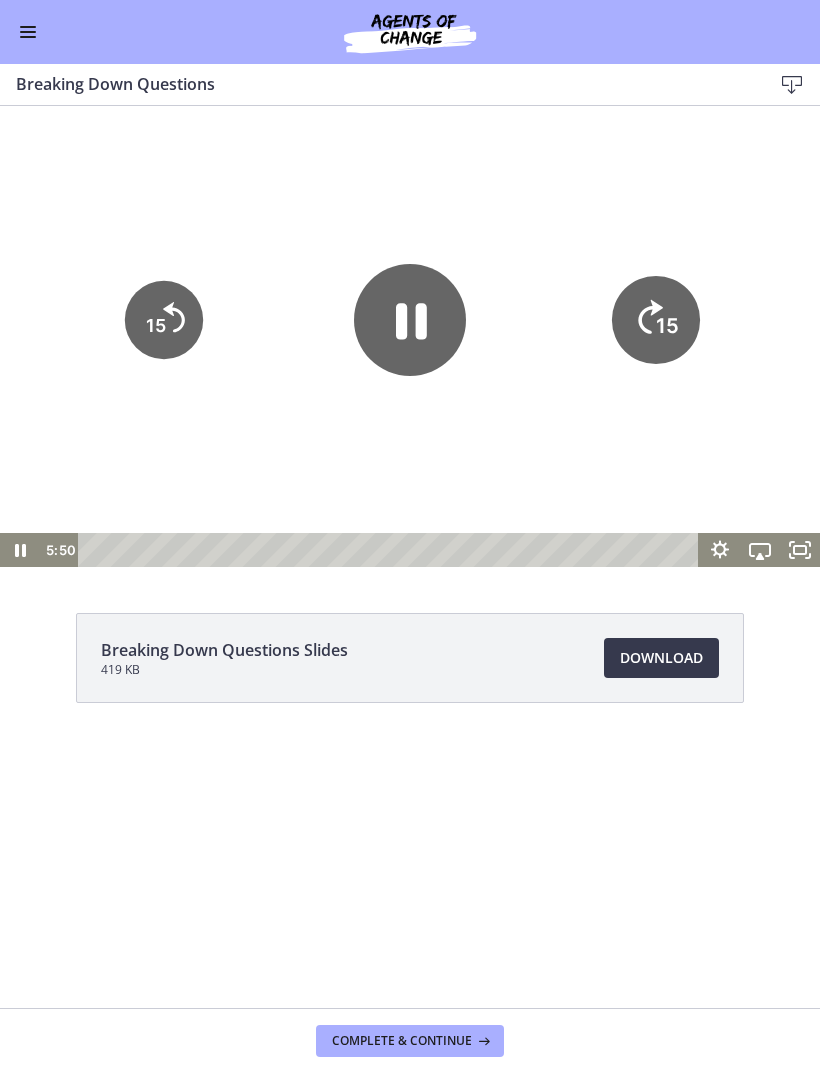 click on "15" 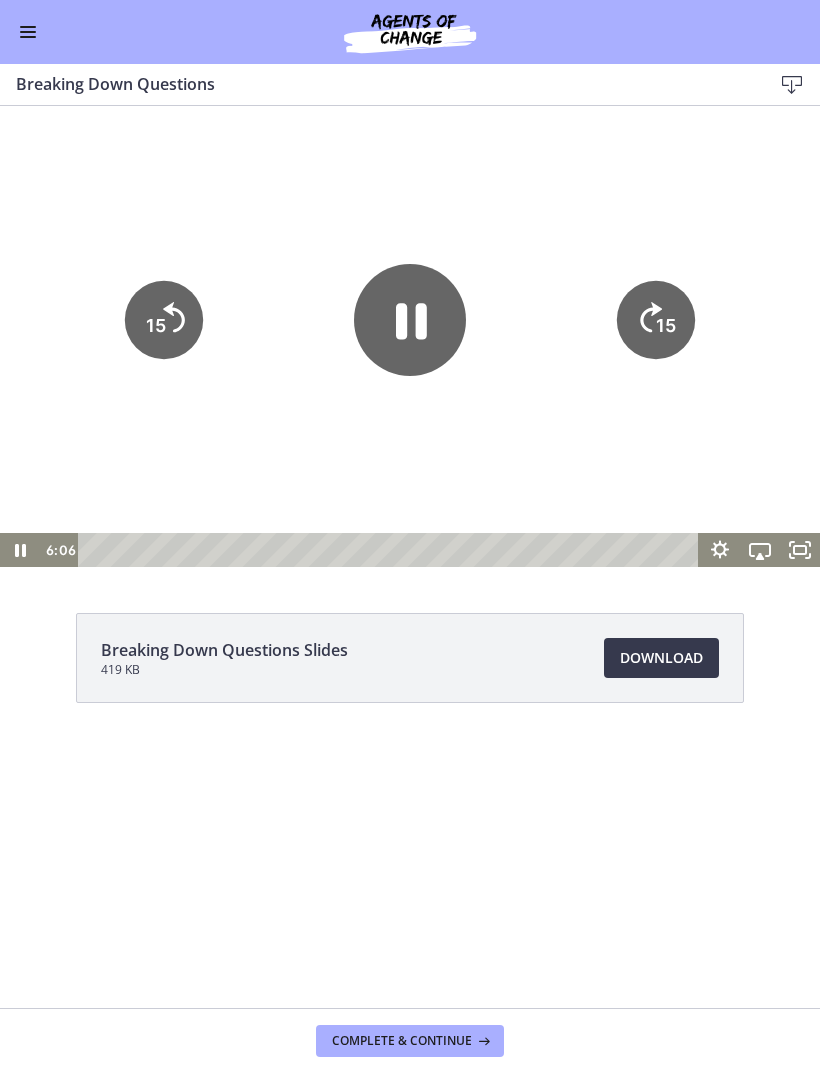 click on "15" 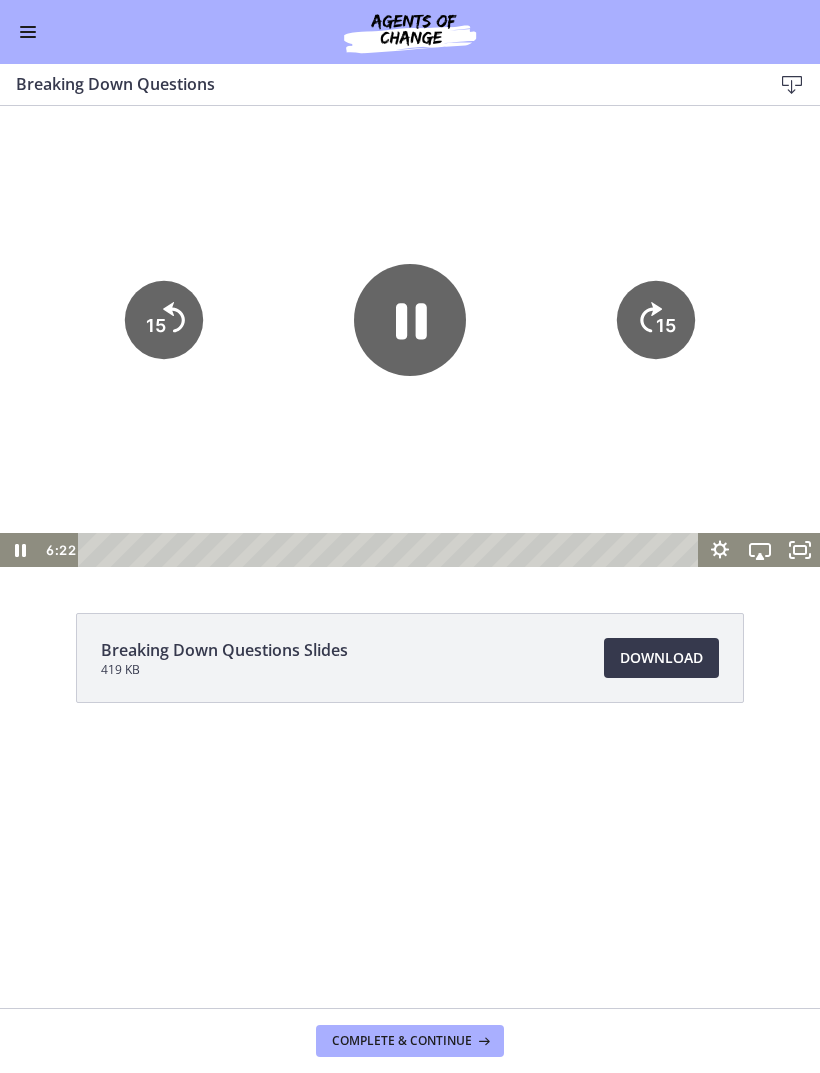 click 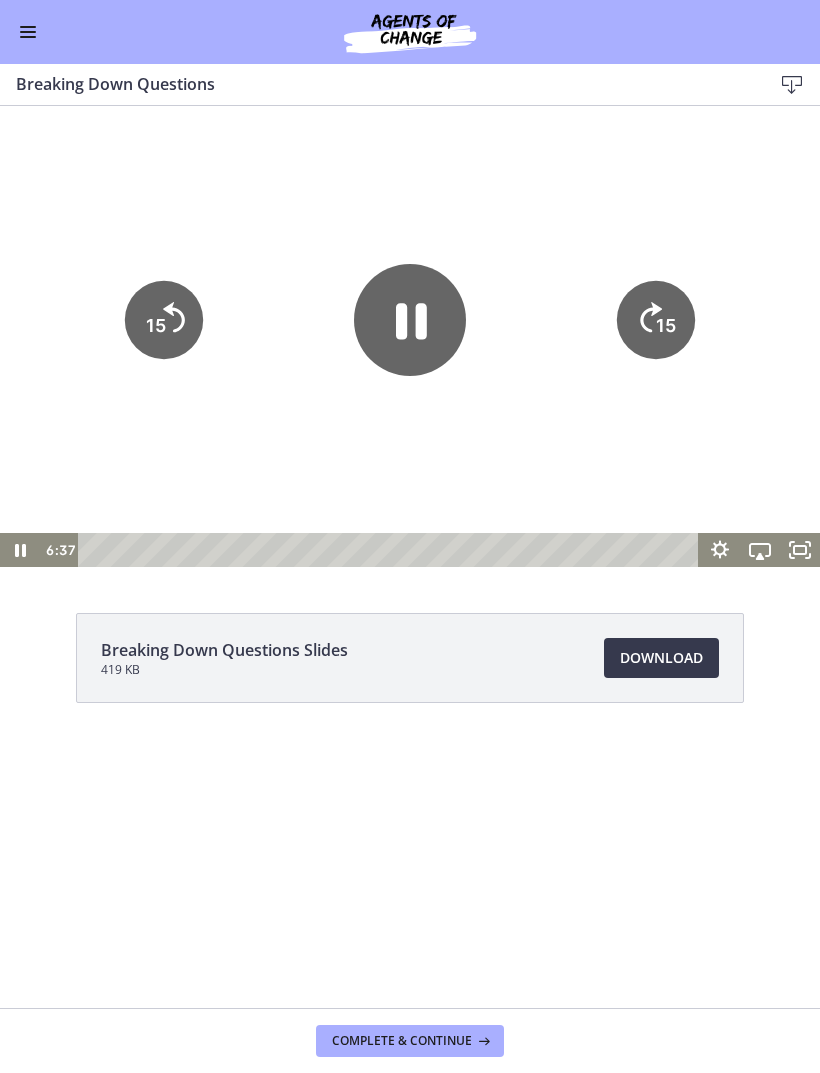 click on "15" 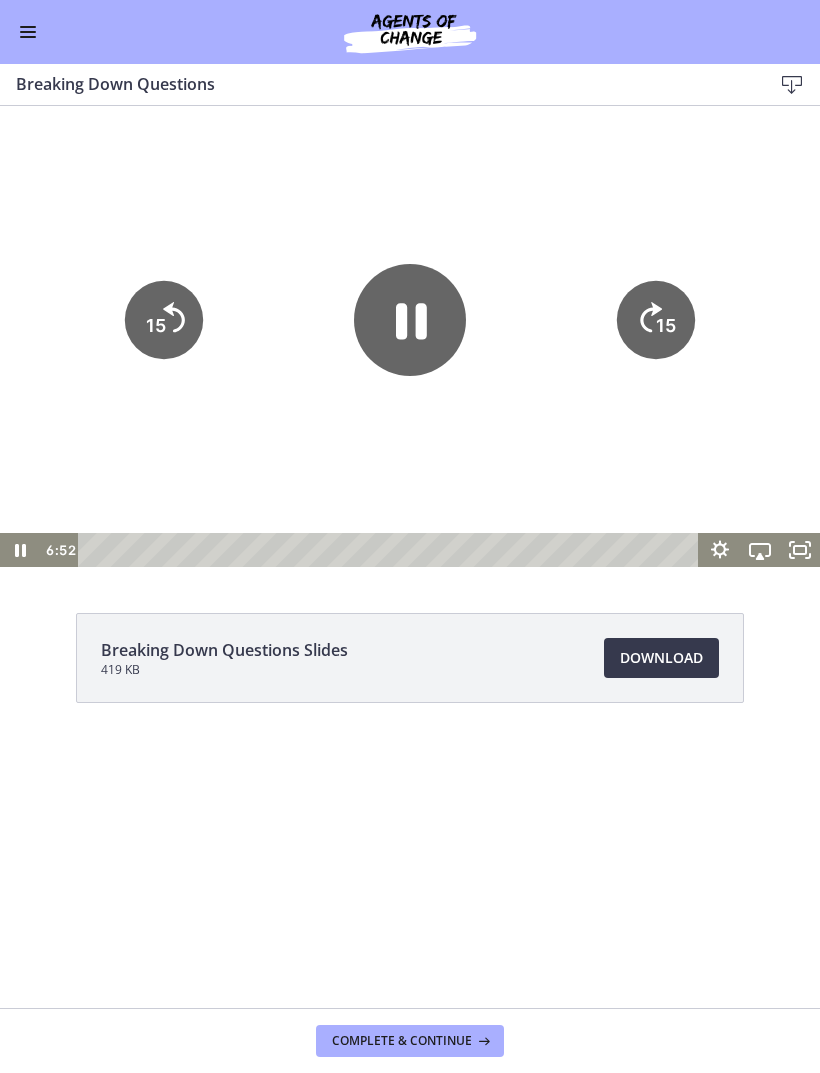 click on "15" 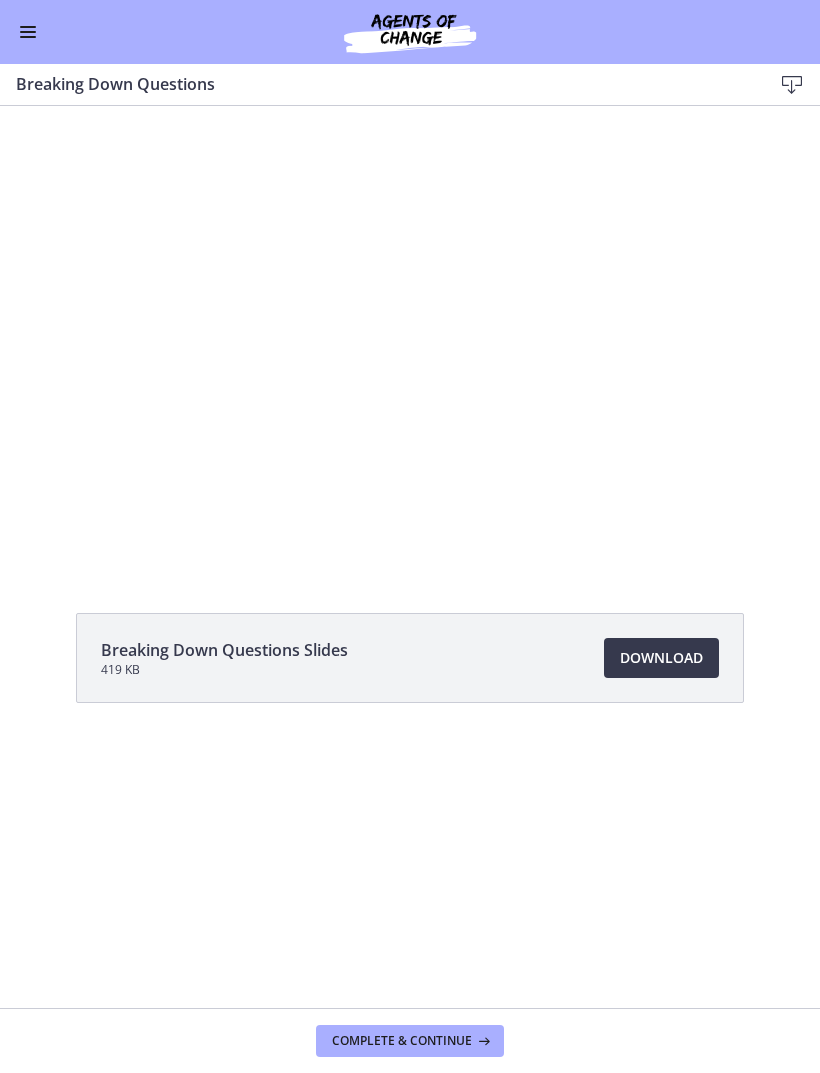 click at bounding box center (410, 336) 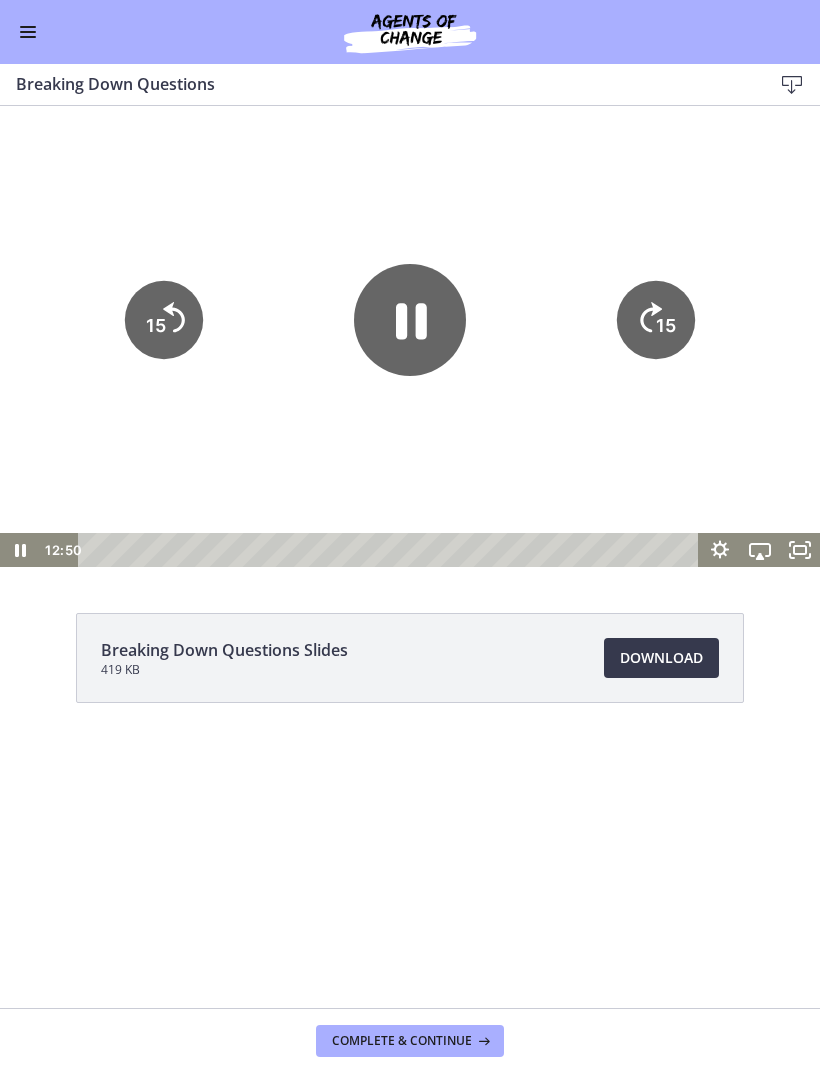 click 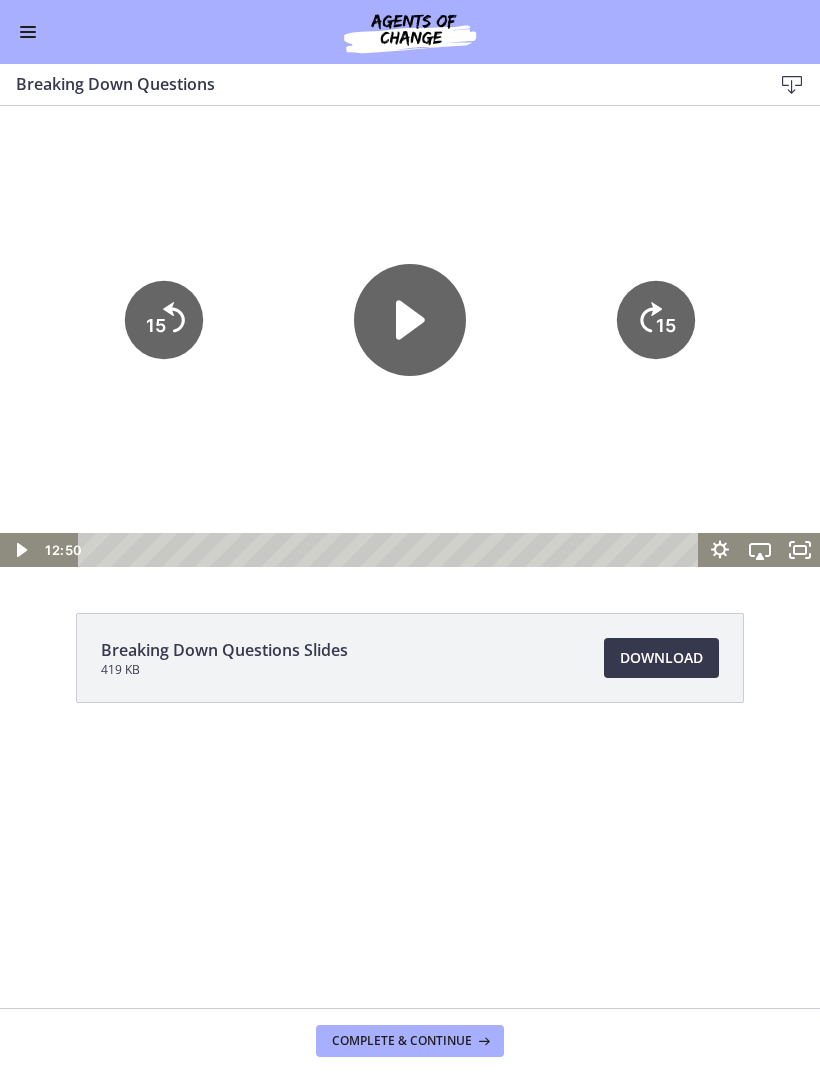 click 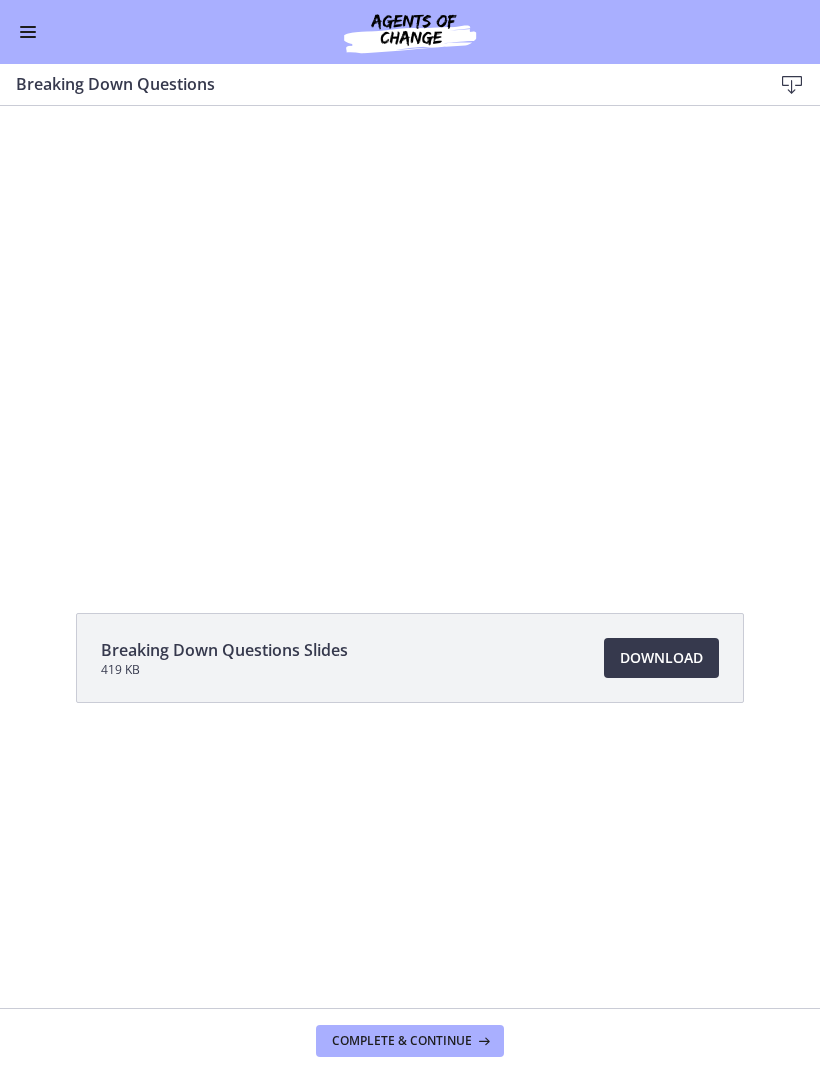 click at bounding box center (410, 336) 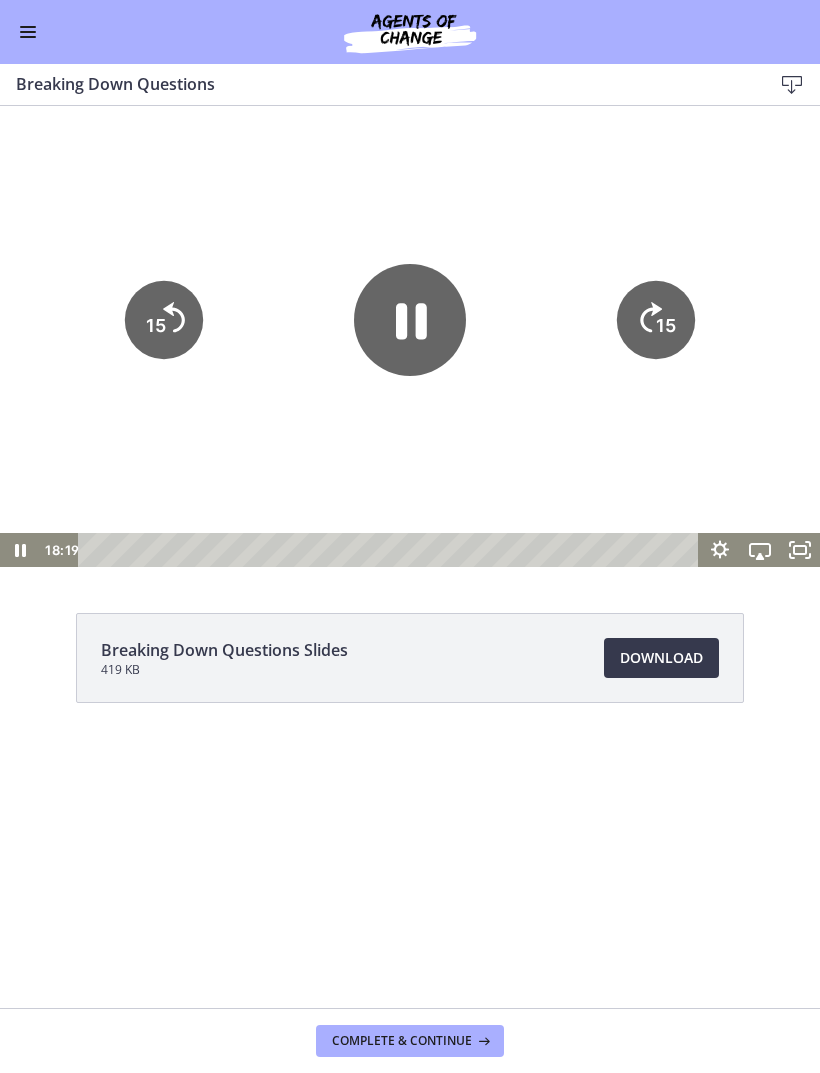 click 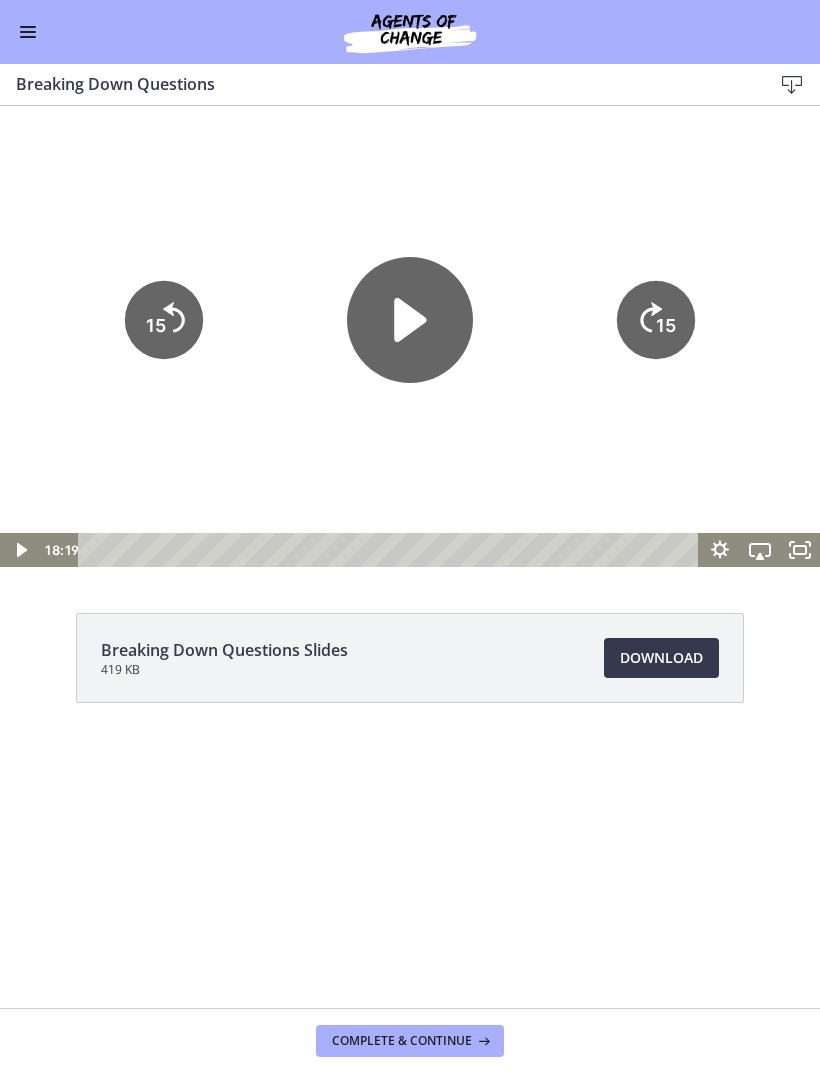 click 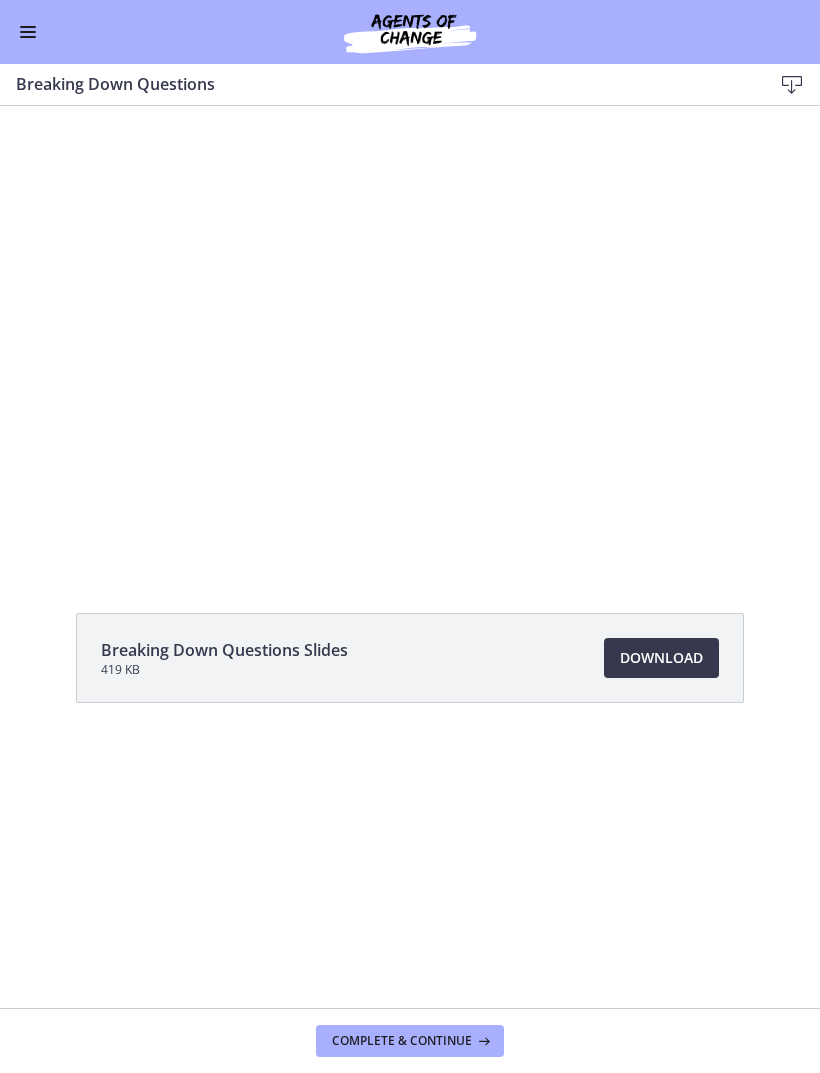 click at bounding box center [410, 336] 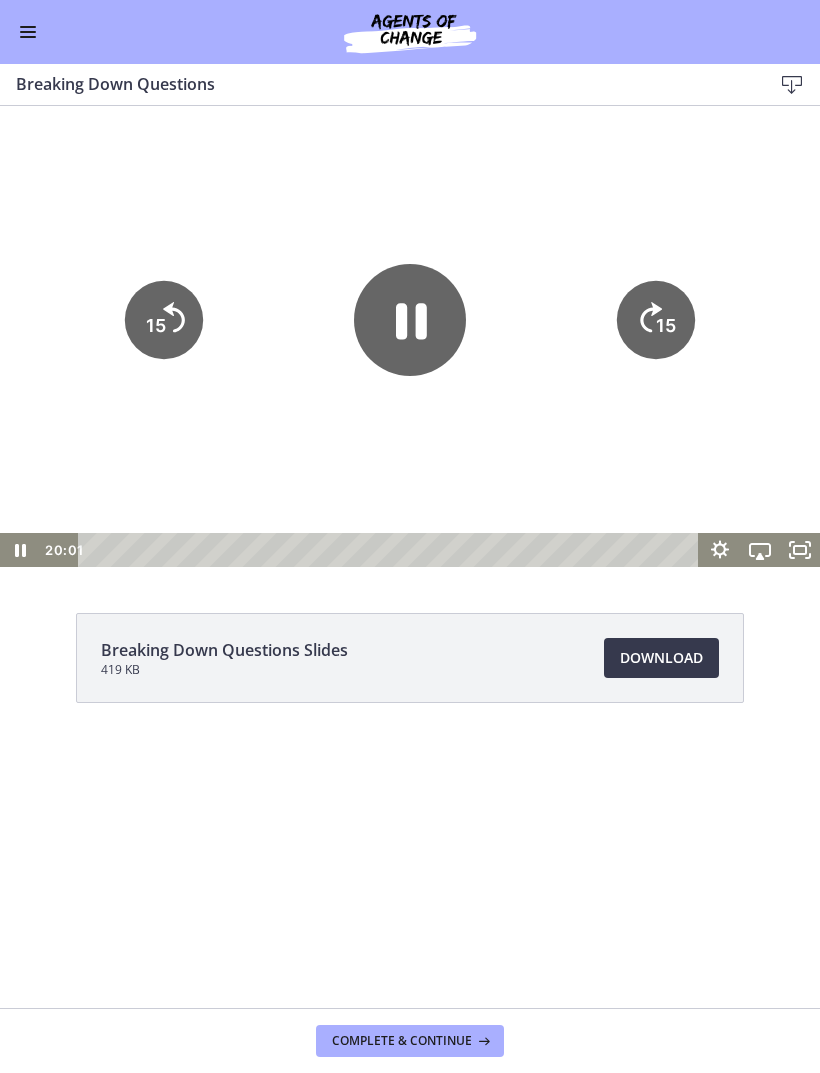 click on "15" 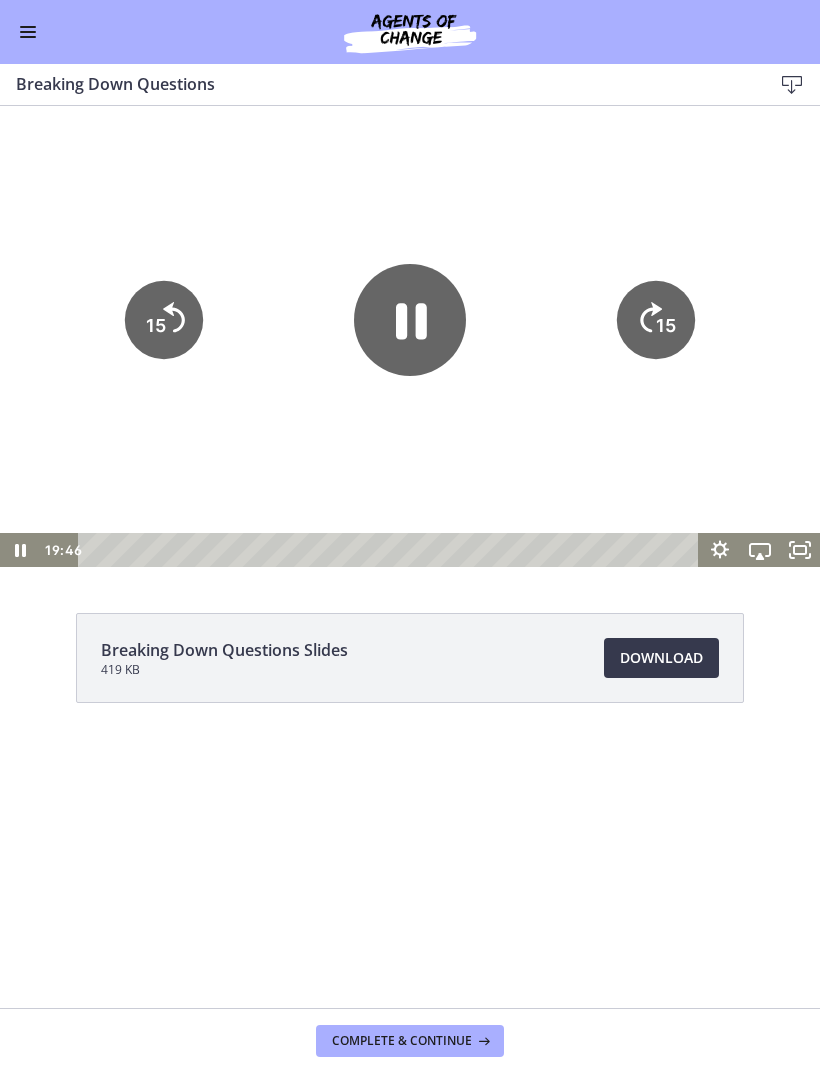 click on "15" 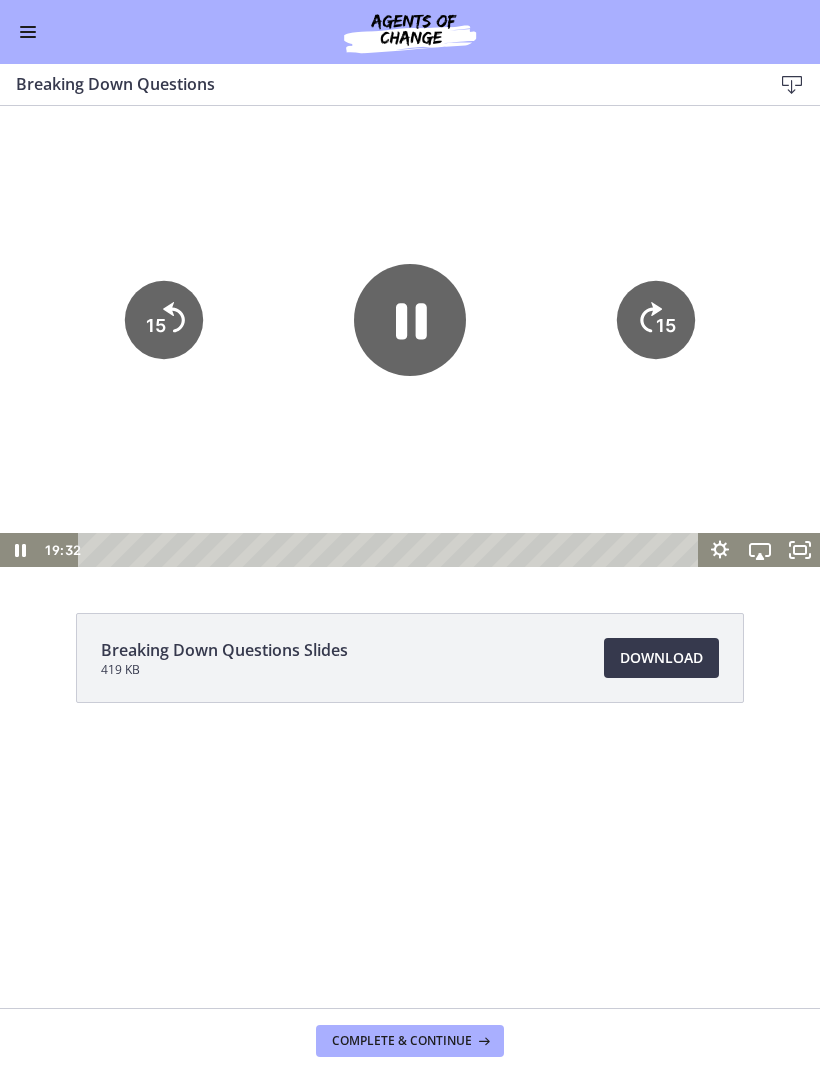 click 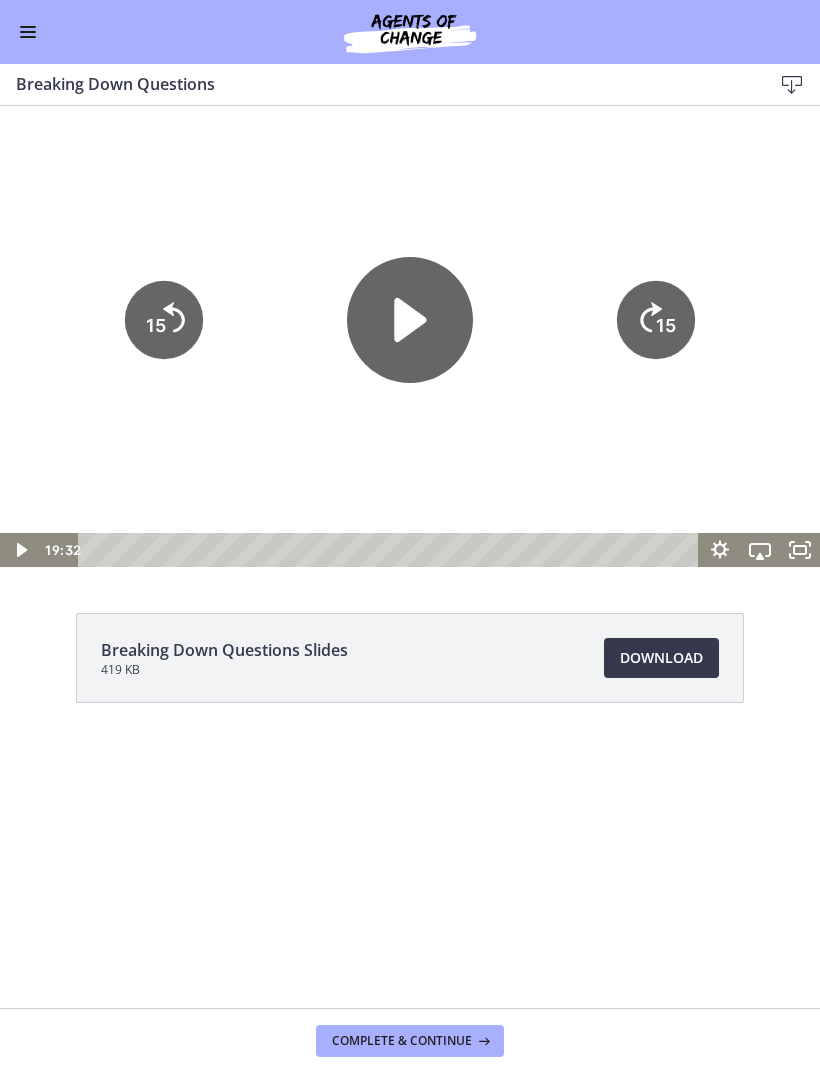 click 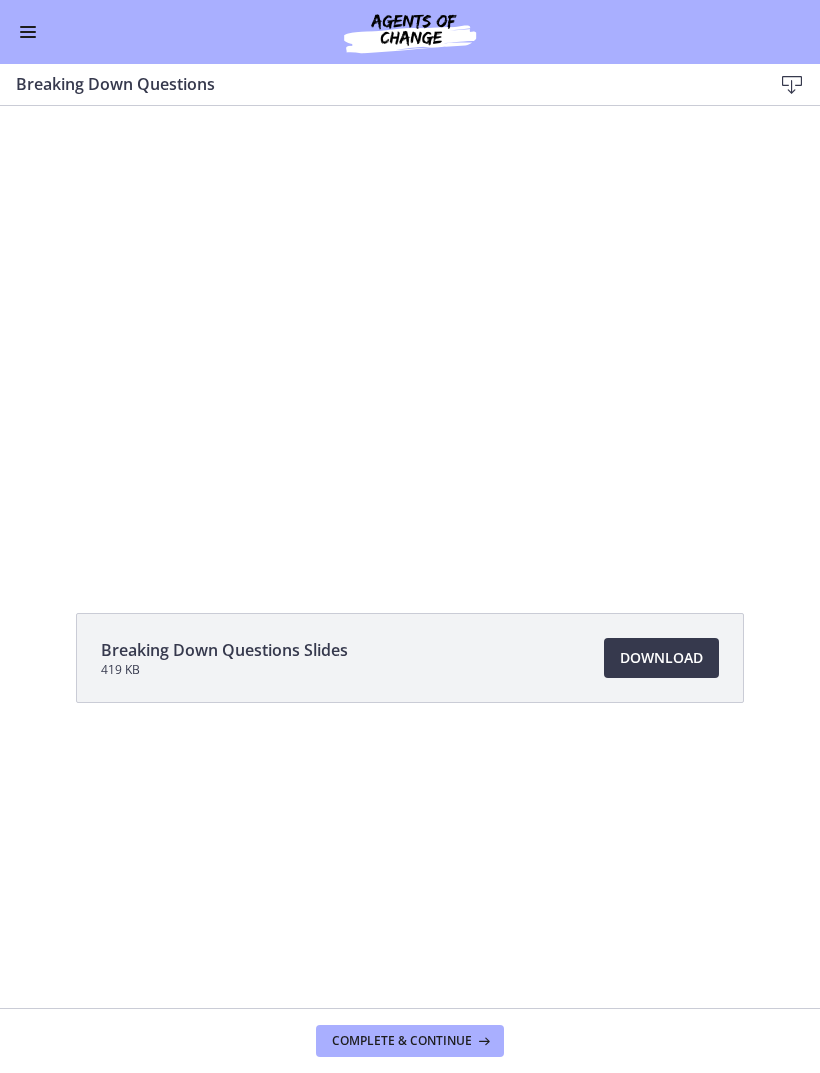 click at bounding box center (410, 336) 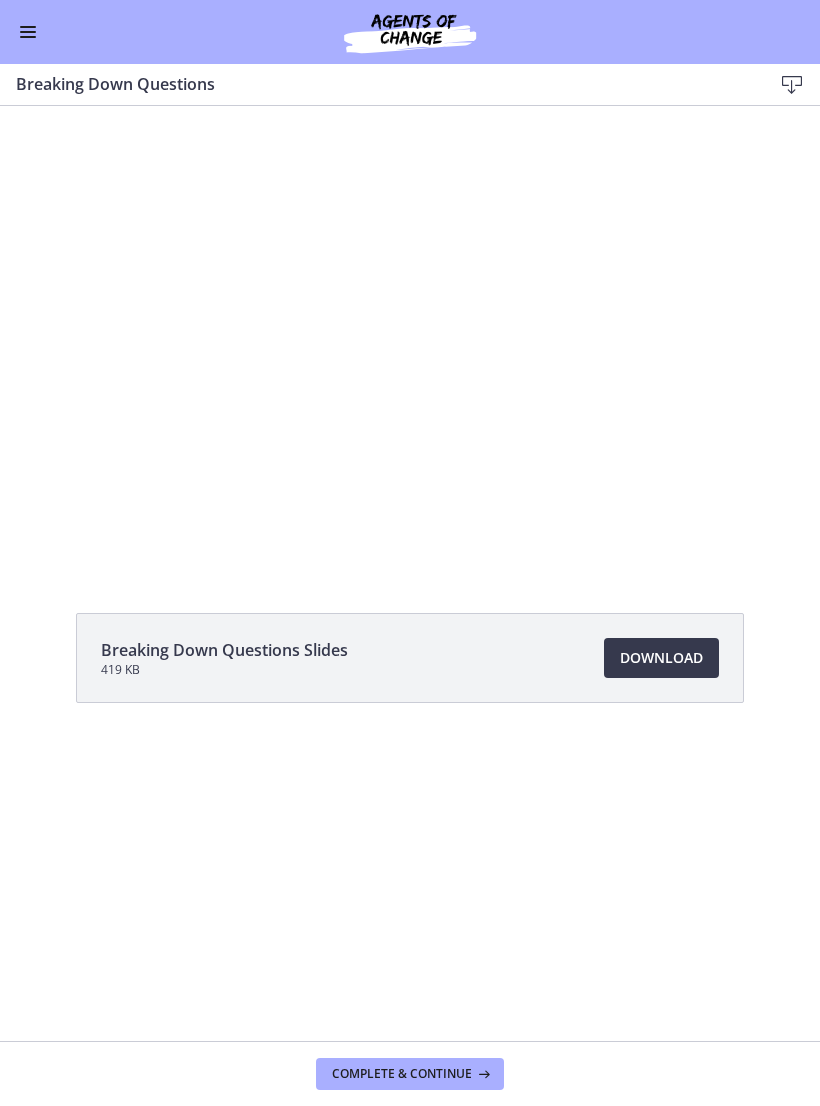 click on "Breaking Down Questions Slides
419 KB
Download
Opens in a new window" 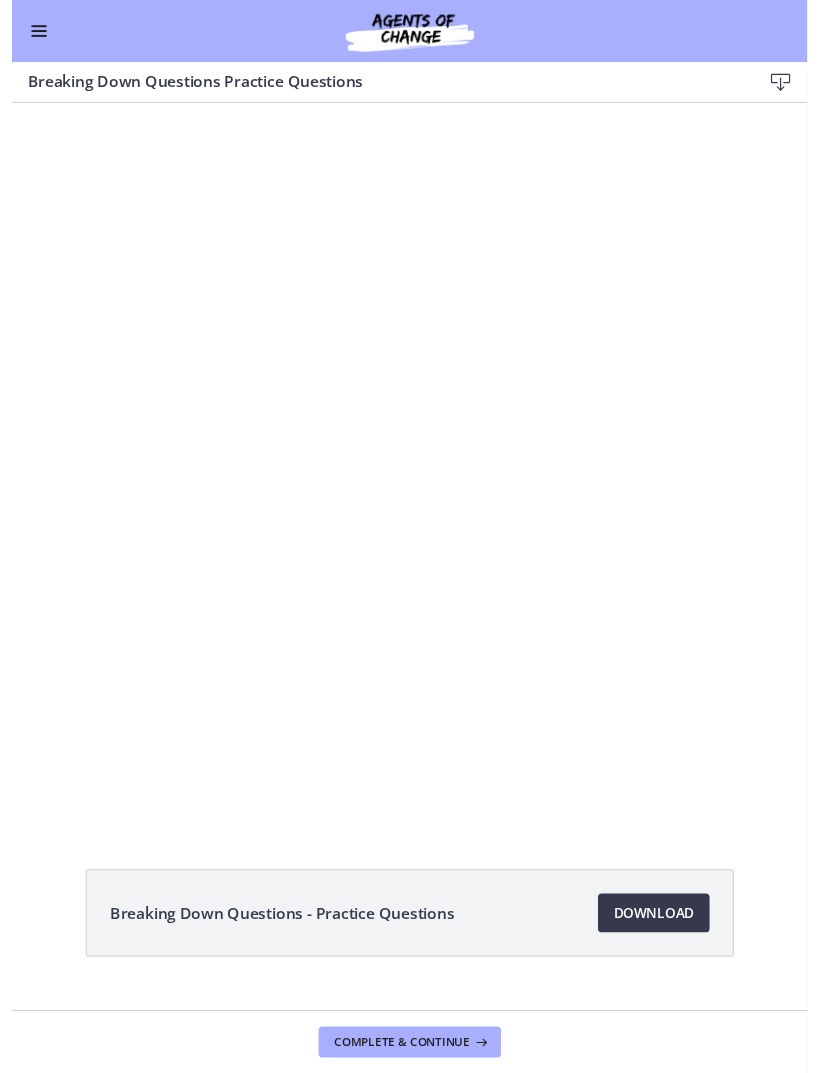 scroll, scrollTop: 0, scrollLeft: 0, axis: both 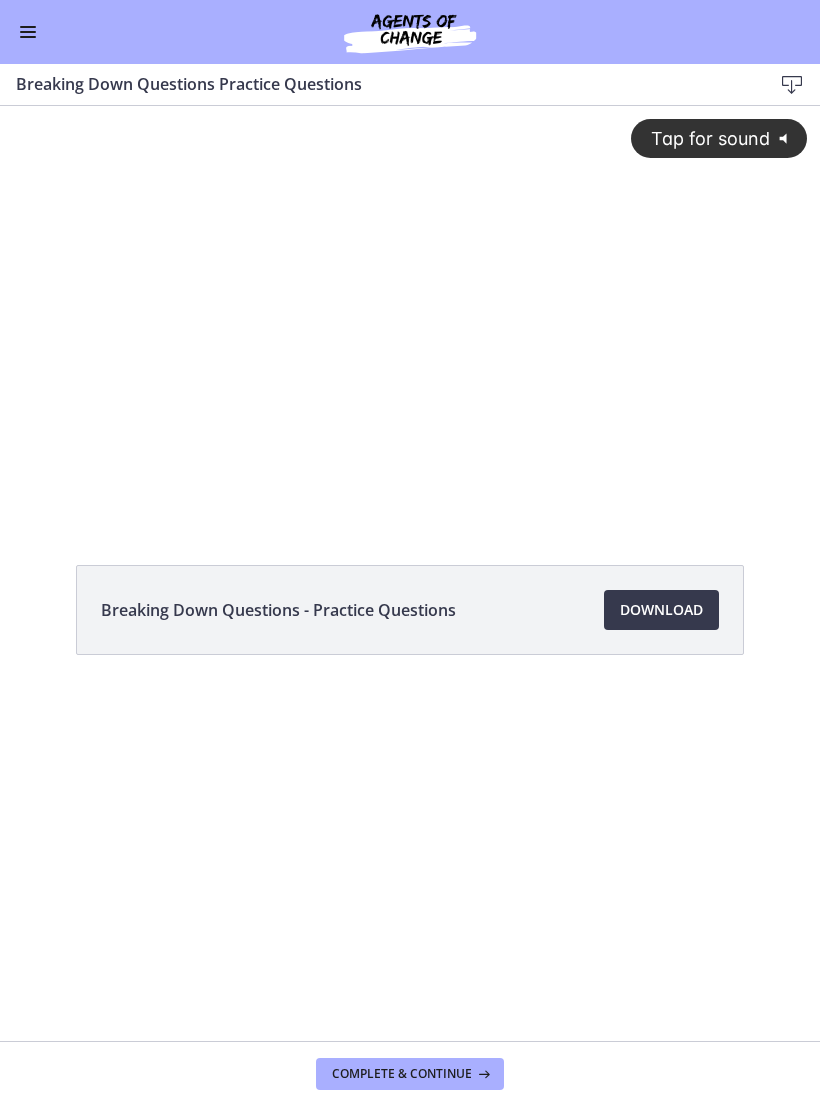 click on "Download
Opens in a new window" at bounding box center [661, 610] 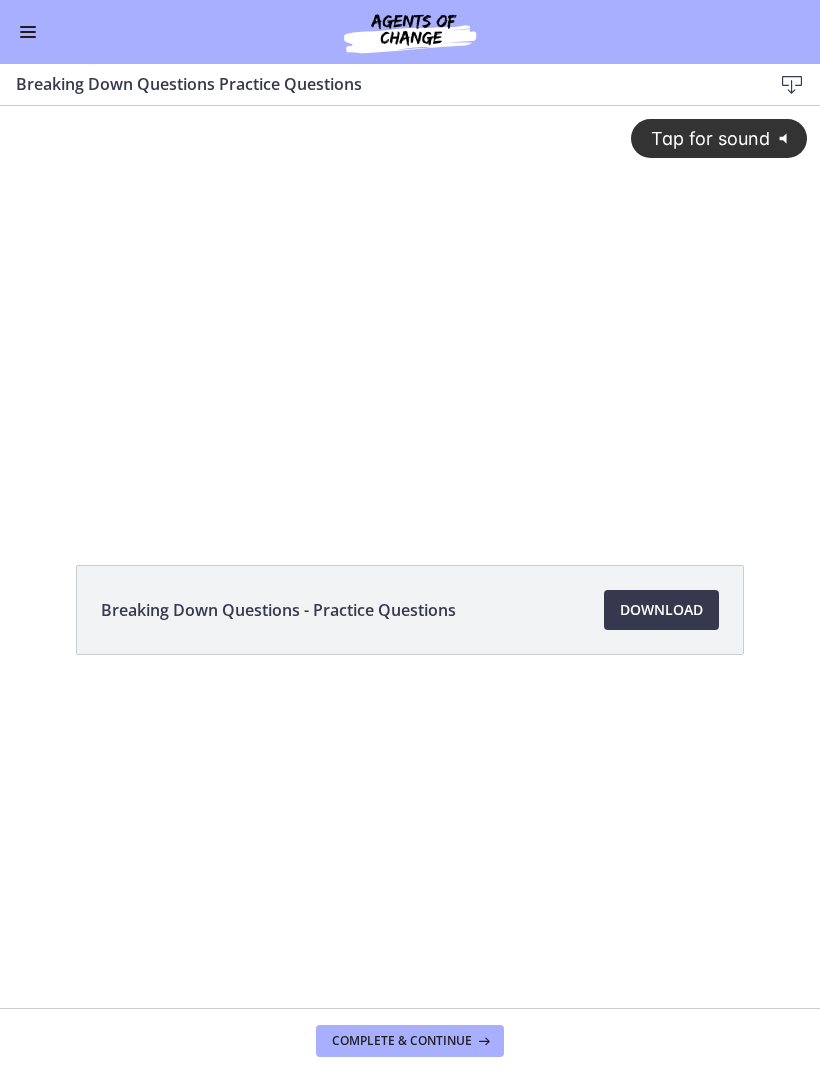 click on "Complete & continue" at bounding box center (402, 1041) 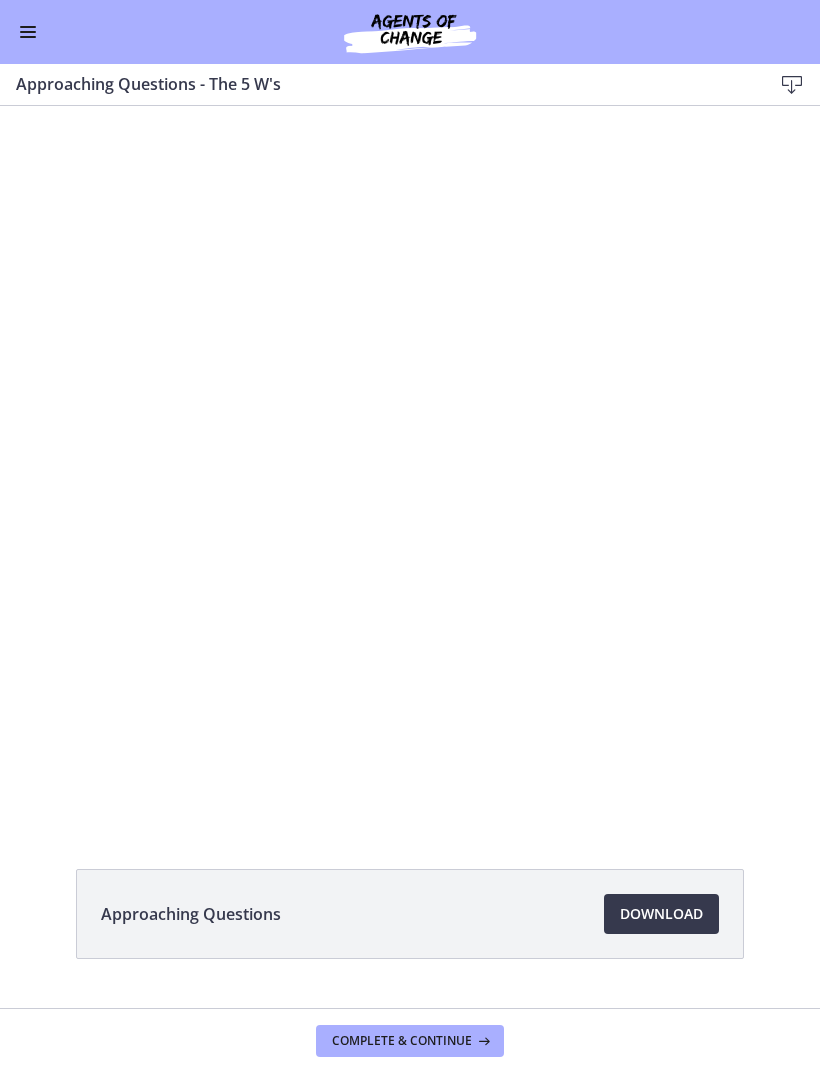 scroll, scrollTop: 0, scrollLeft: 0, axis: both 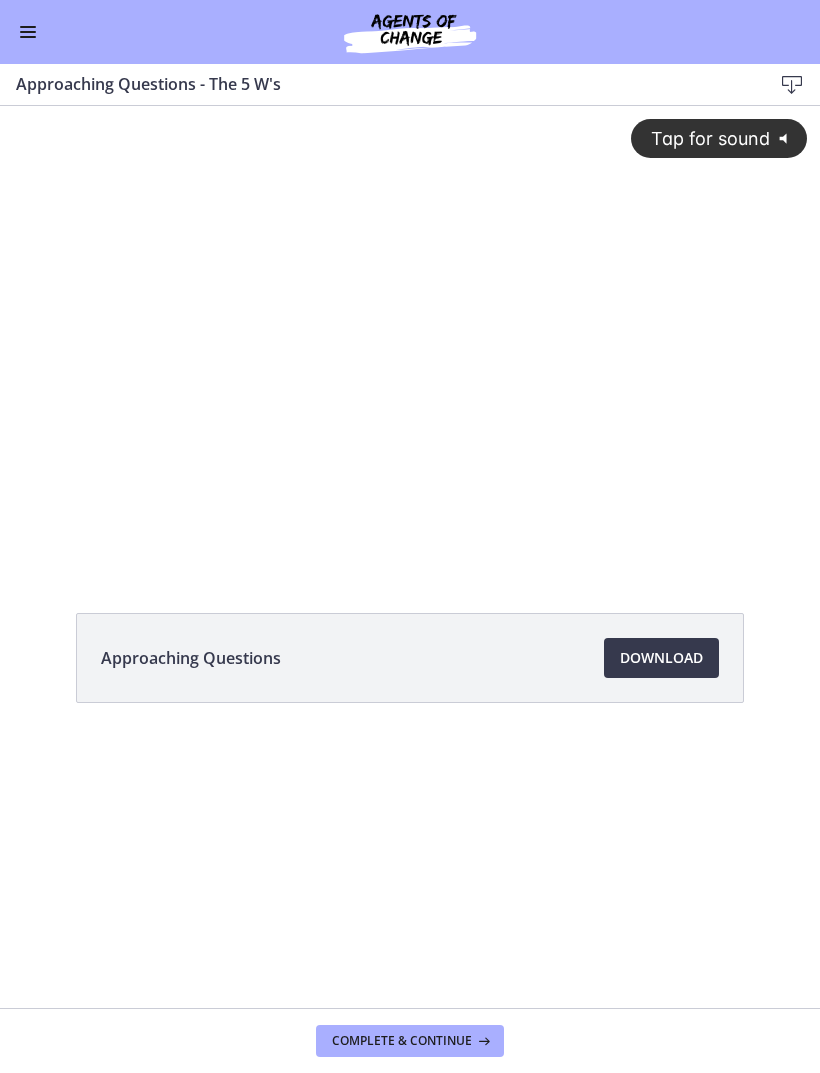 click on "Complete & continue" at bounding box center [402, 1041] 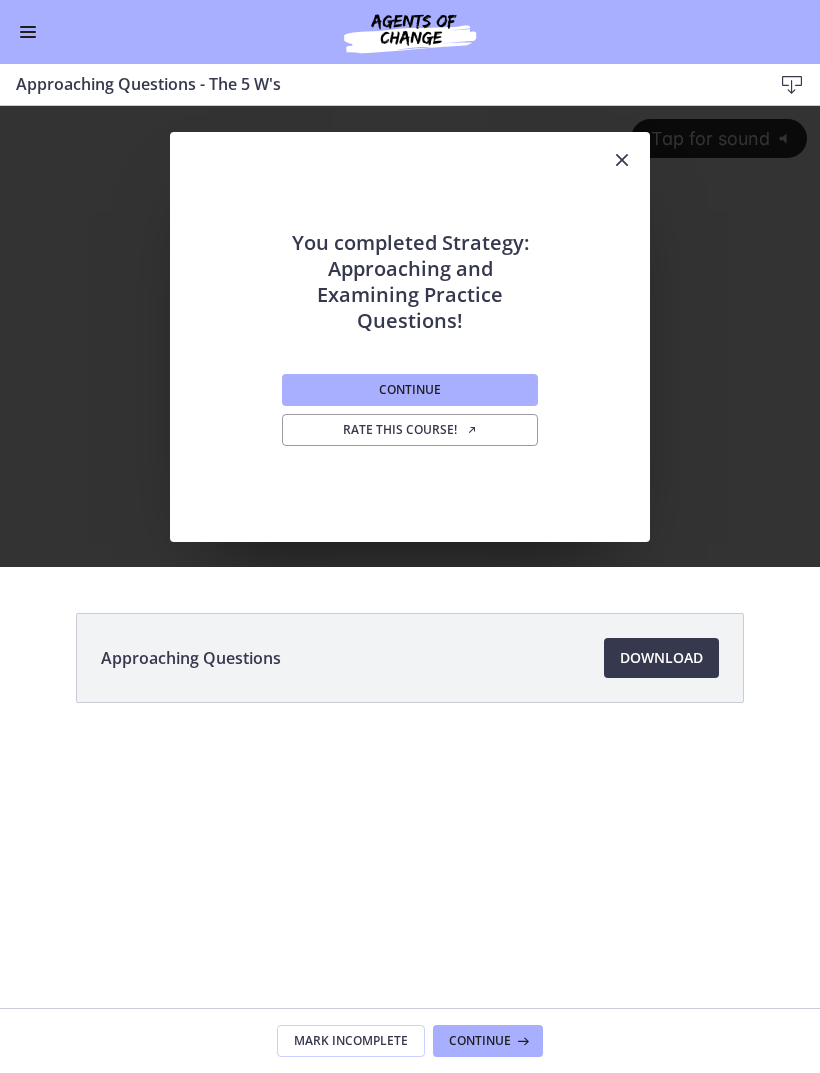 click on "Continue" at bounding box center (410, 390) 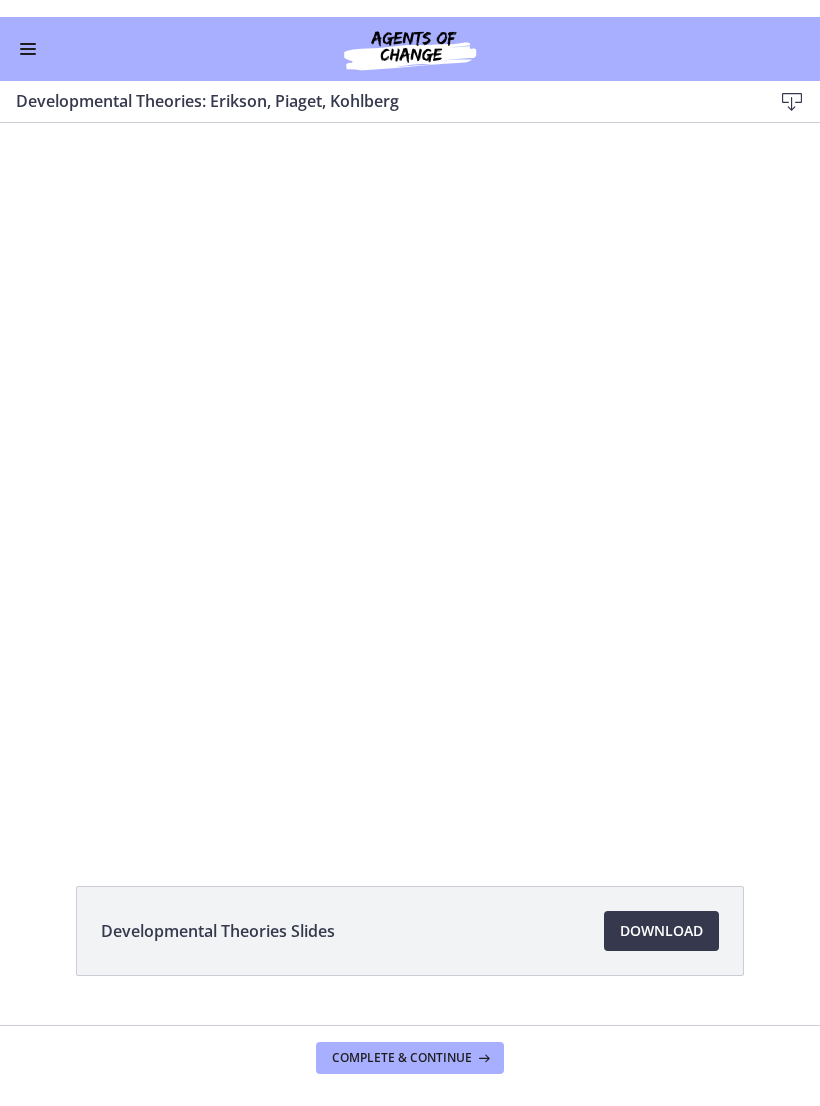 scroll, scrollTop: 0, scrollLeft: 0, axis: both 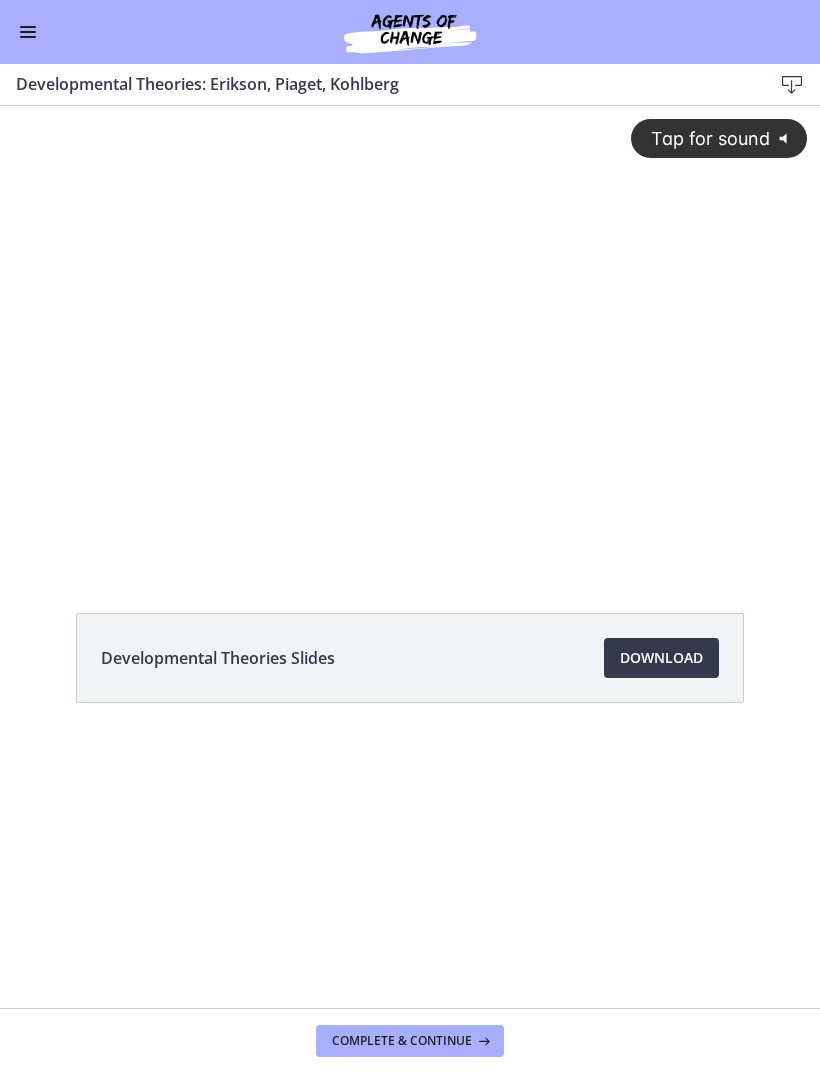 click on "Tap for sound
@keyframes VOLUME_SMALL_WAVE_FLASH {
0% { opacity: 0; }
33% { opacity: 1; }
66% { opacity: 1; }
100% { opacity: 0; }
}
@keyframes VOLUME_LARGE_WAVE_FLASH {
0% { opacity: 0; }
33% { opacity: 1; }
66% { opacity: 1; }
100% { opacity: 0; }
}
.volume__small-wave {
animation: VOLUME_SMALL_WAVE_FLASH 2s infinite;
opacity: 0;
}
.volume__large-wave {
animation: VOLUME_LARGE_WAVE_FLASH 2s infinite .3s;
opacity: 0;
}" at bounding box center [410, 319] 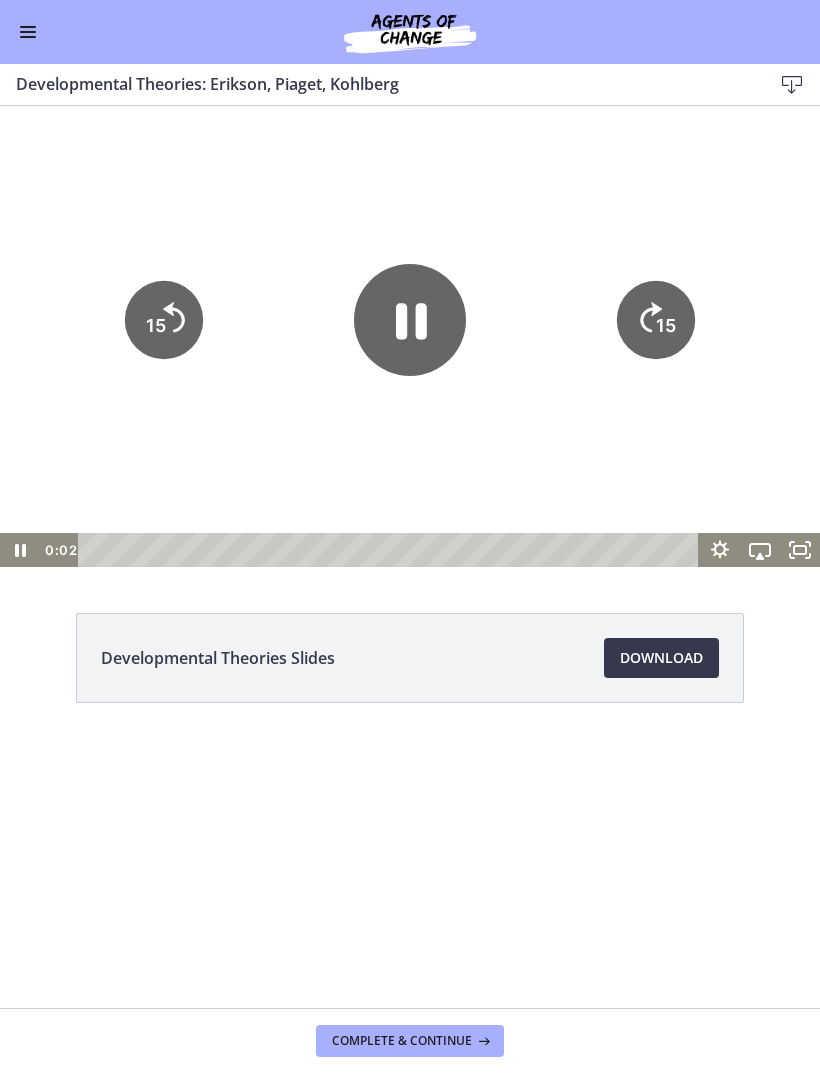 click 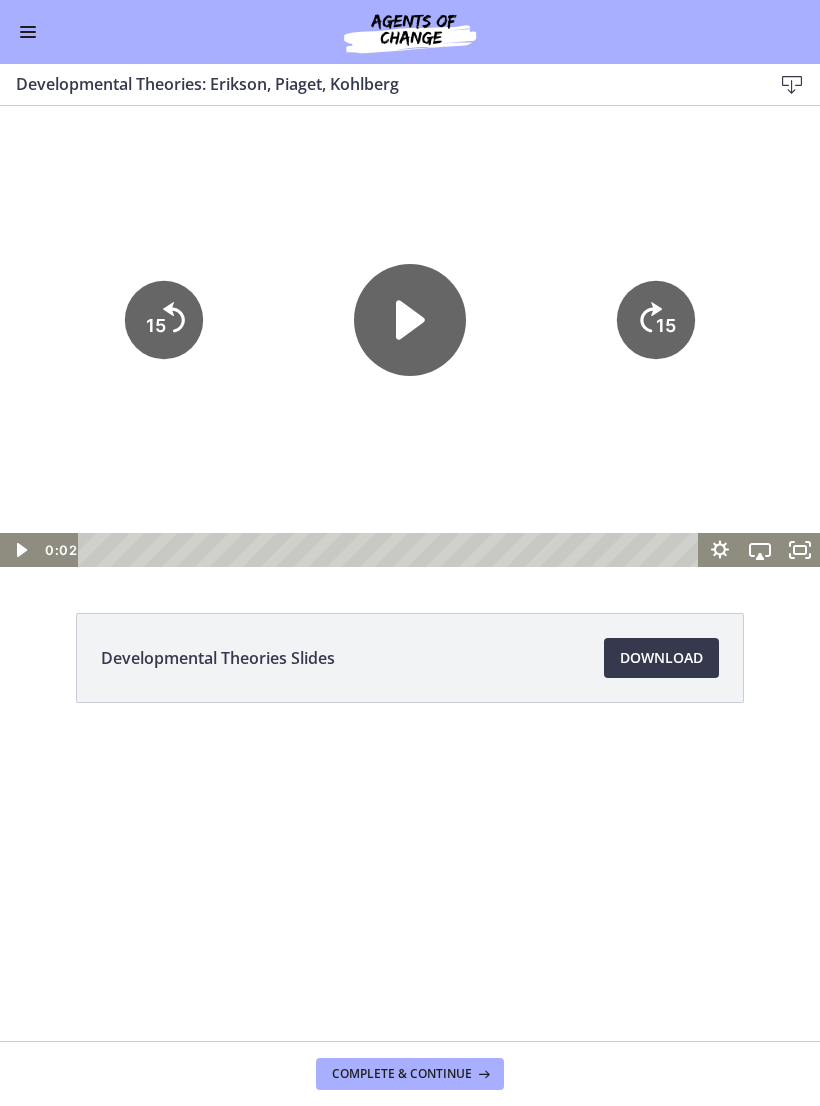 click at bounding box center (28, 37) 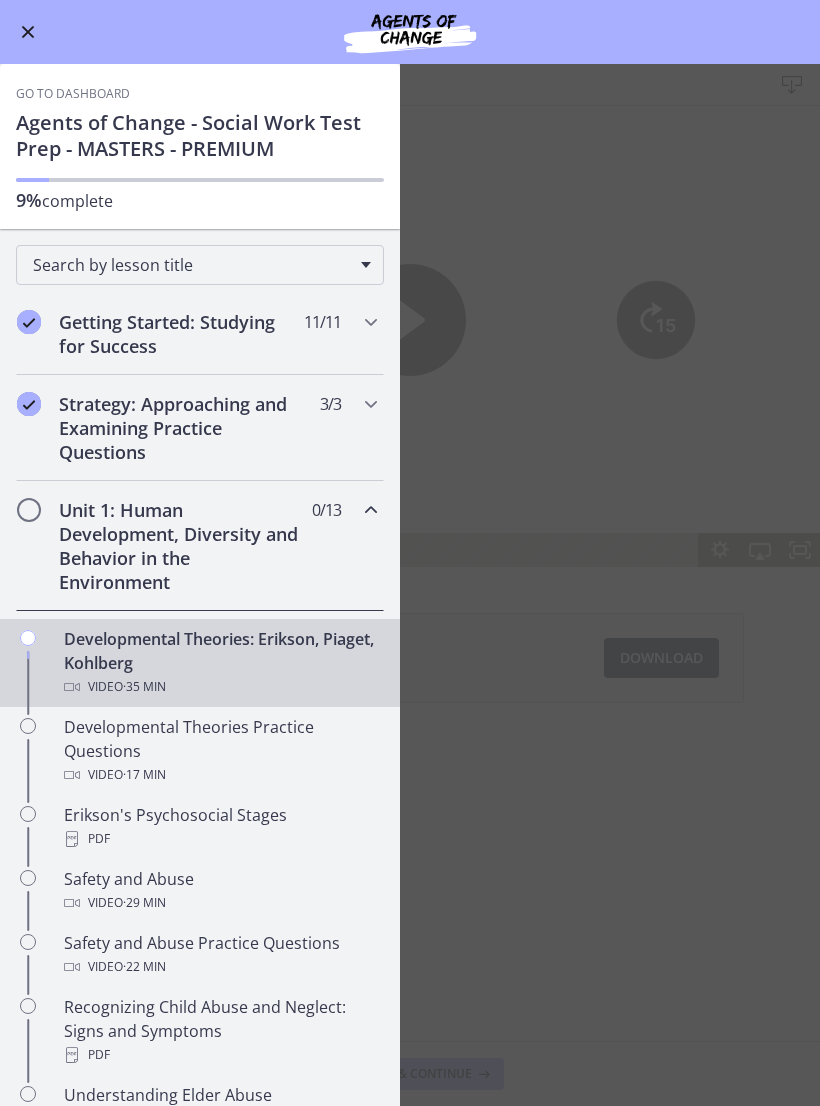 scroll, scrollTop: 0, scrollLeft: 0, axis: both 